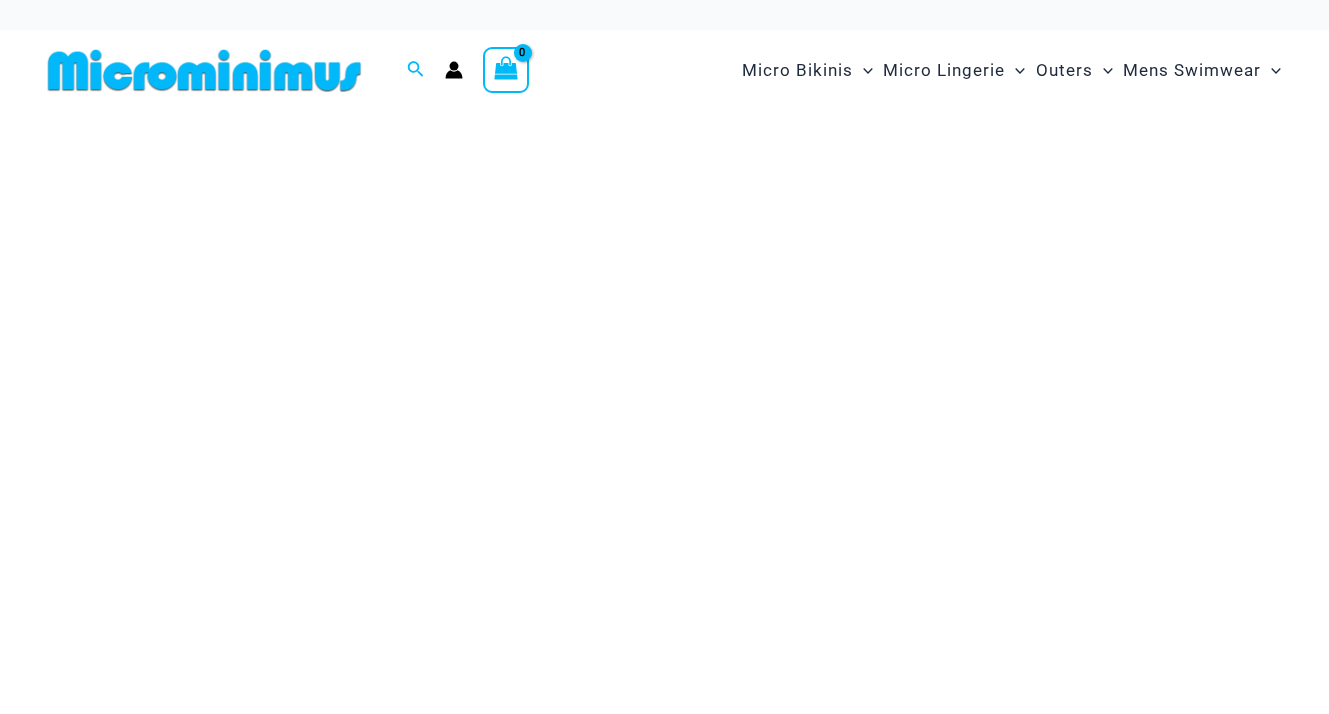 scroll, scrollTop: 0, scrollLeft: 0, axis: both 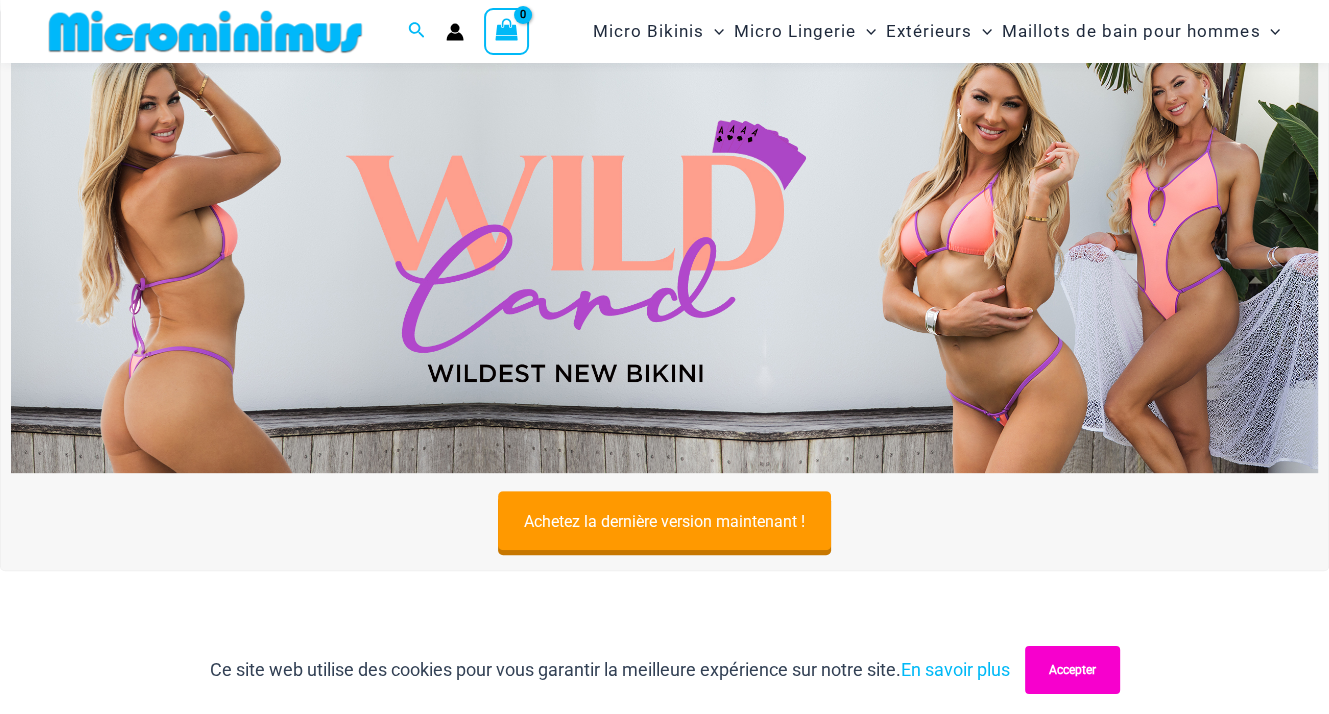 click on "Accepter" at bounding box center [1072, 670] 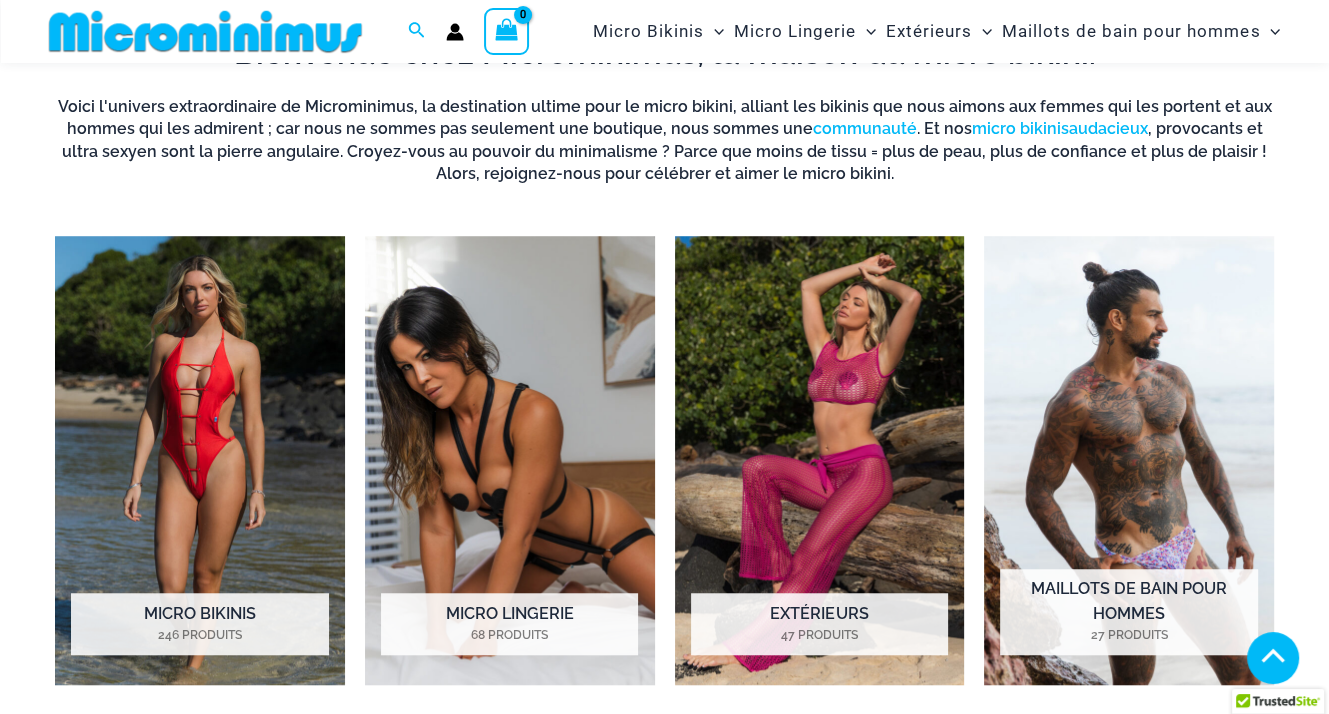 scroll, scrollTop: 1232, scrollLeft: 0, axis: vertical 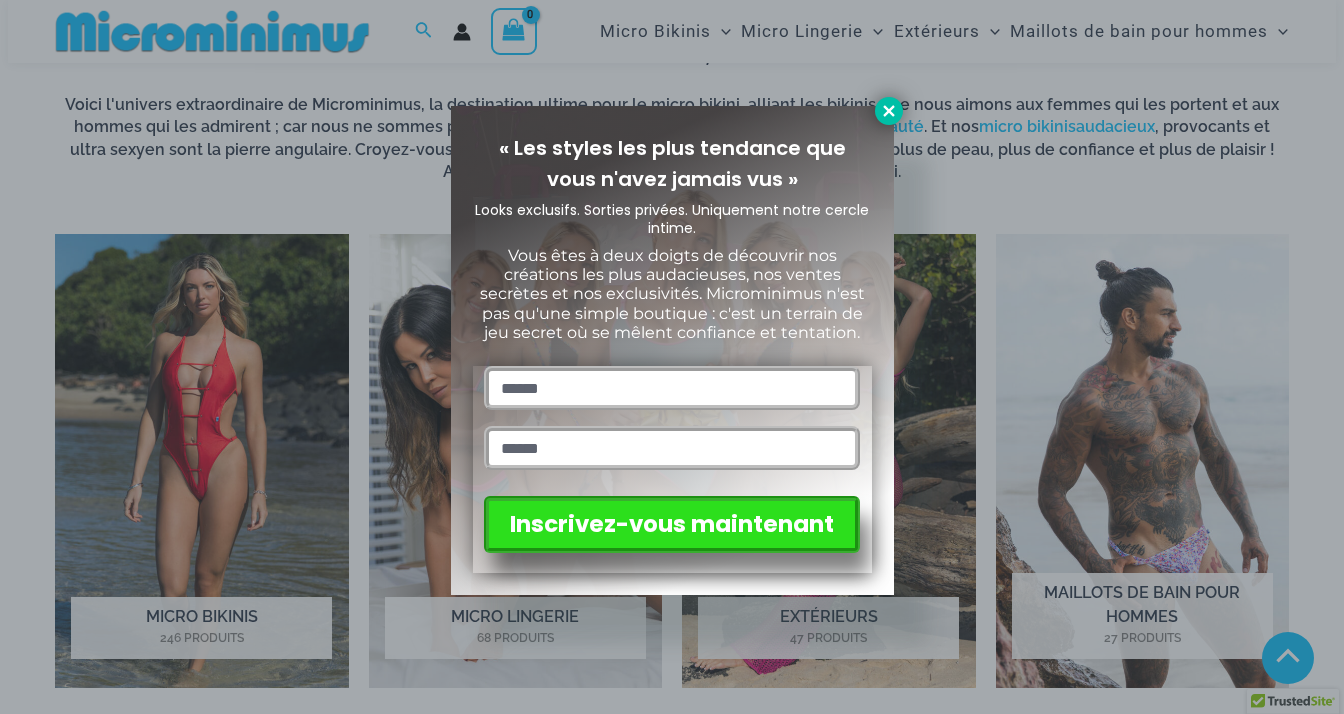 click 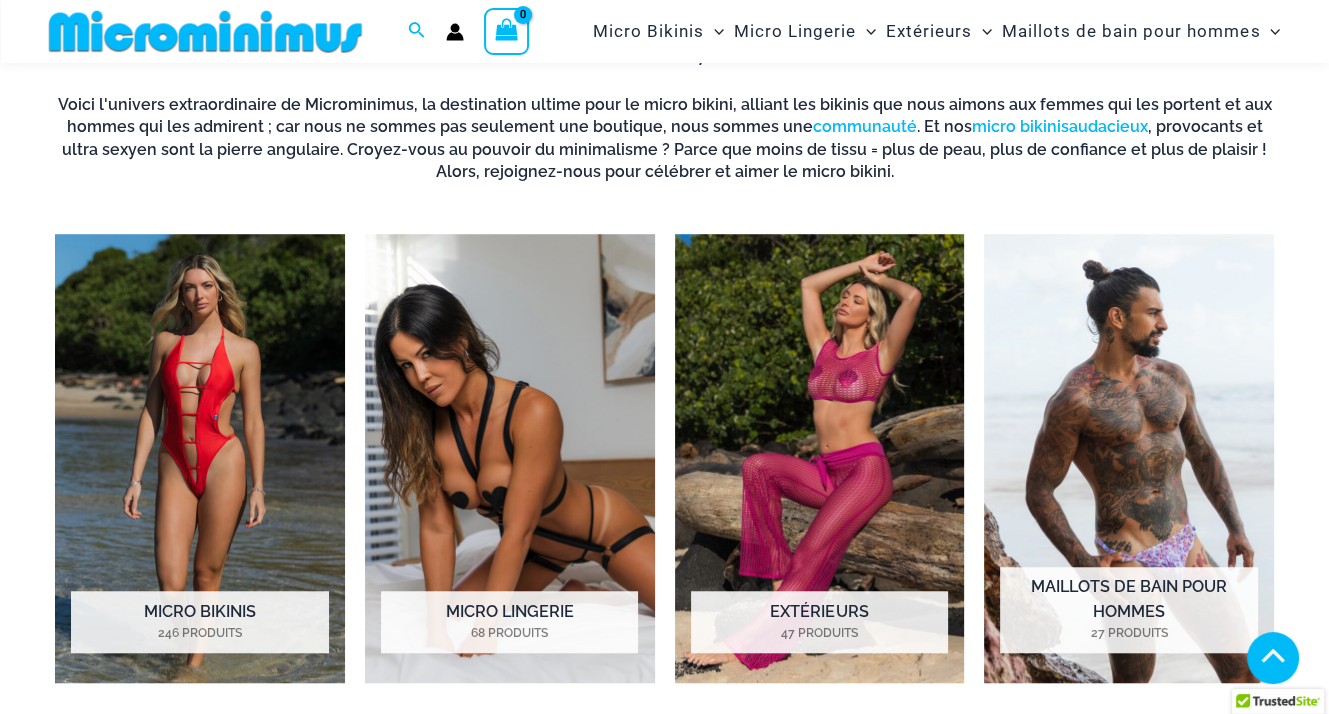 scroll, scrollTop: 1856, scrollLeft: 0, axis: vertical 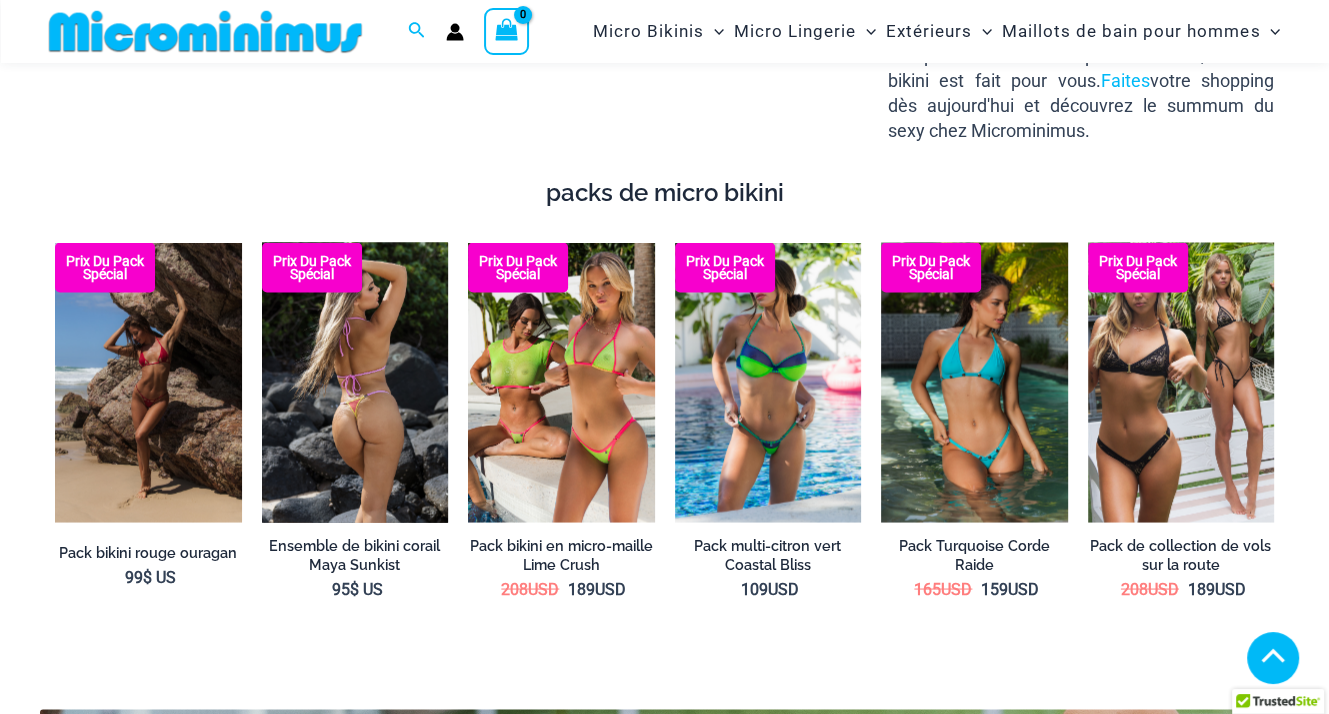 click at bounding box center [355, 382] 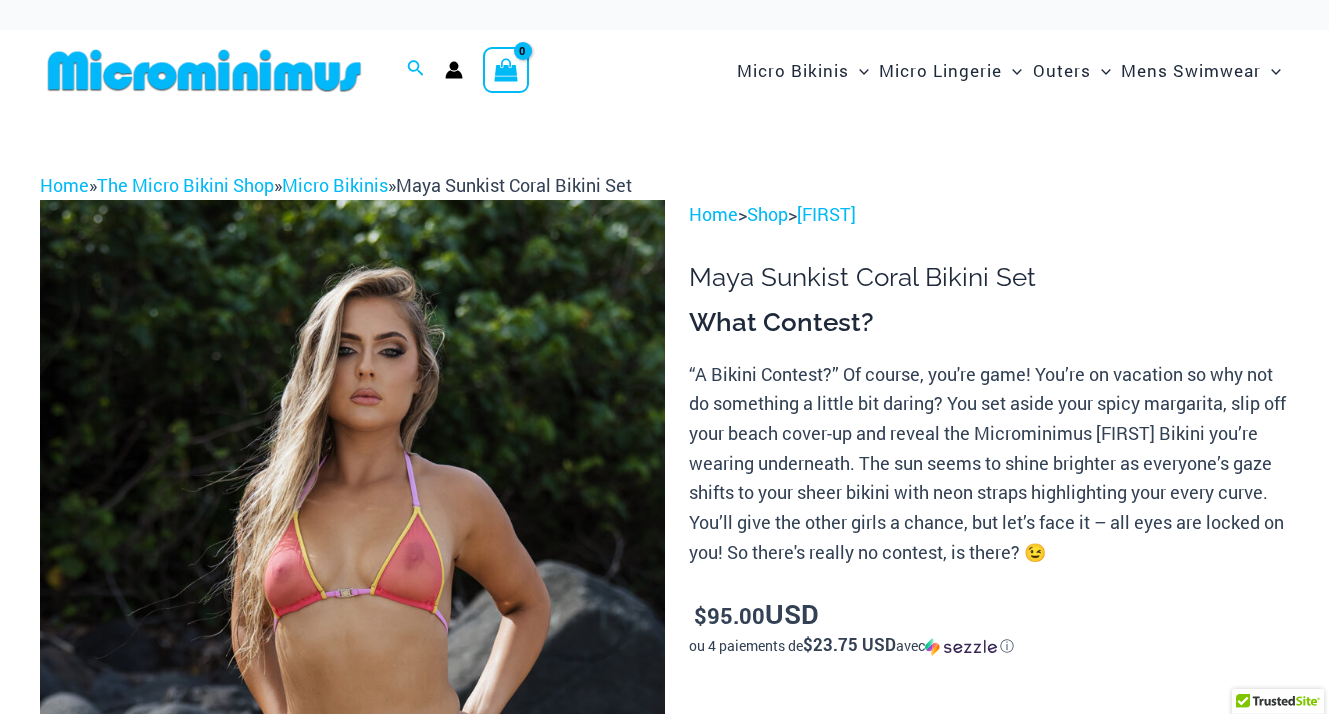 scroll, scrollTop: 0, scrollLeft: 0, axis: both 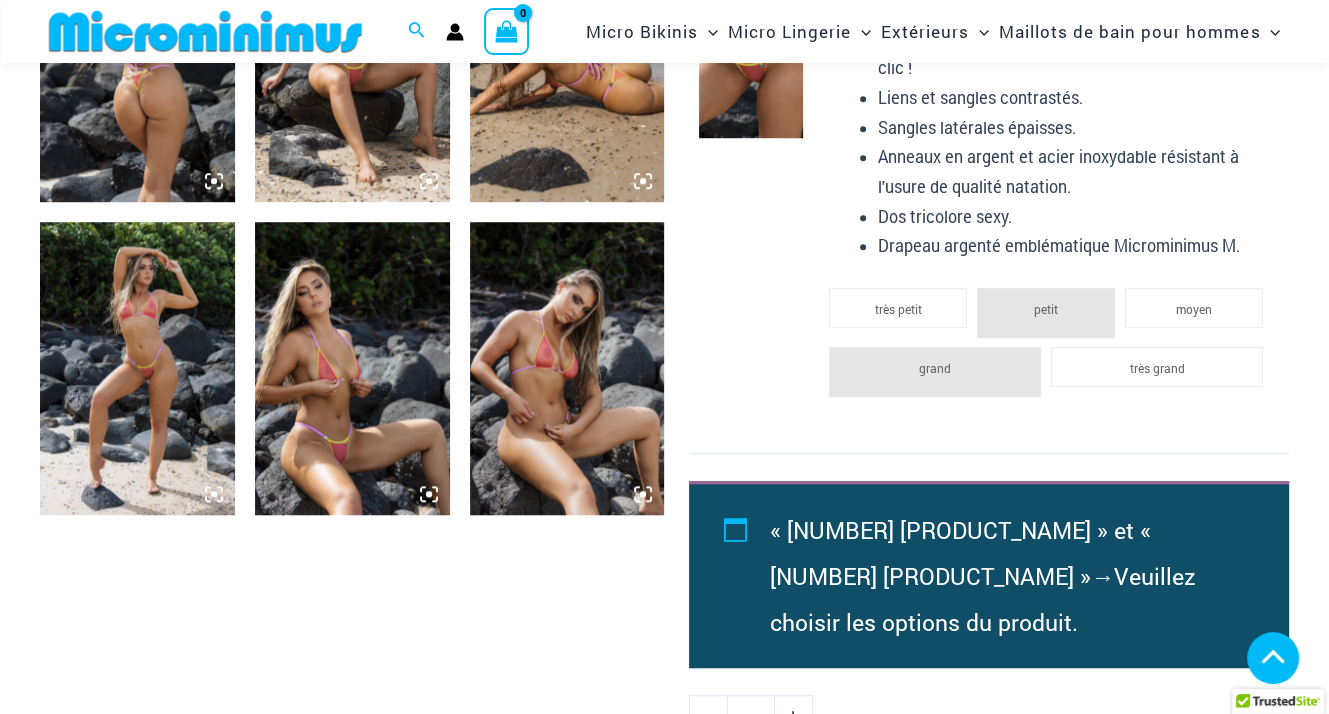 click at bounding box center [567, 368] 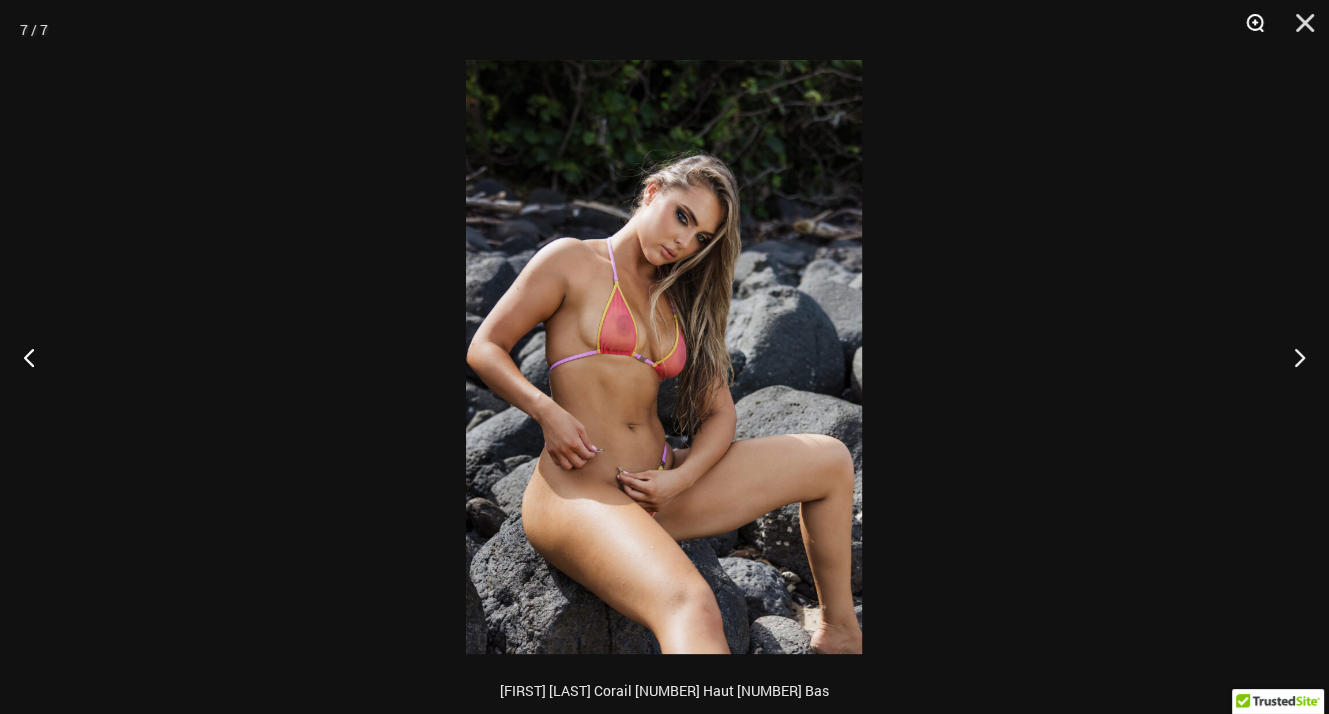 click at bounding box center (1248, 30) 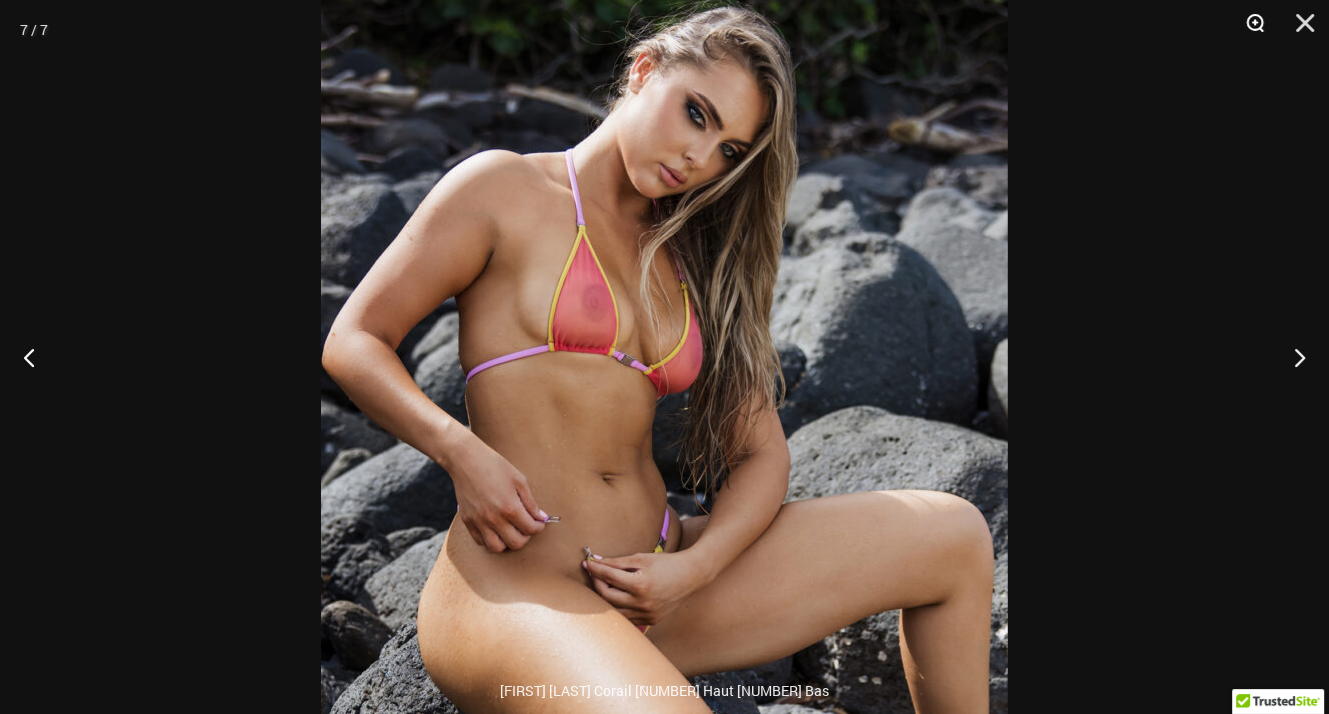 click at bounding box center [1248, 30] 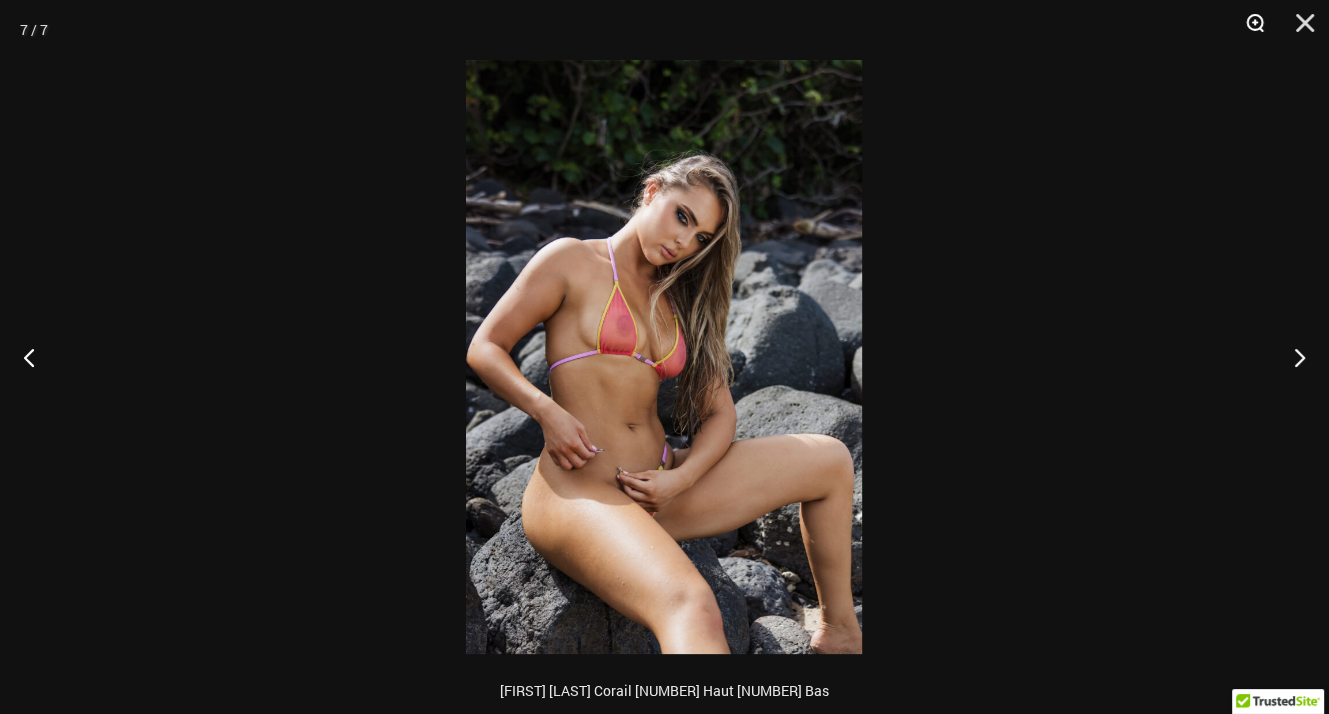 click at bounding box center (1248, 30) 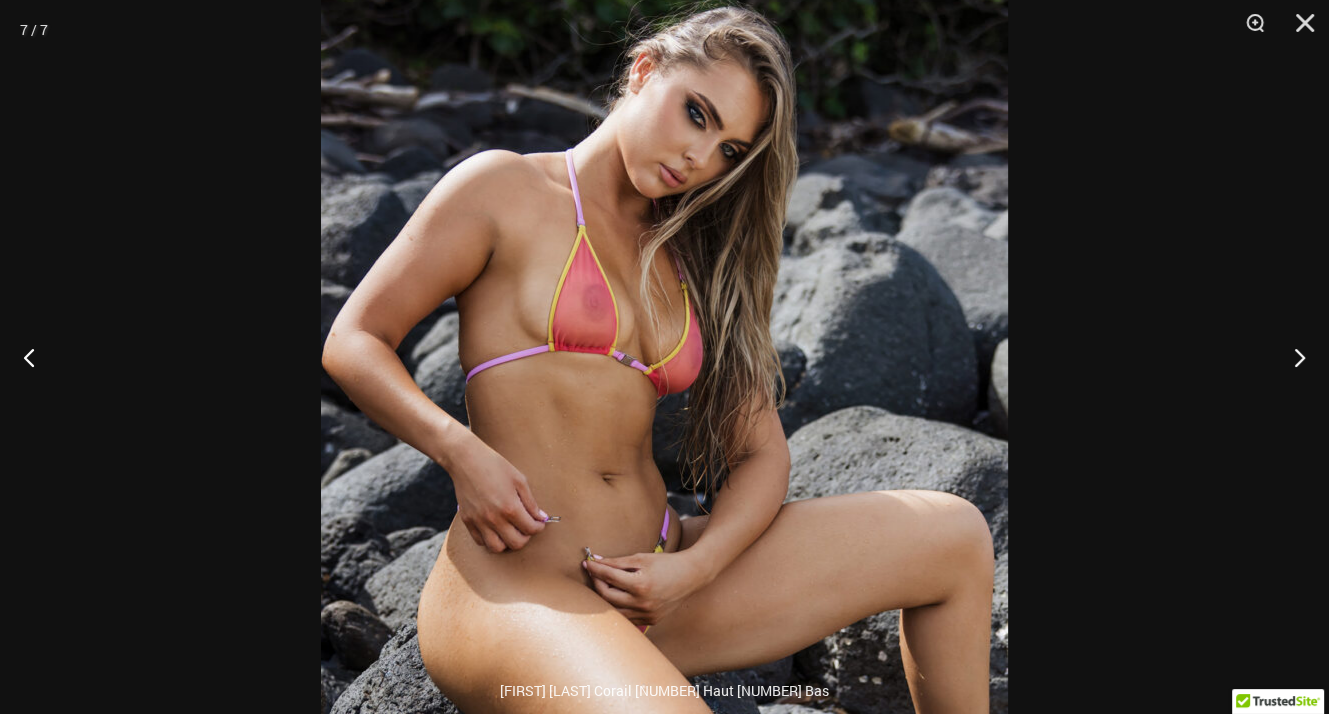 click at bounding box center [664, 357] 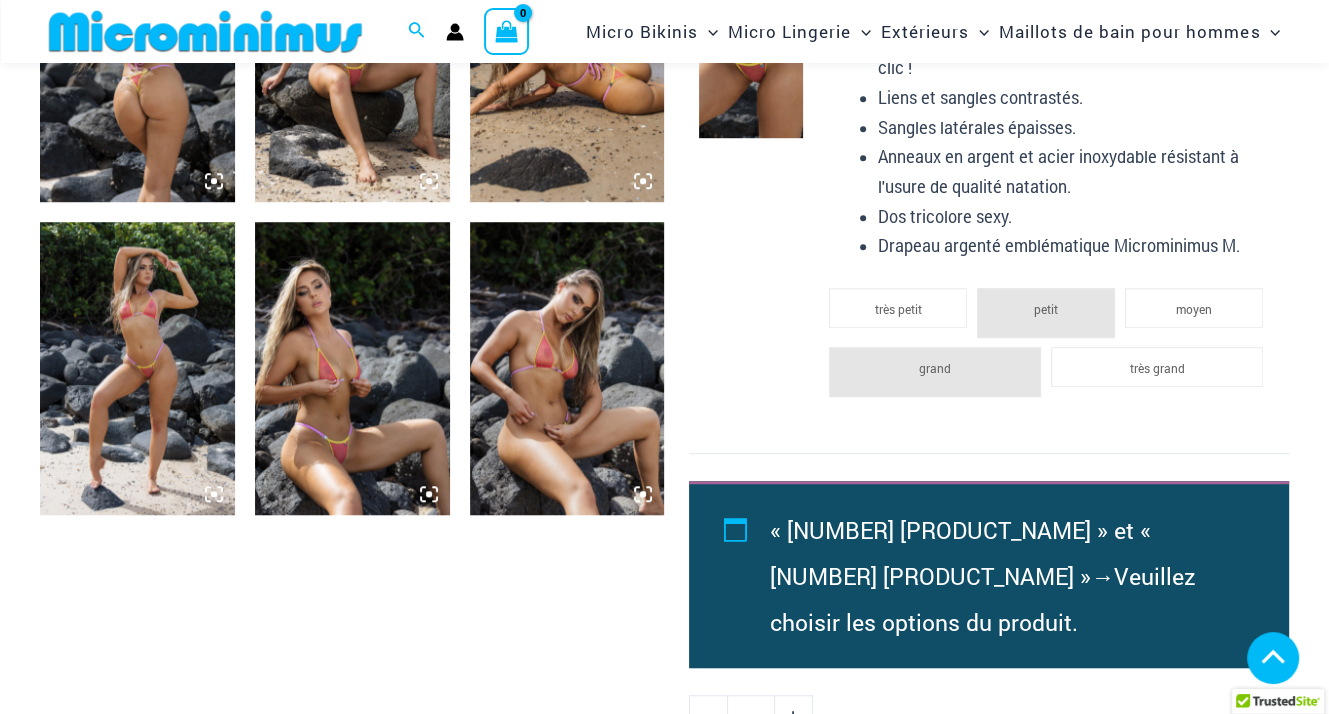 click at bounding box center [352, 368] 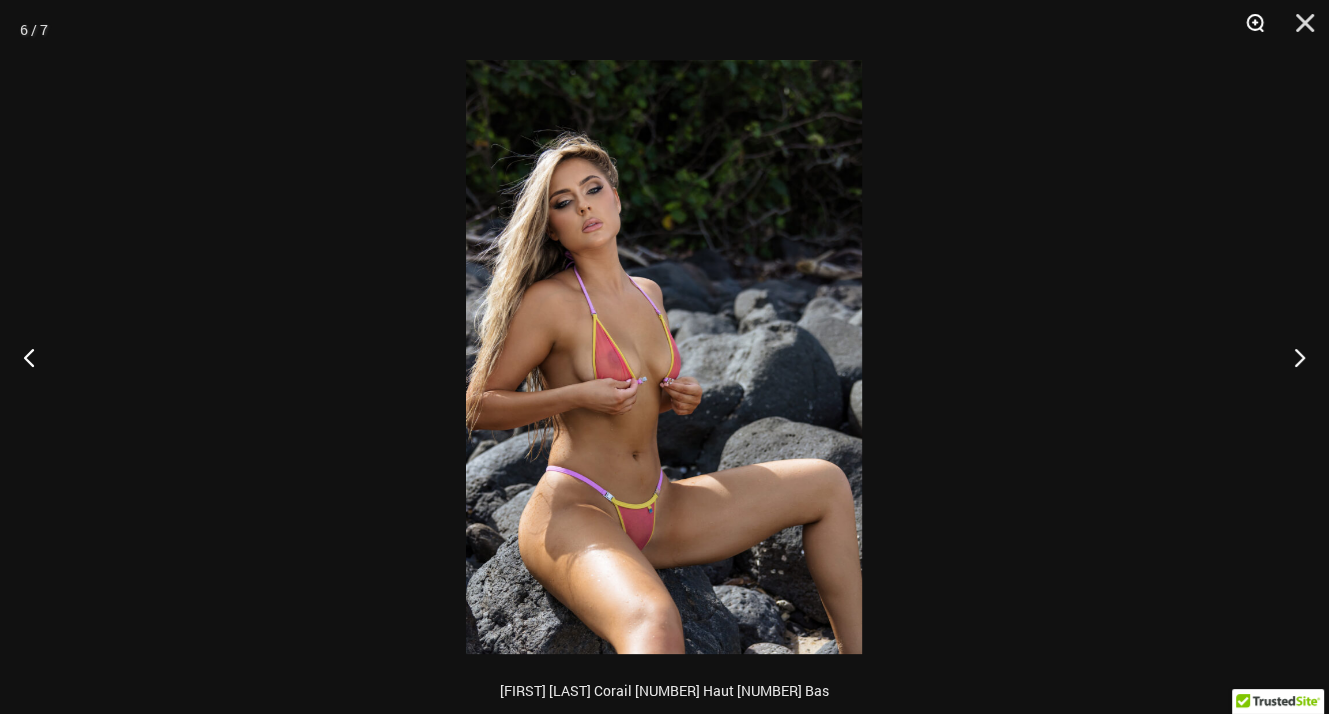 click at bounding box center (1248, 30) 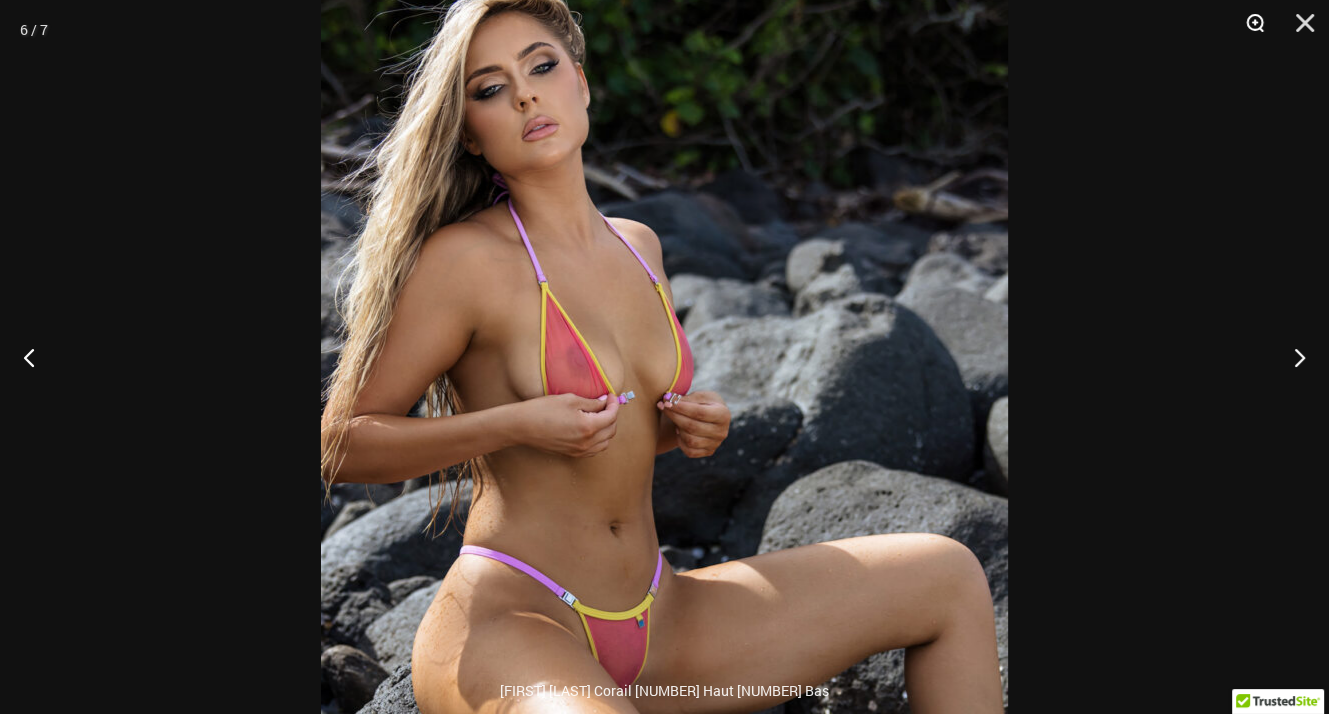 click at bounding box center [1248, 30] 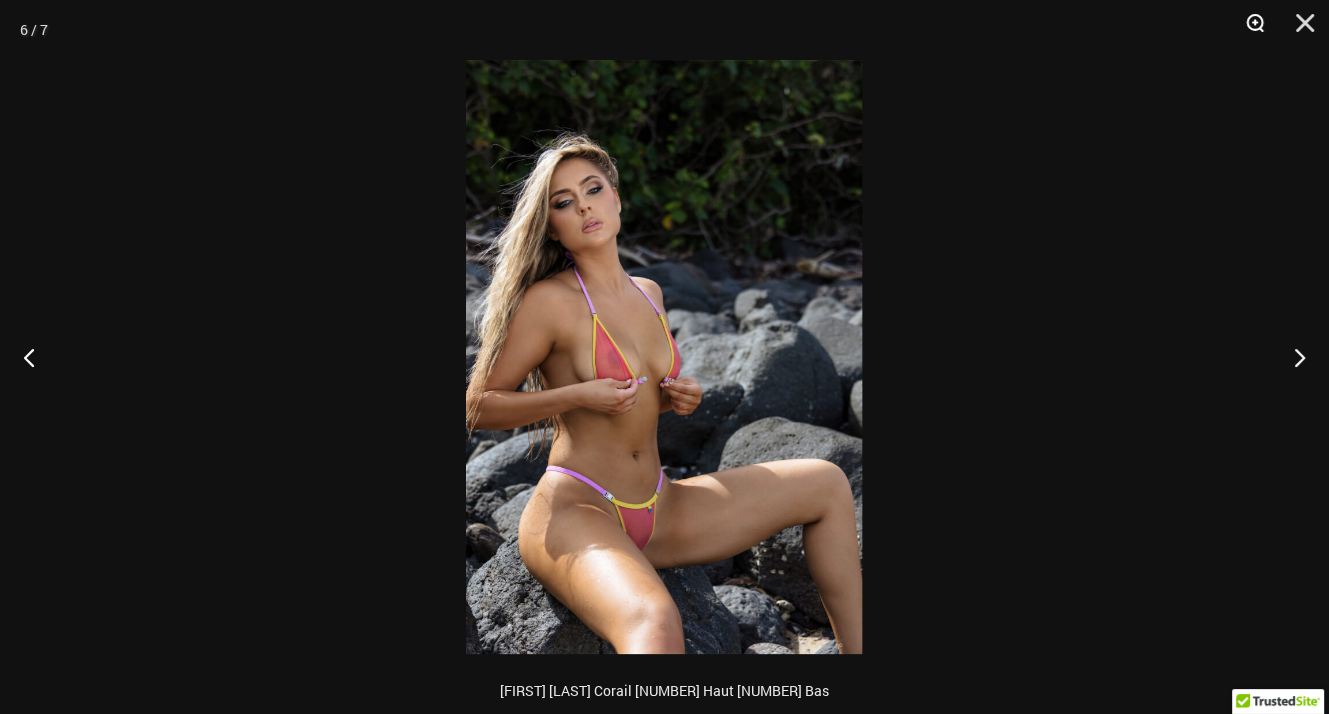 click at bounding box center (1248, 30) 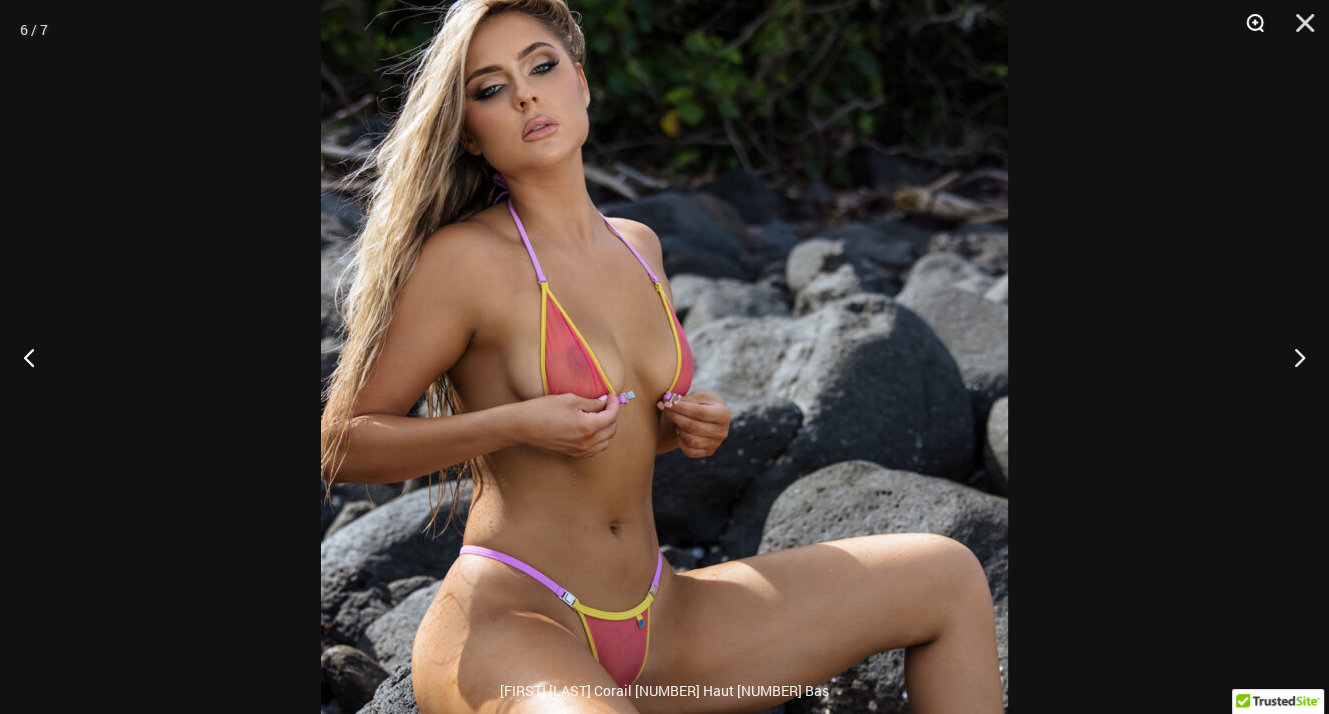 click at bounding box center [1248, 30] 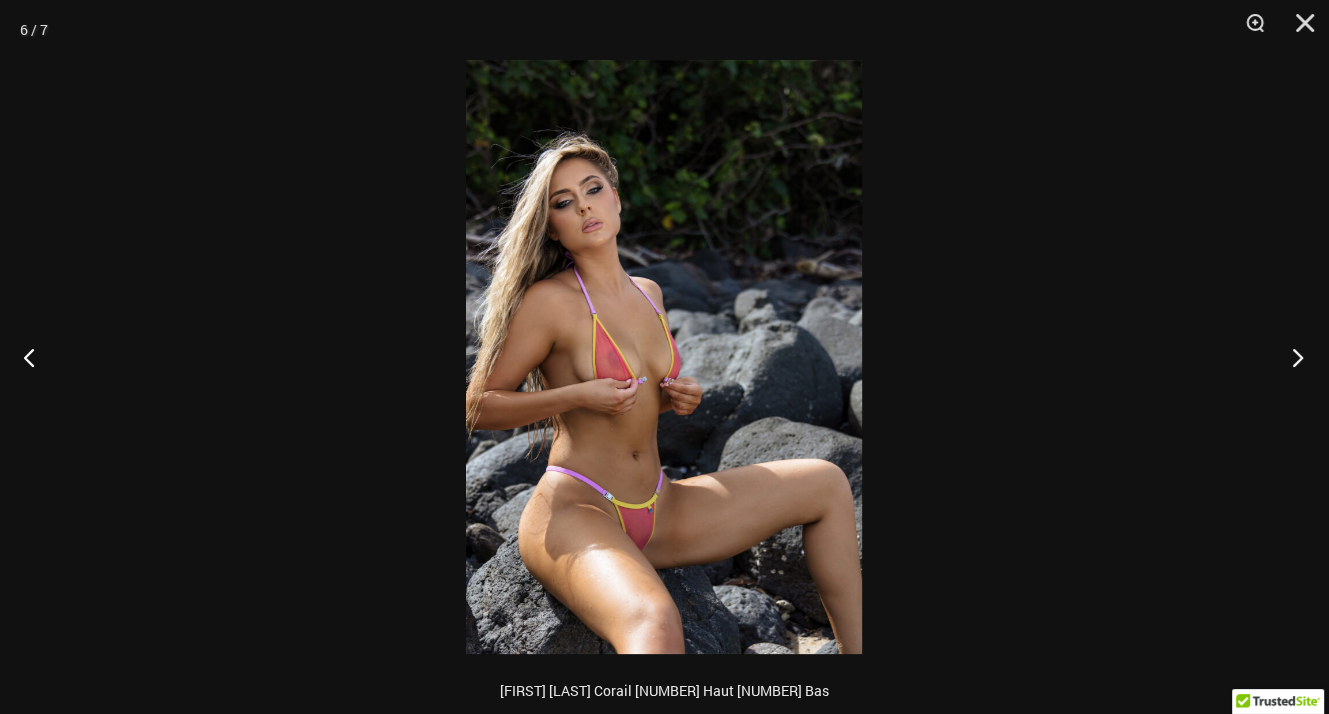 click at bounding box center [1291, 357] 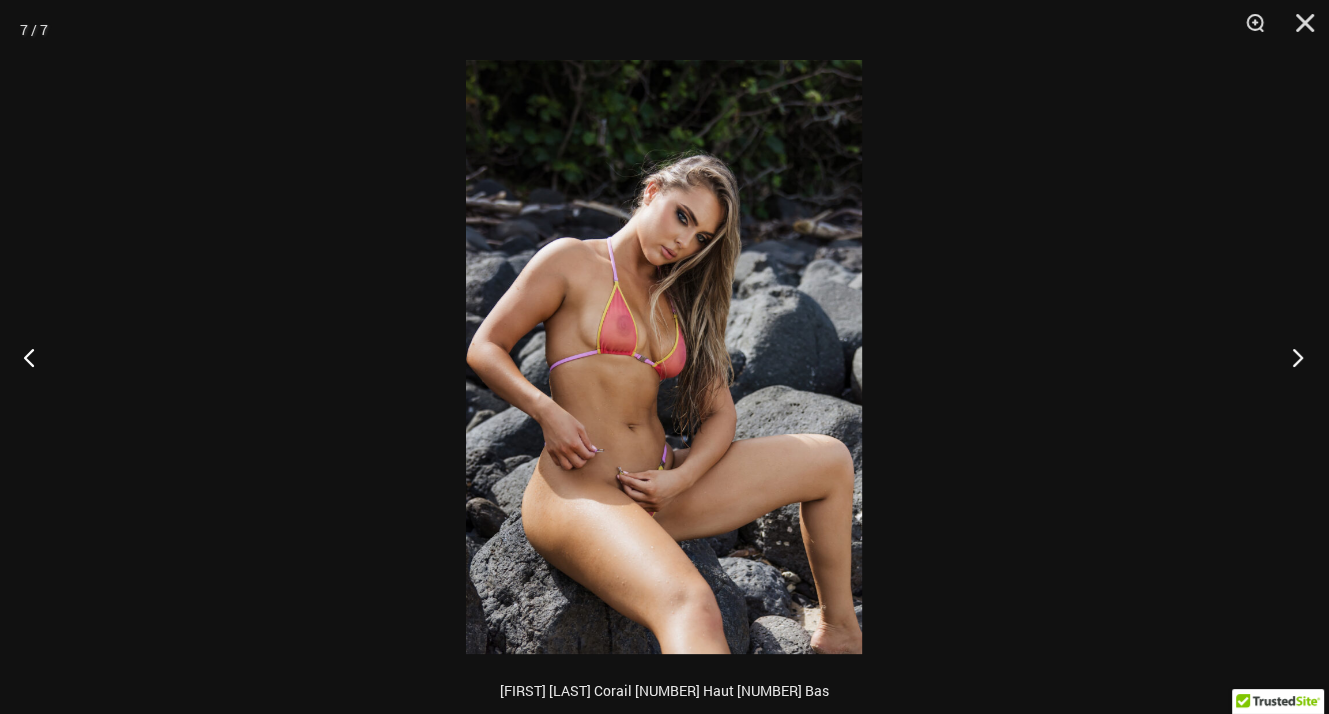 click at bounding box center [1291, 357] 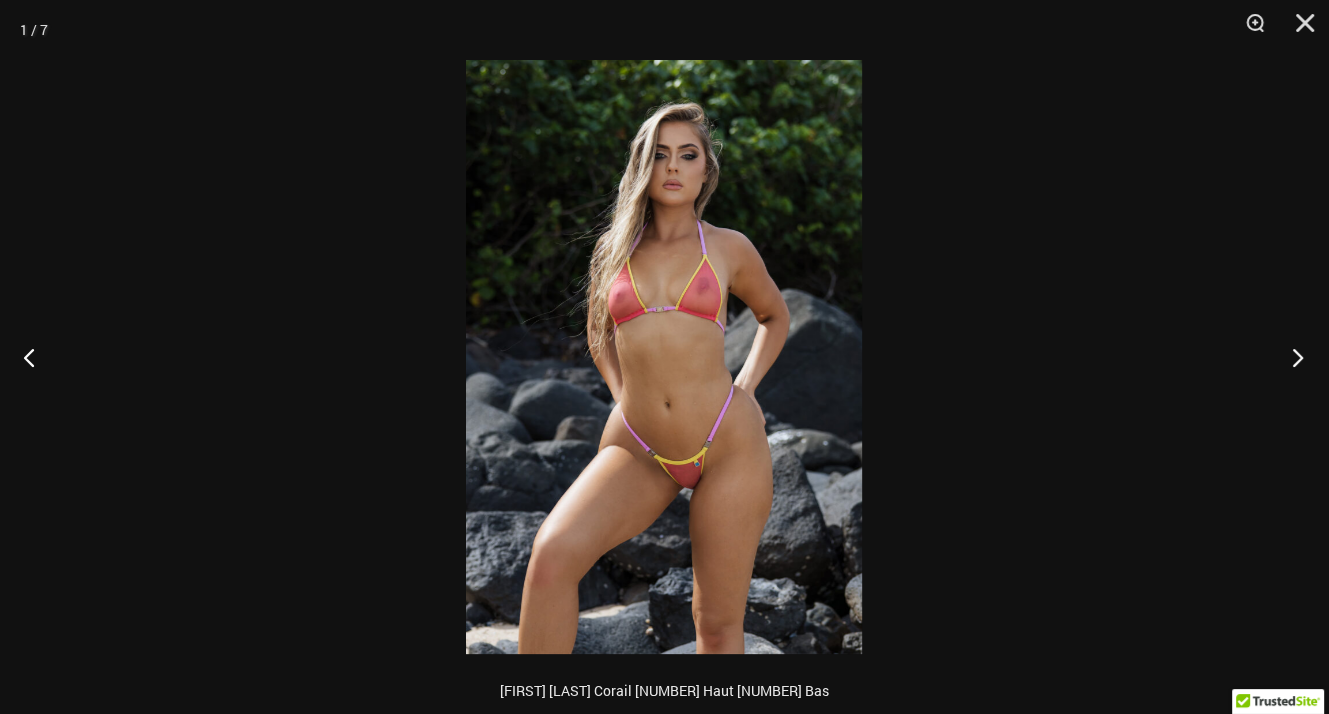 click at bounding box center (1291, 357) 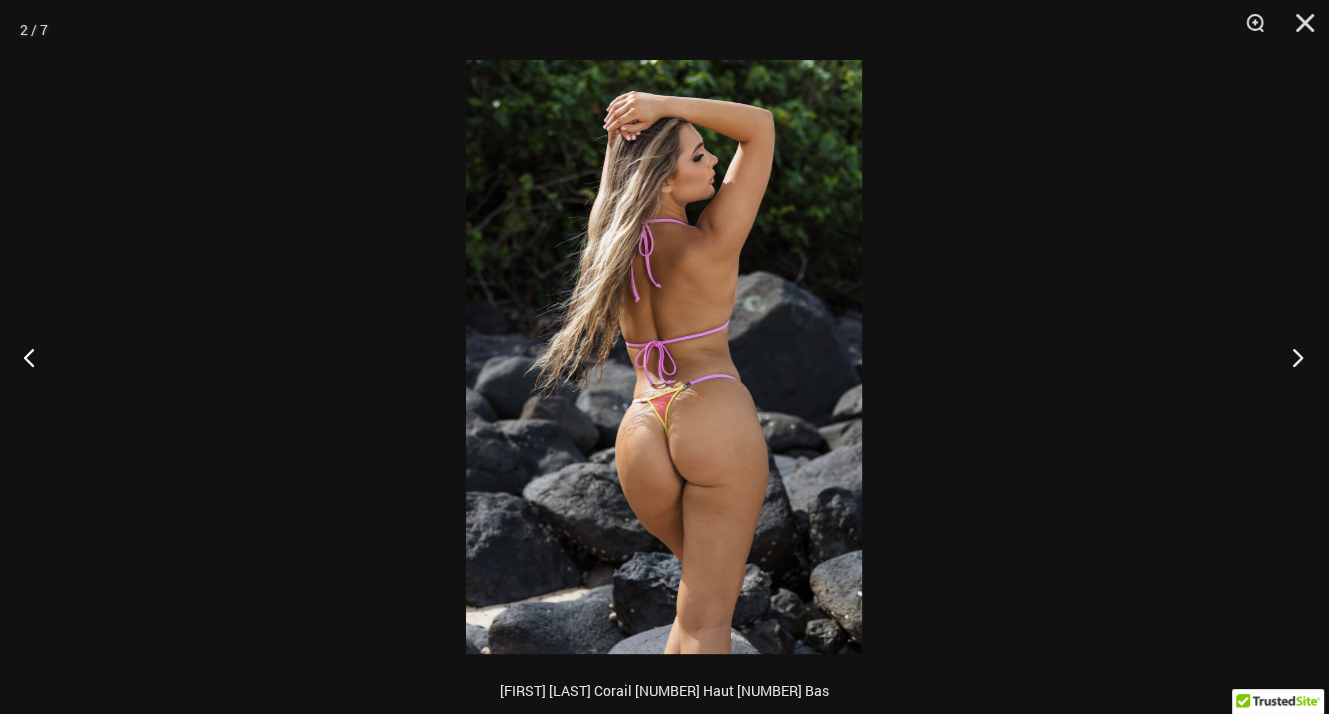 click at bounding box center (1291, 357) 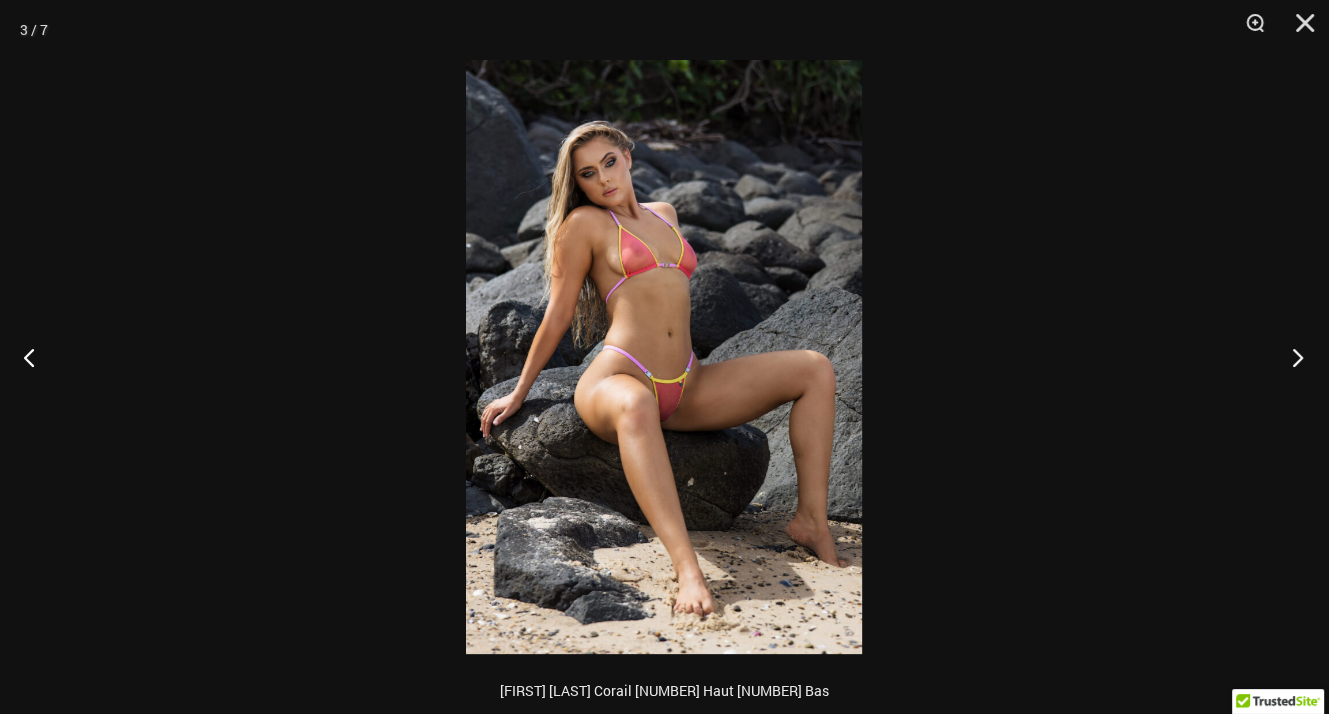 click at bounding box center (1291, 357) 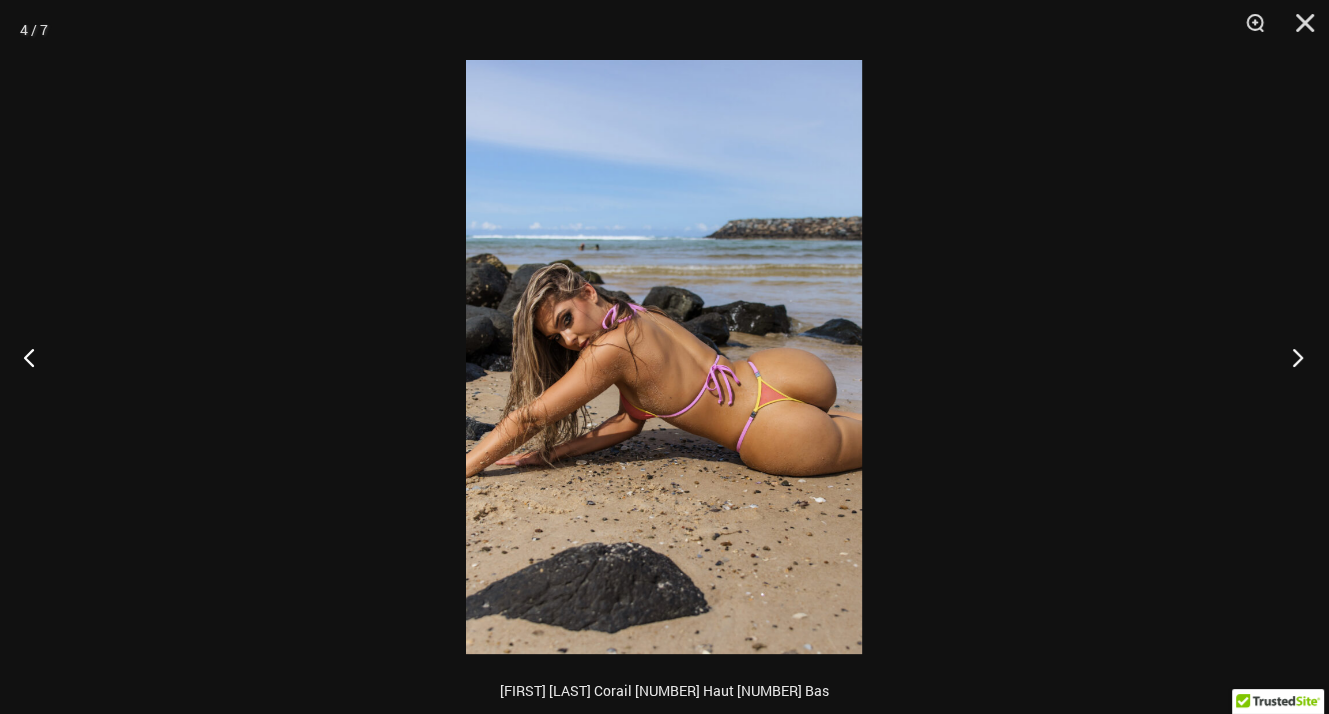 click at bounding box center [1291, 357] 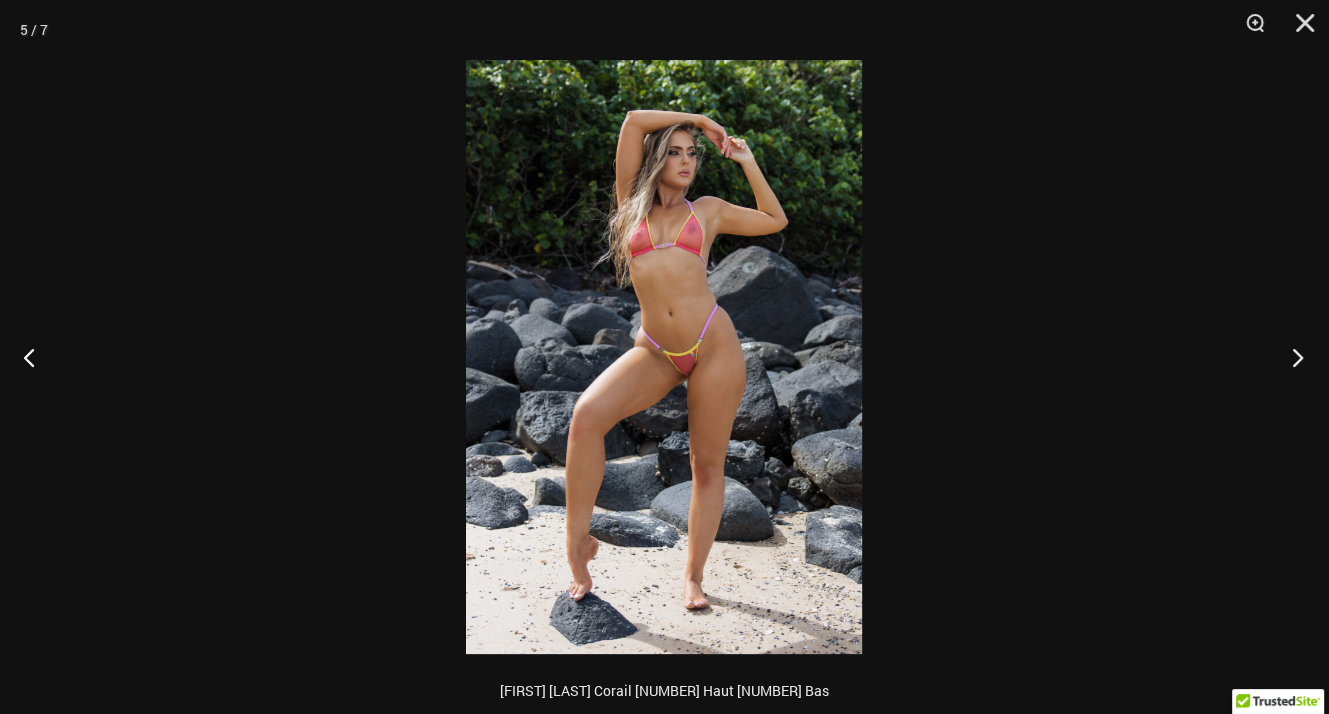 click at bounding box center [1291, 357] 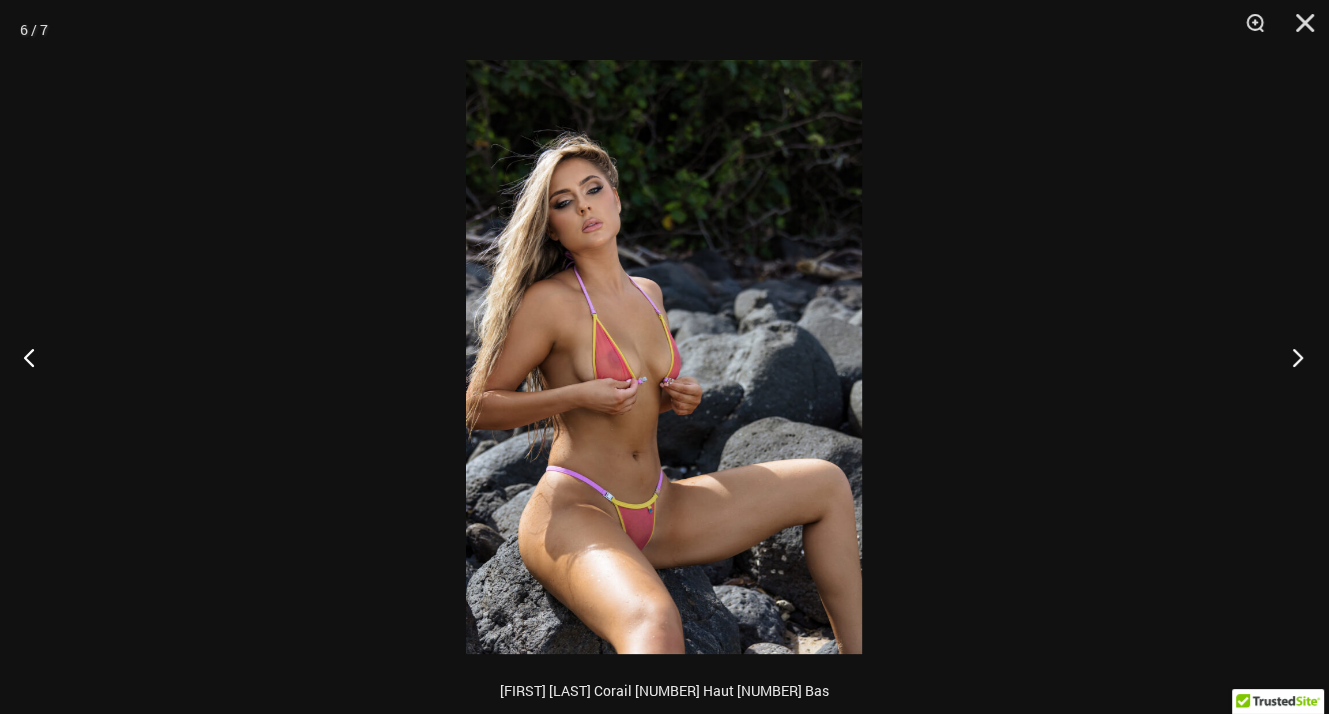 click at bounding box center (1291, 357) 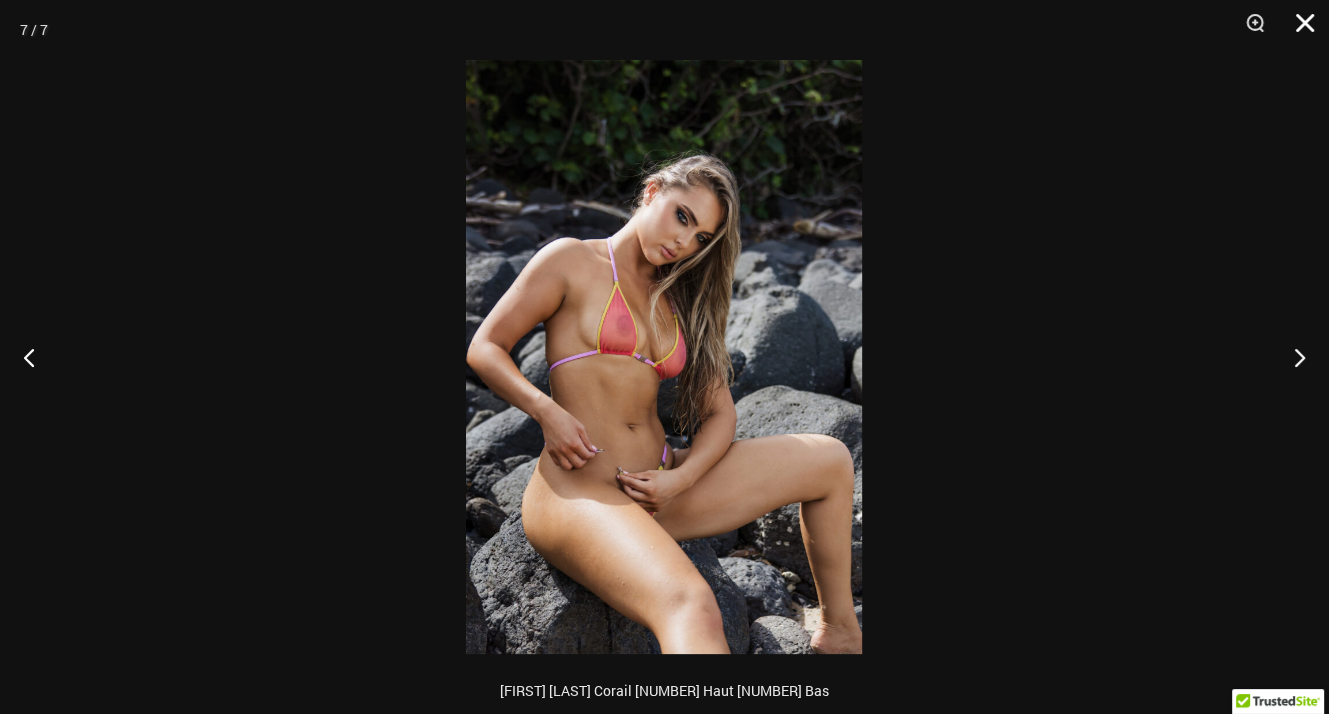 click at bounding box center (1298, 30) 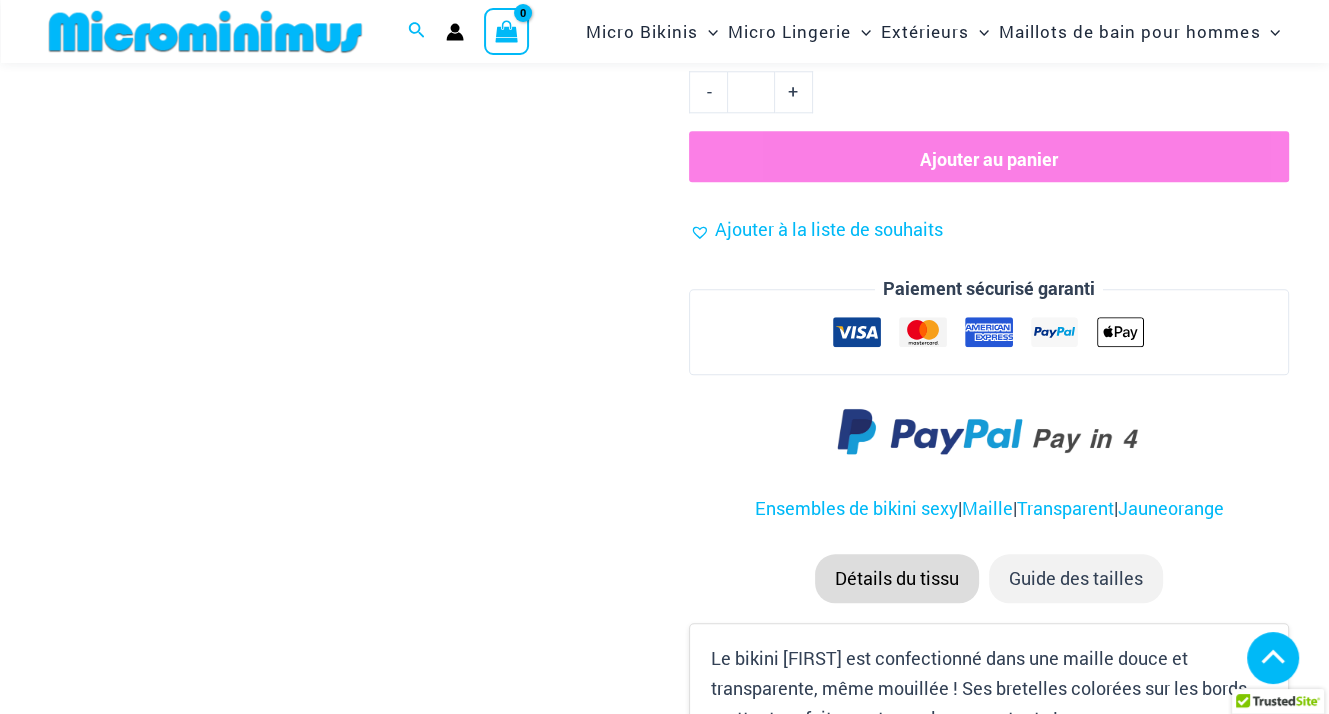 scroll, scrollTop: 2477, scrollLeft: 0, axis: vertical 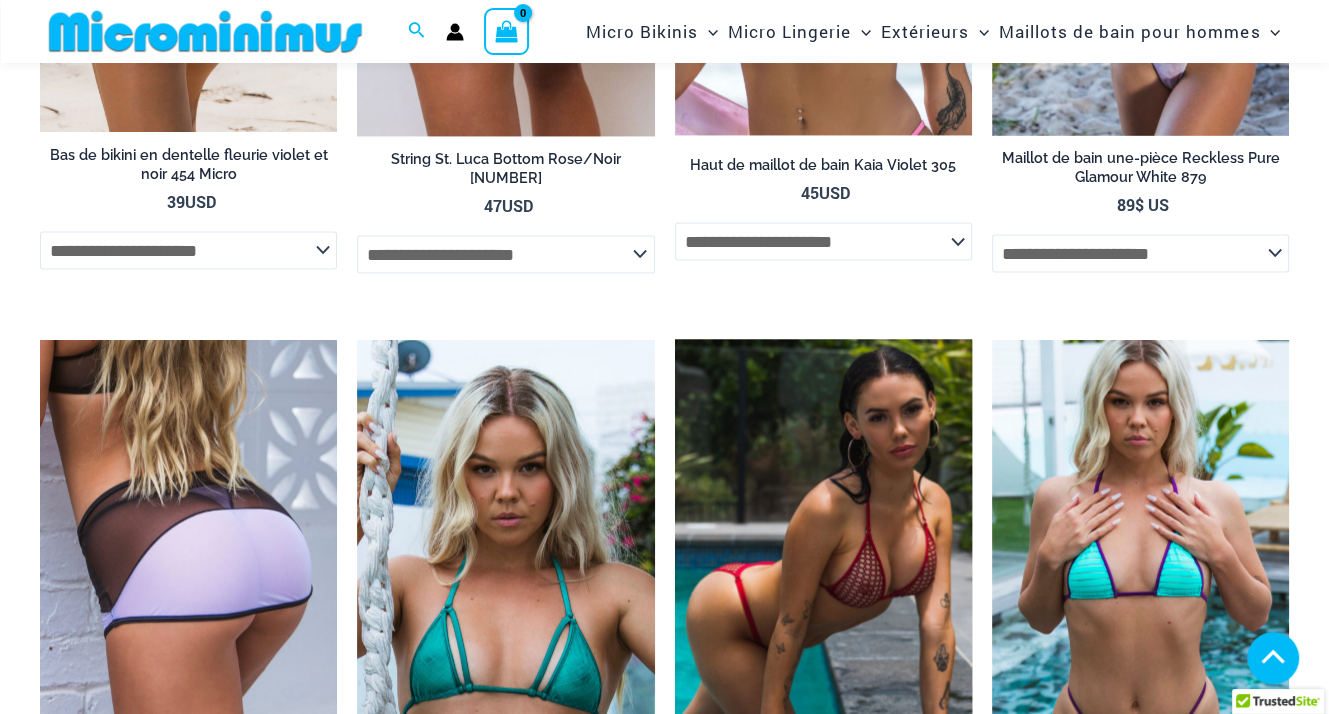 click at bounding box center (823, 562) 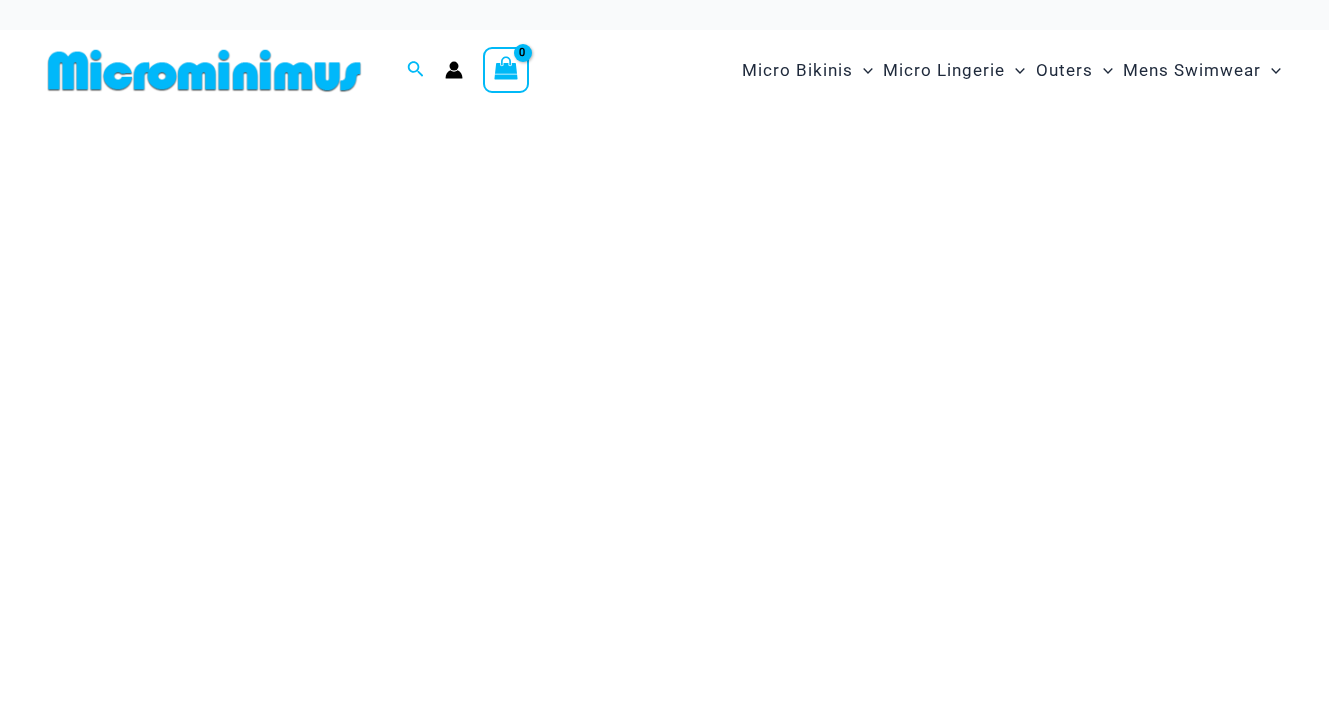 scroll, scrollTop: 0, scrollLeft: 0, axis: both 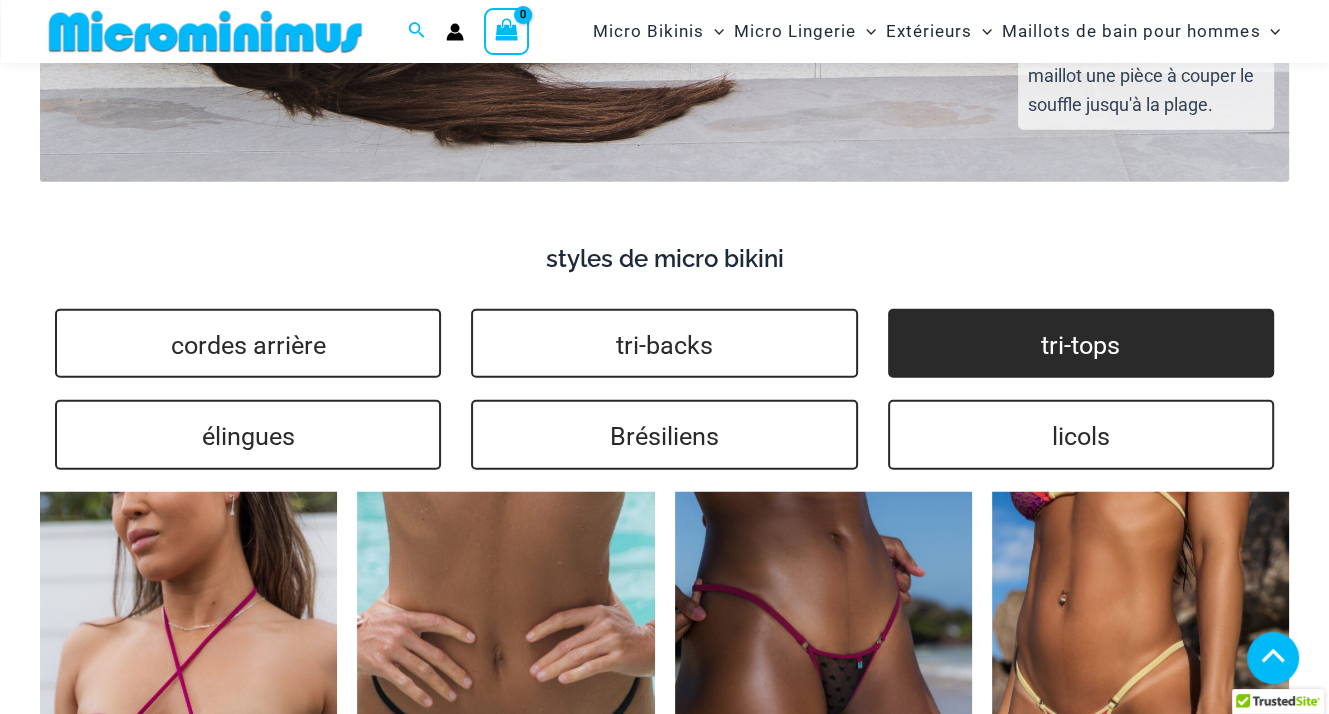 click on "tri-tops" at bounding box center (1081, 344) 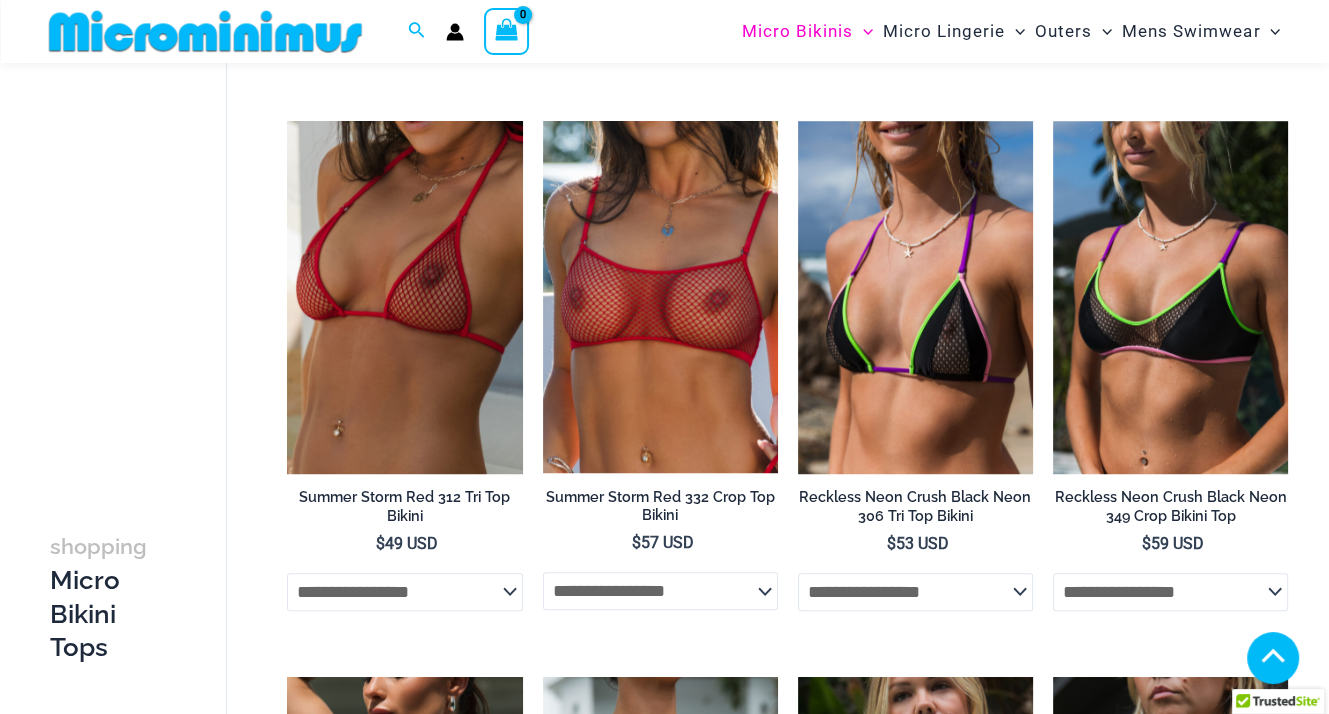 scroll, scrollTop: 1301, scrollLeft: 0, axis: vertical 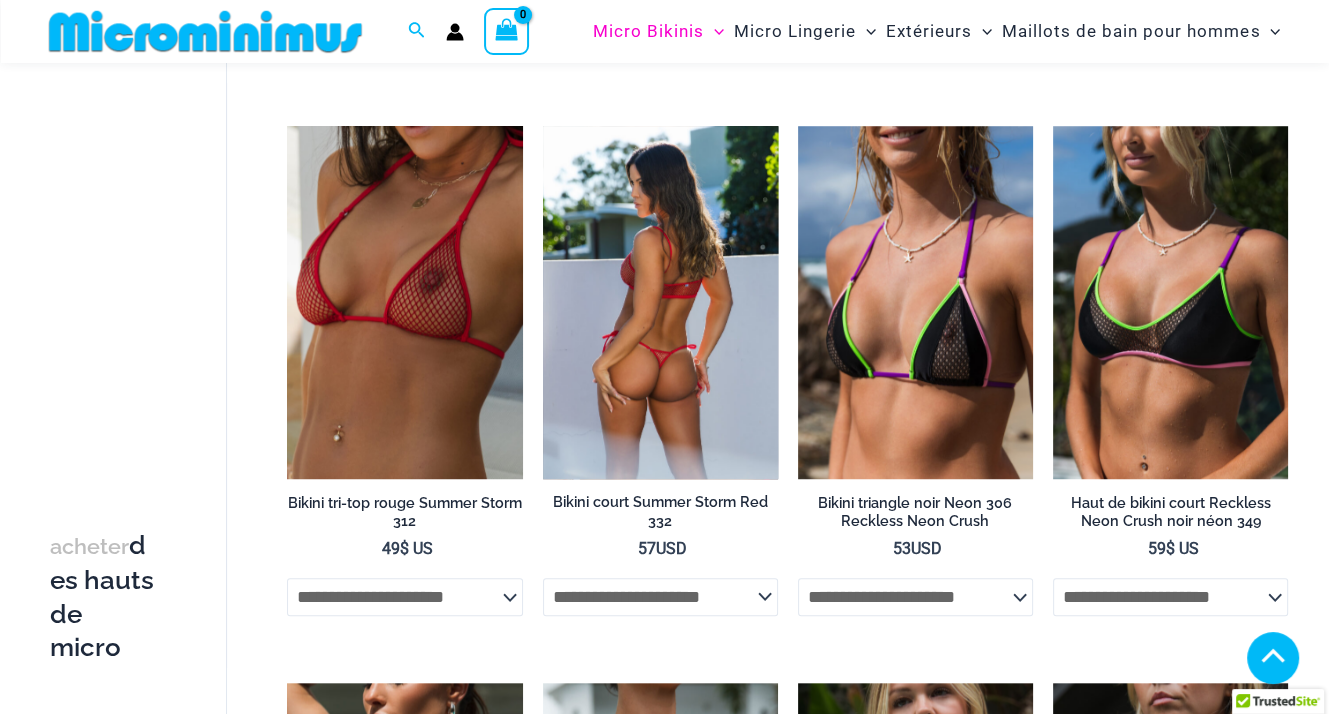 click at bounding box center [660, 302] 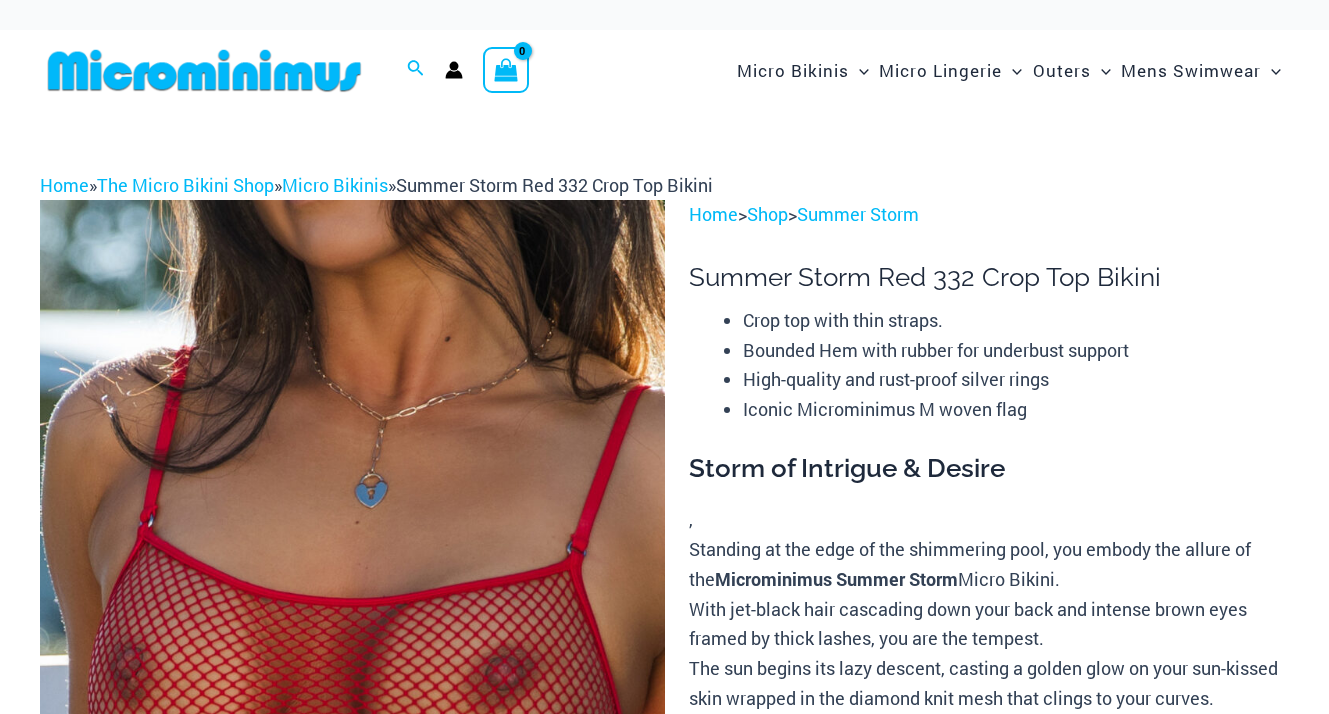 scroll, scrollTop: 0, scrollLeft: 0, axis: both 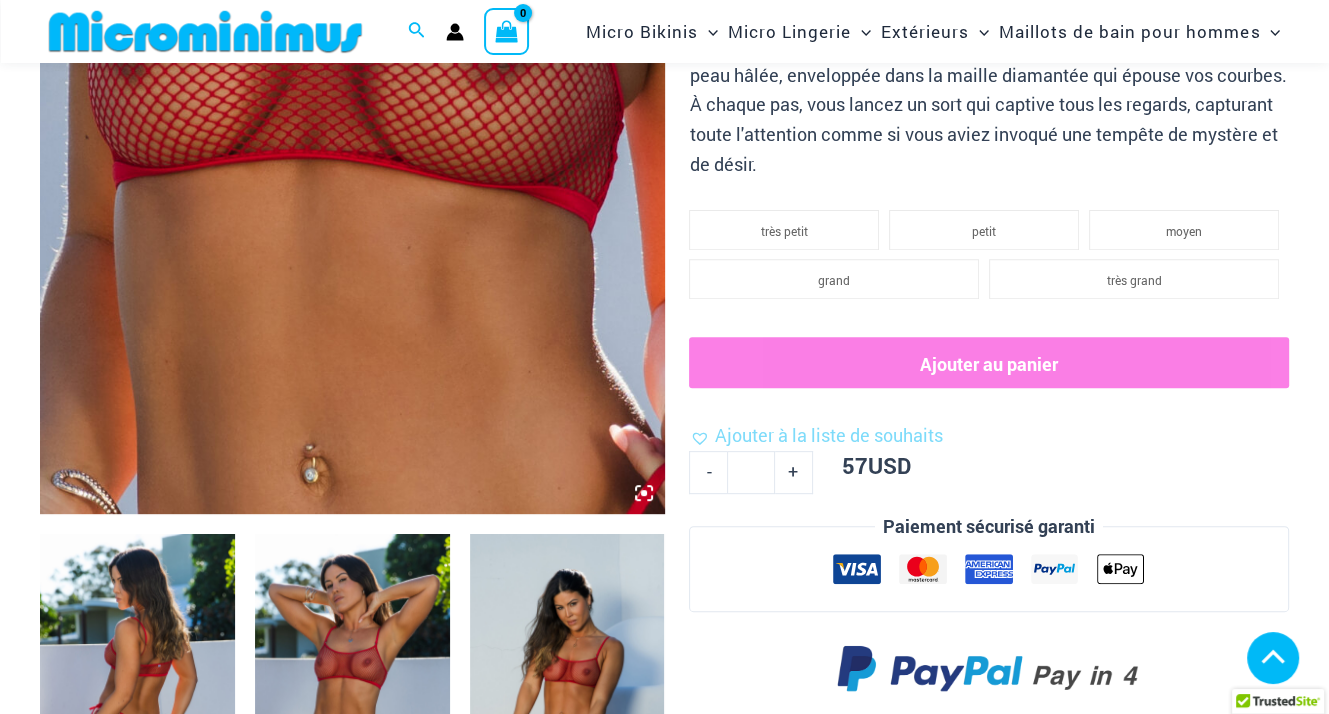 click at bounding box center [352, 45] 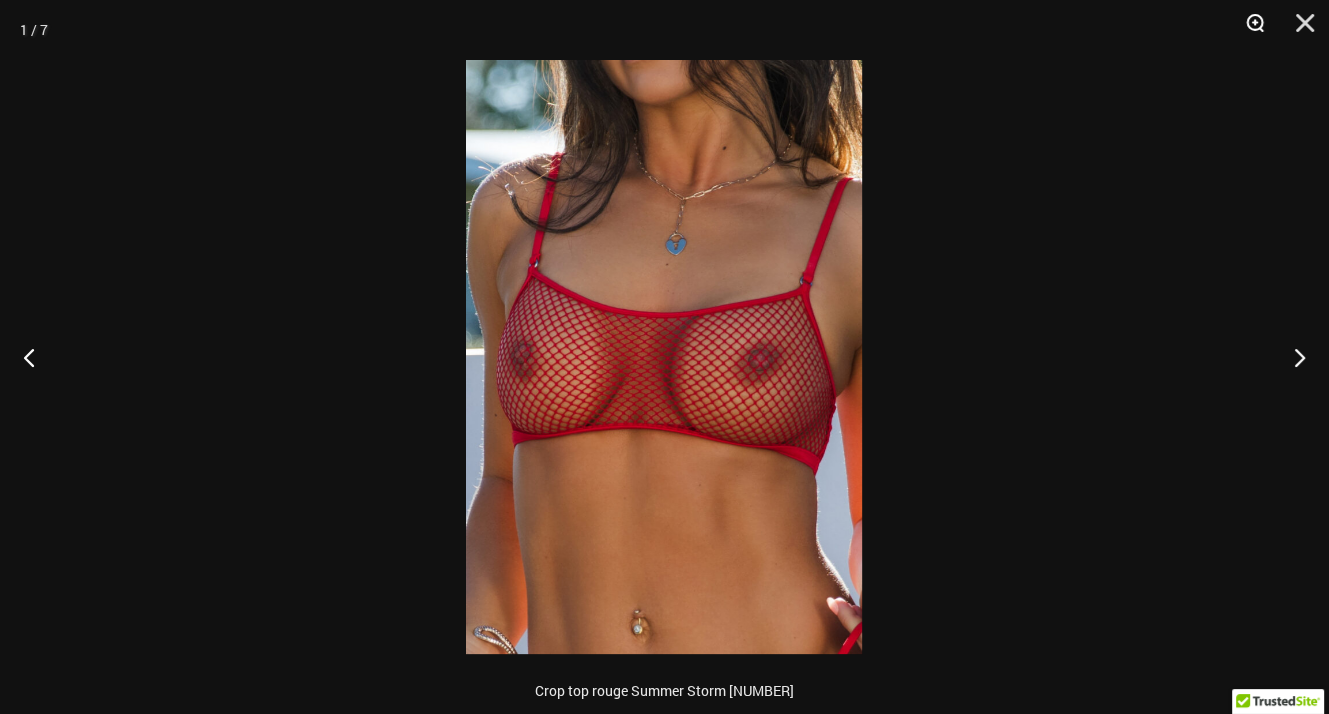 click at bounding box center (1248, 30) 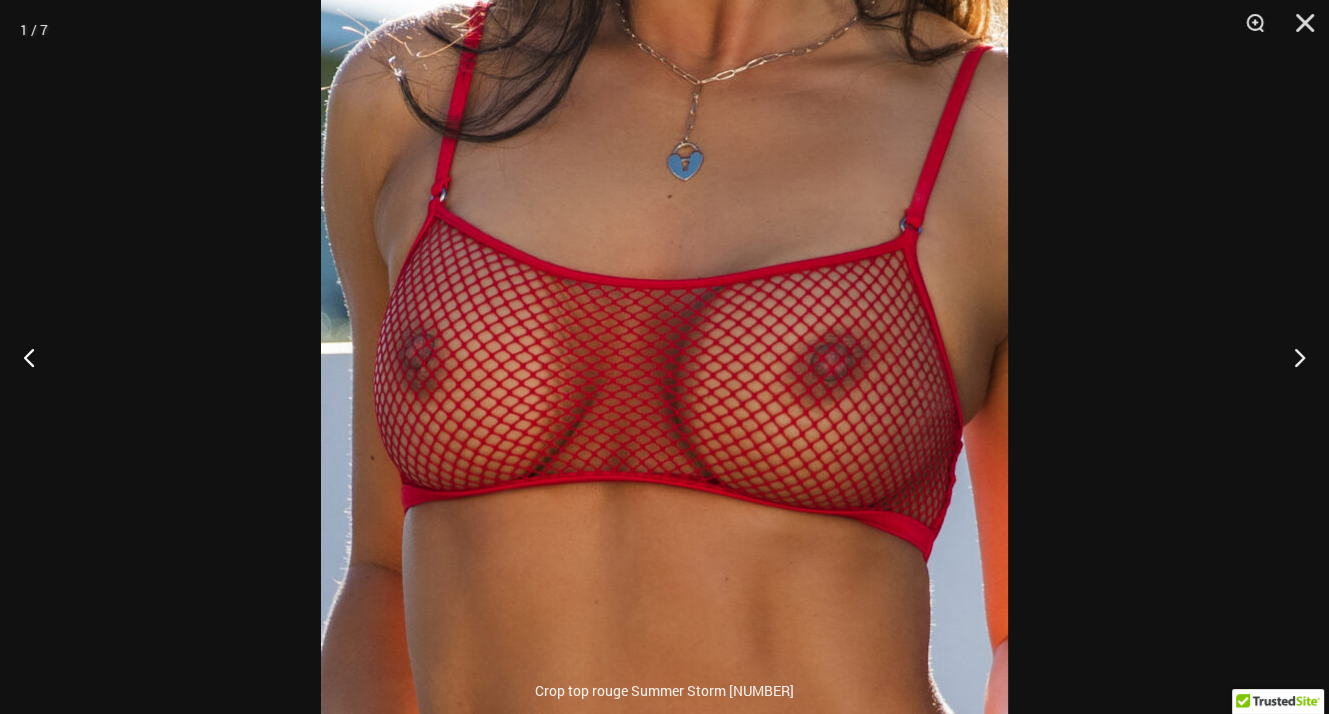 click at bounding box center [664, 357] 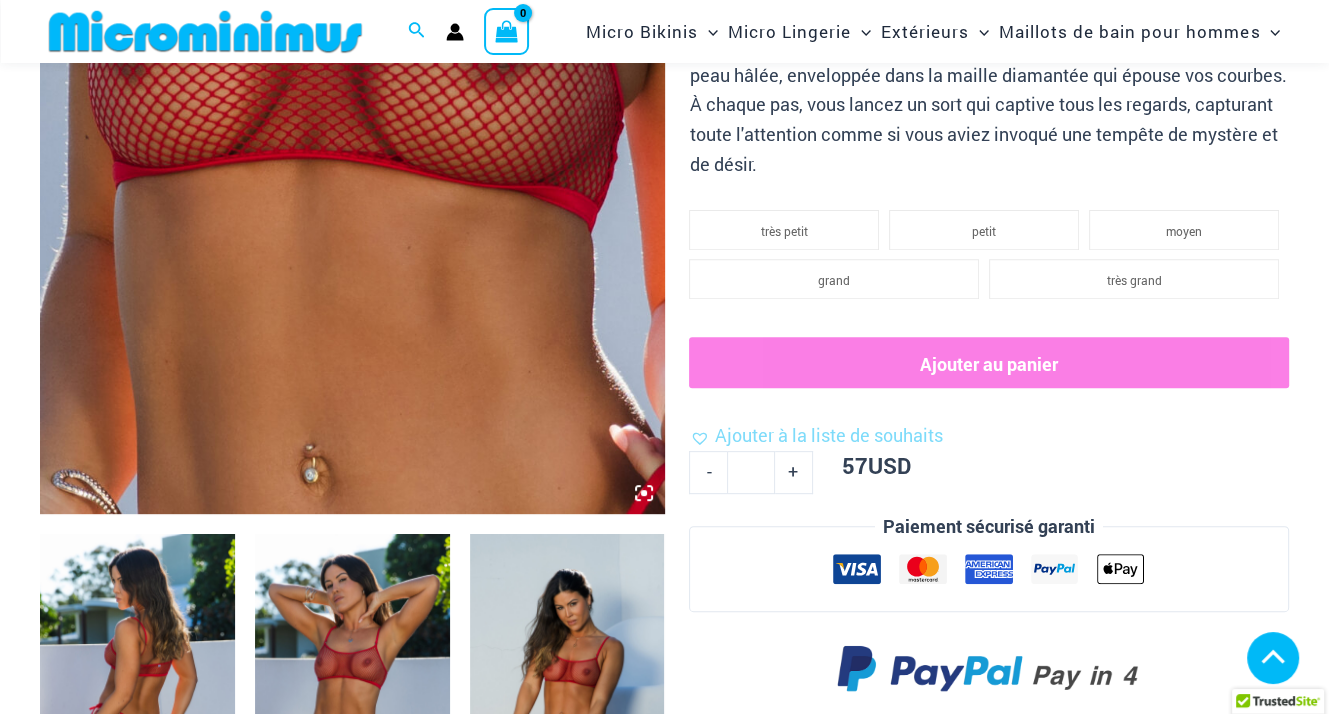 click at bounding box center (352, 680) 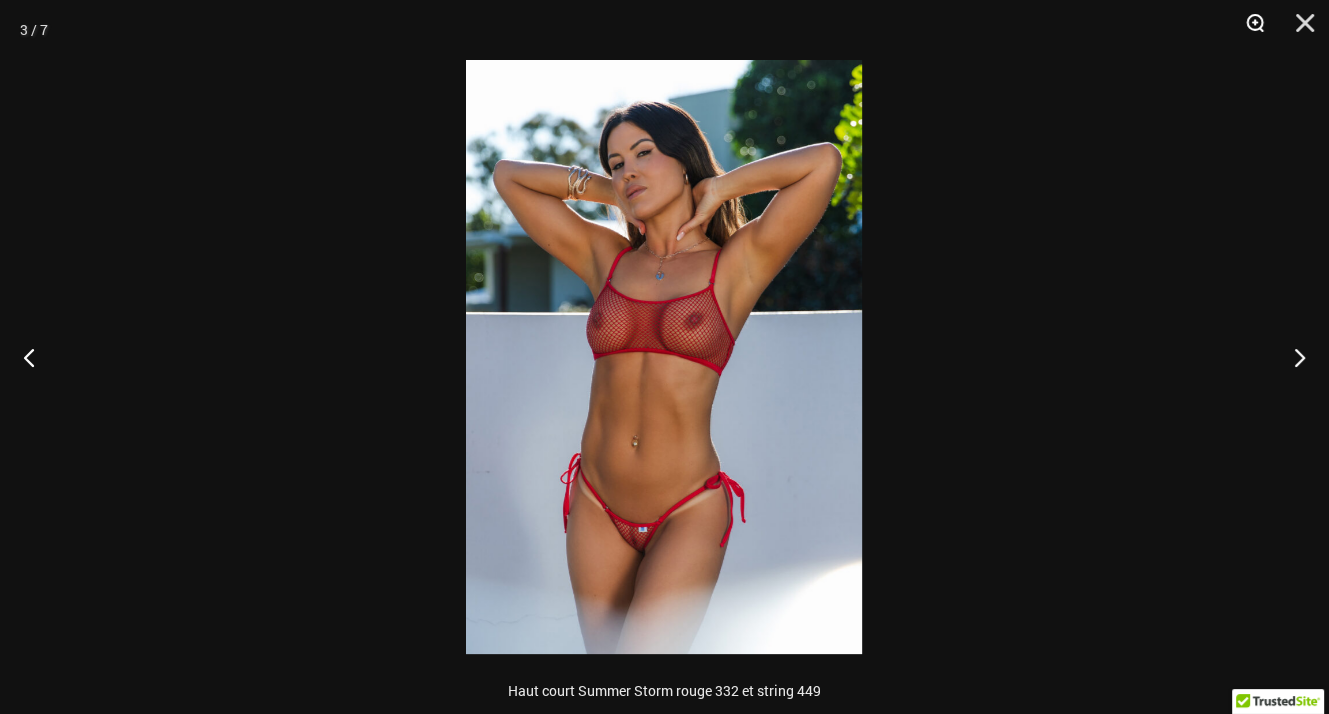 click at bounding box center [1248, 30] 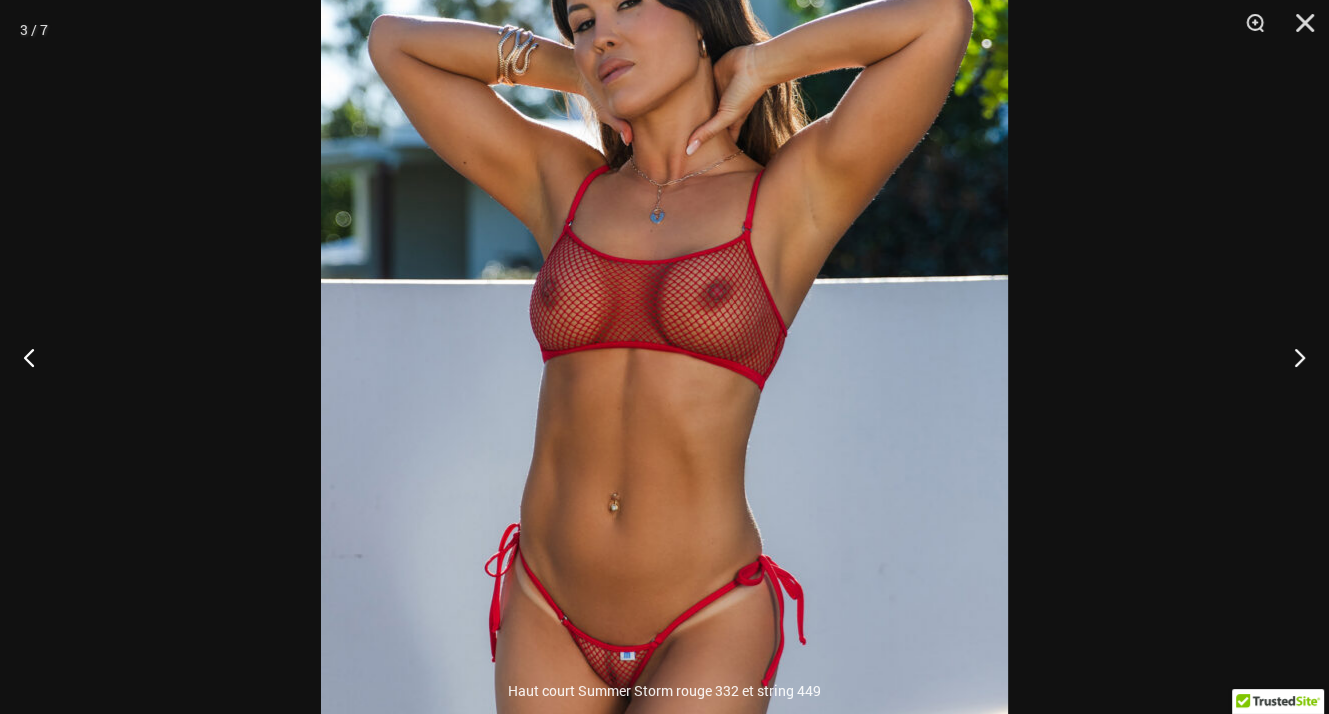 click at bounding box center (664, 357) 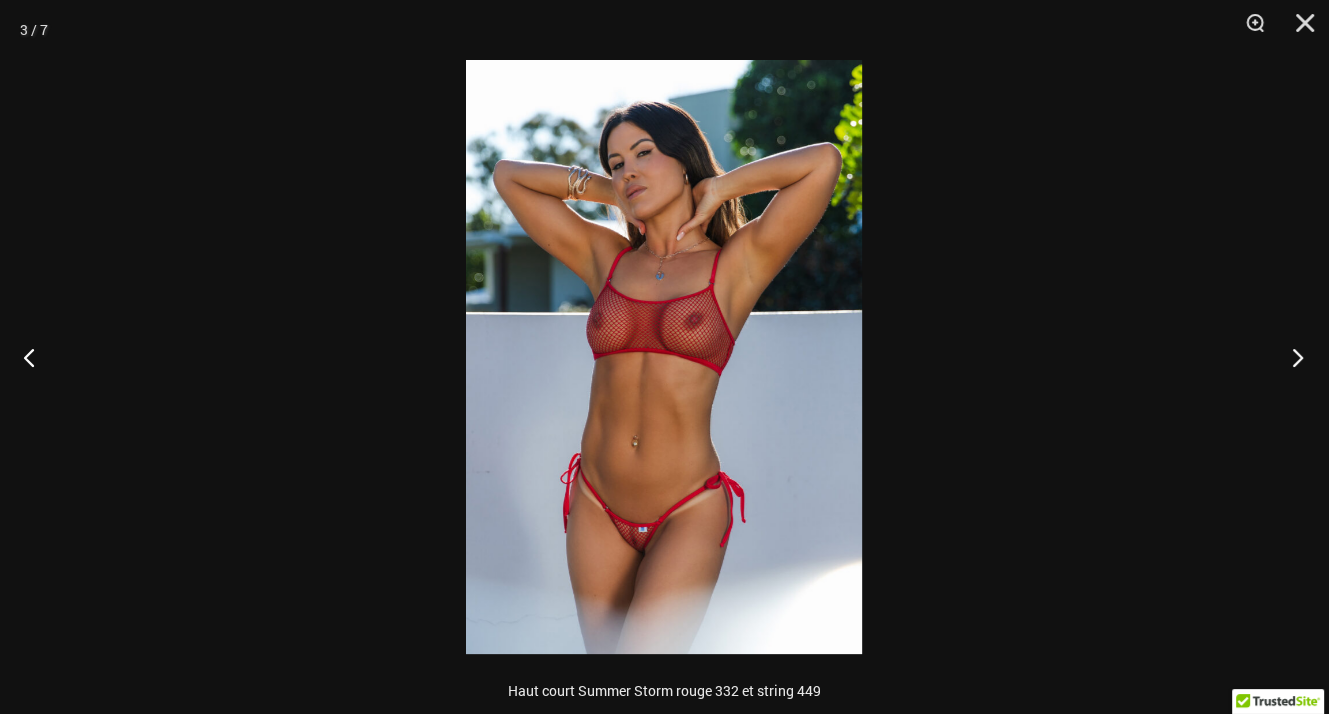click at bounding box center [1291, 357] 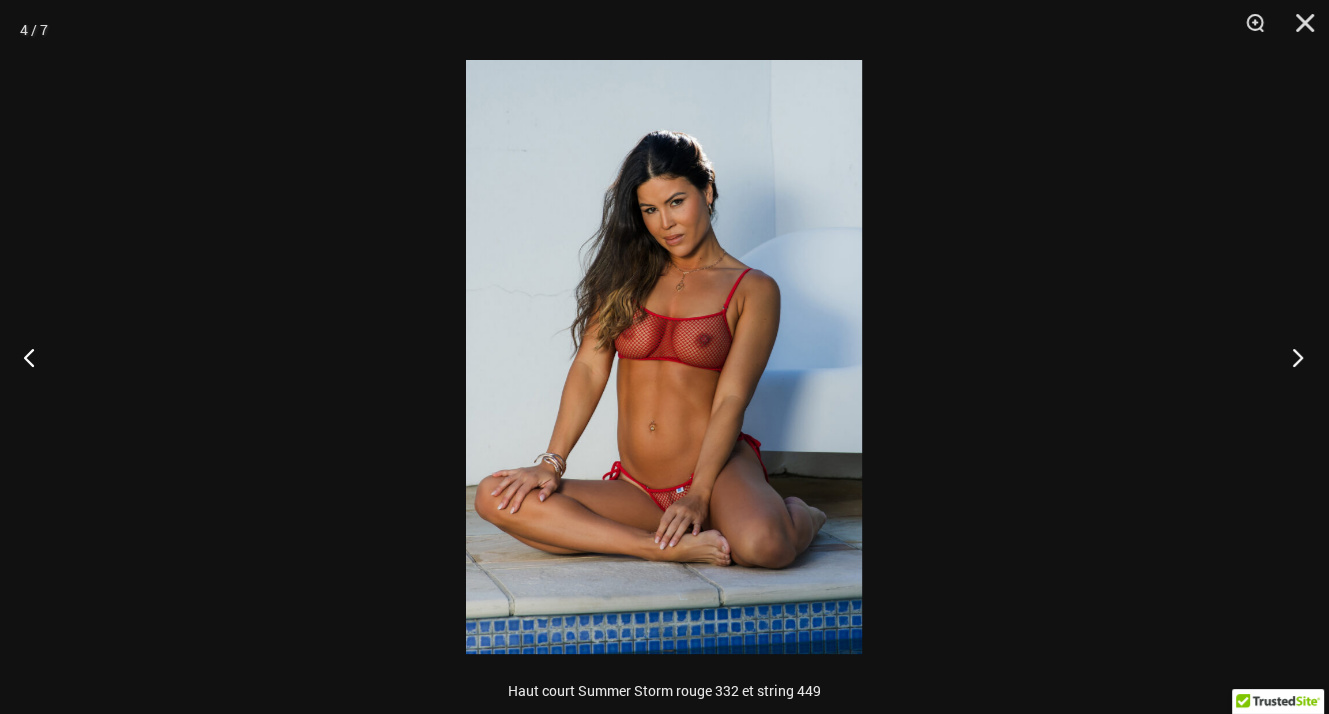click at bounding box center (1291, 357) 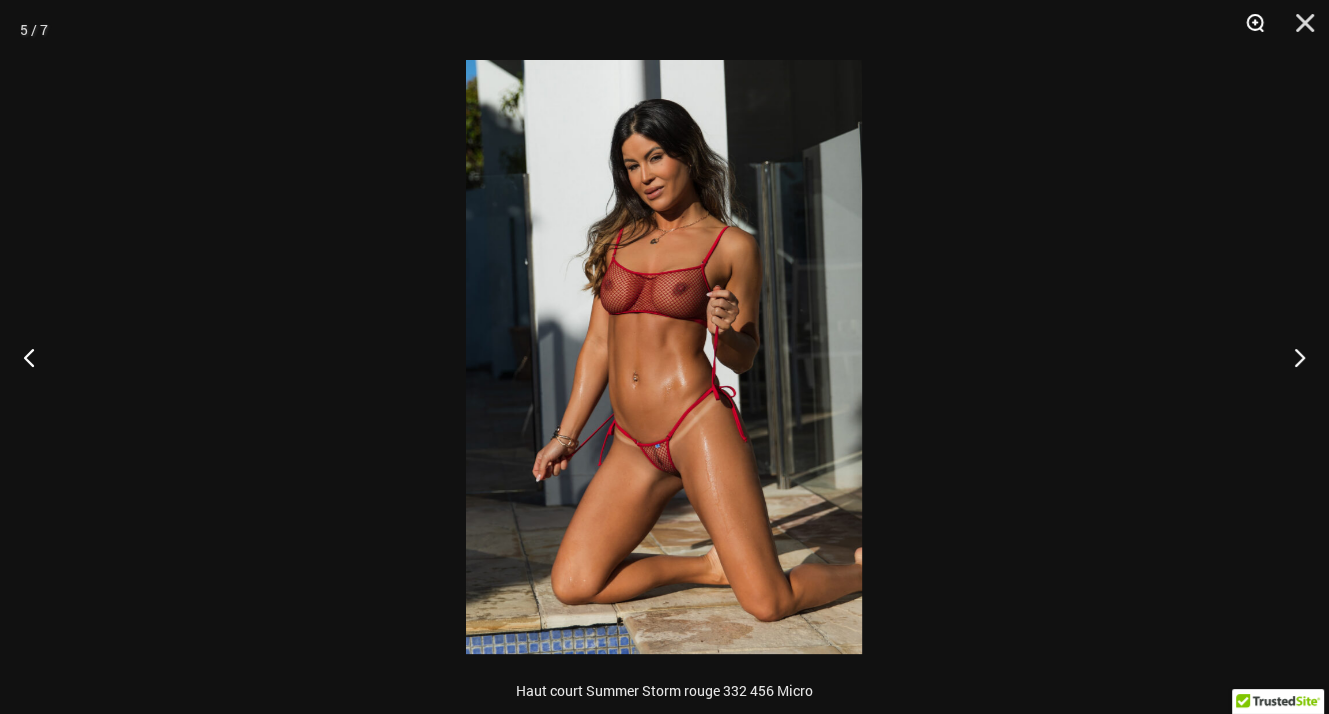 click at bounding box center [1248, 30] 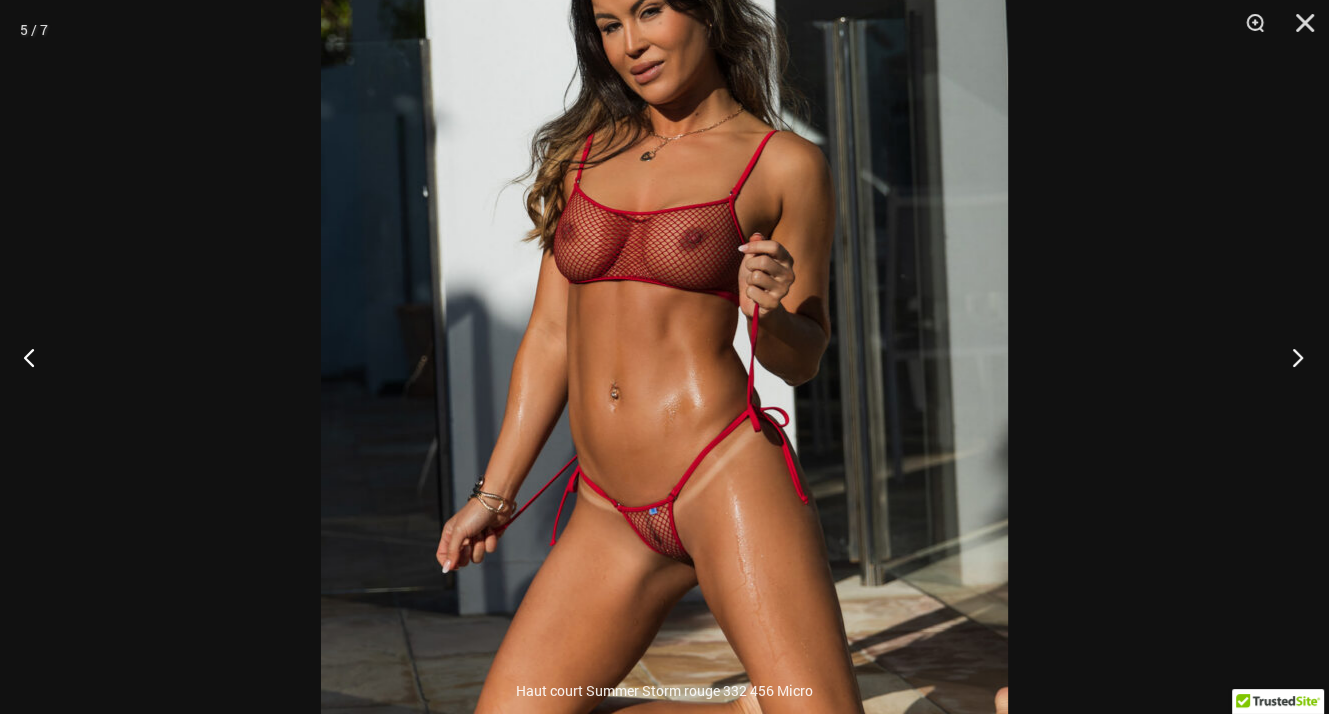 click at bounding box center [1291, 357] 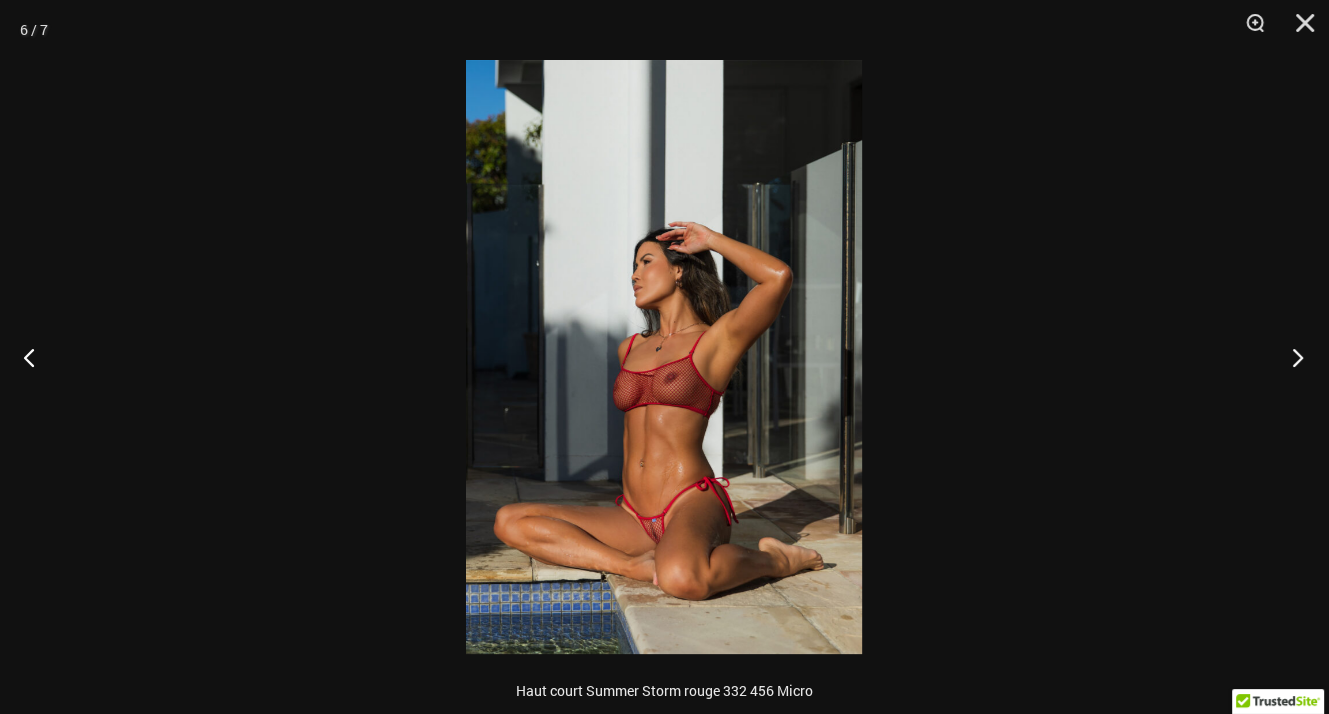 click at bounding box center (1291, 357) 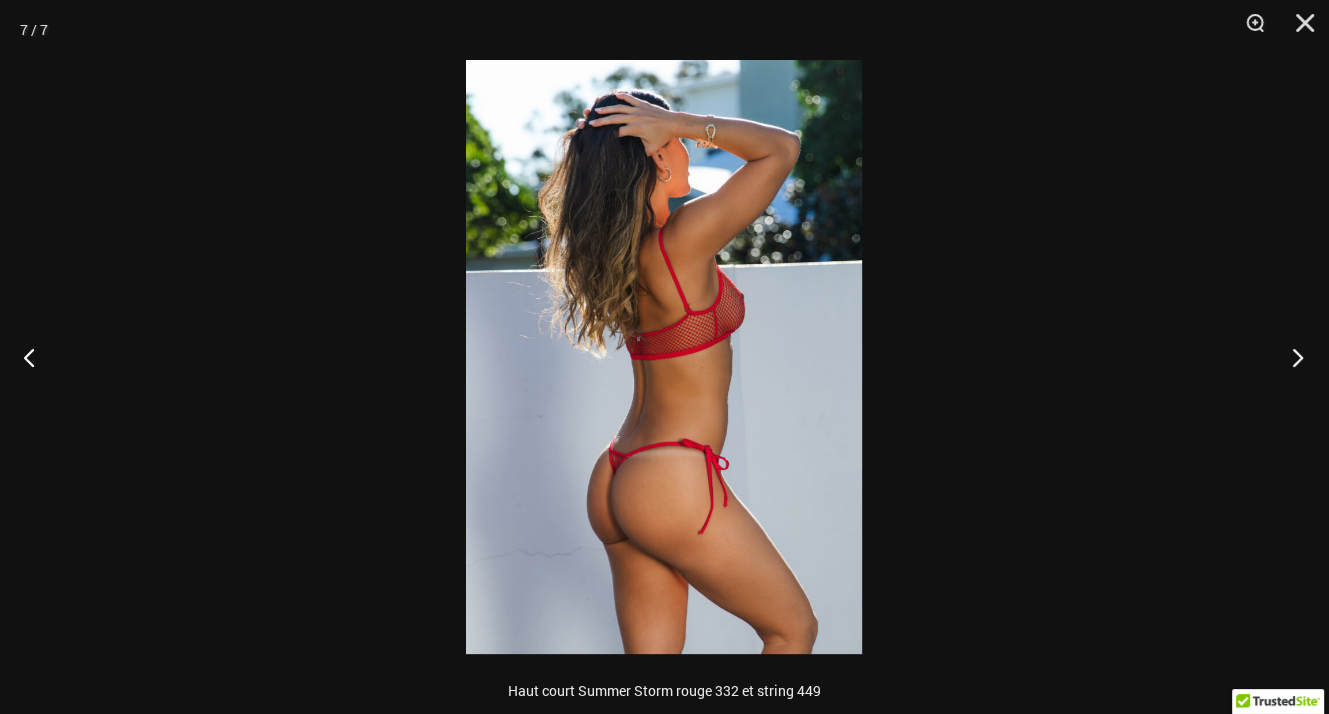 click at bounding box center (1291, 357) 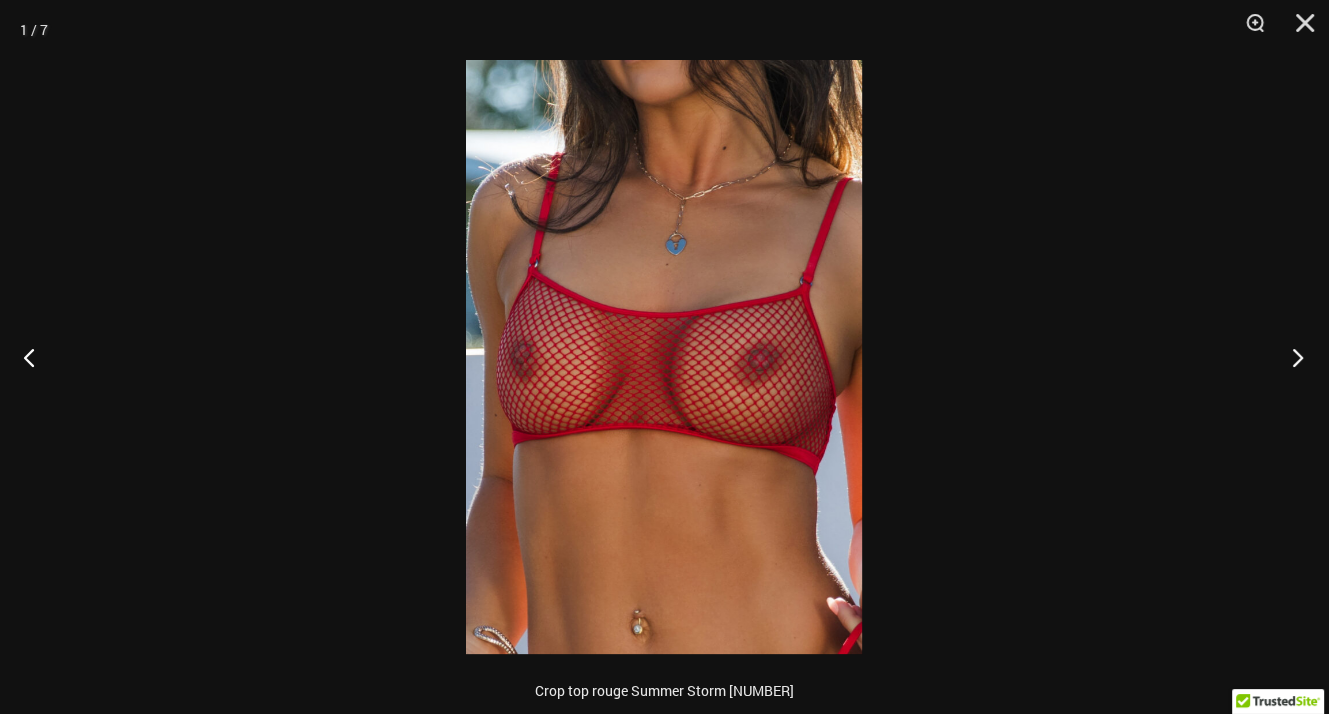 click at bounding box center [1291, 357] 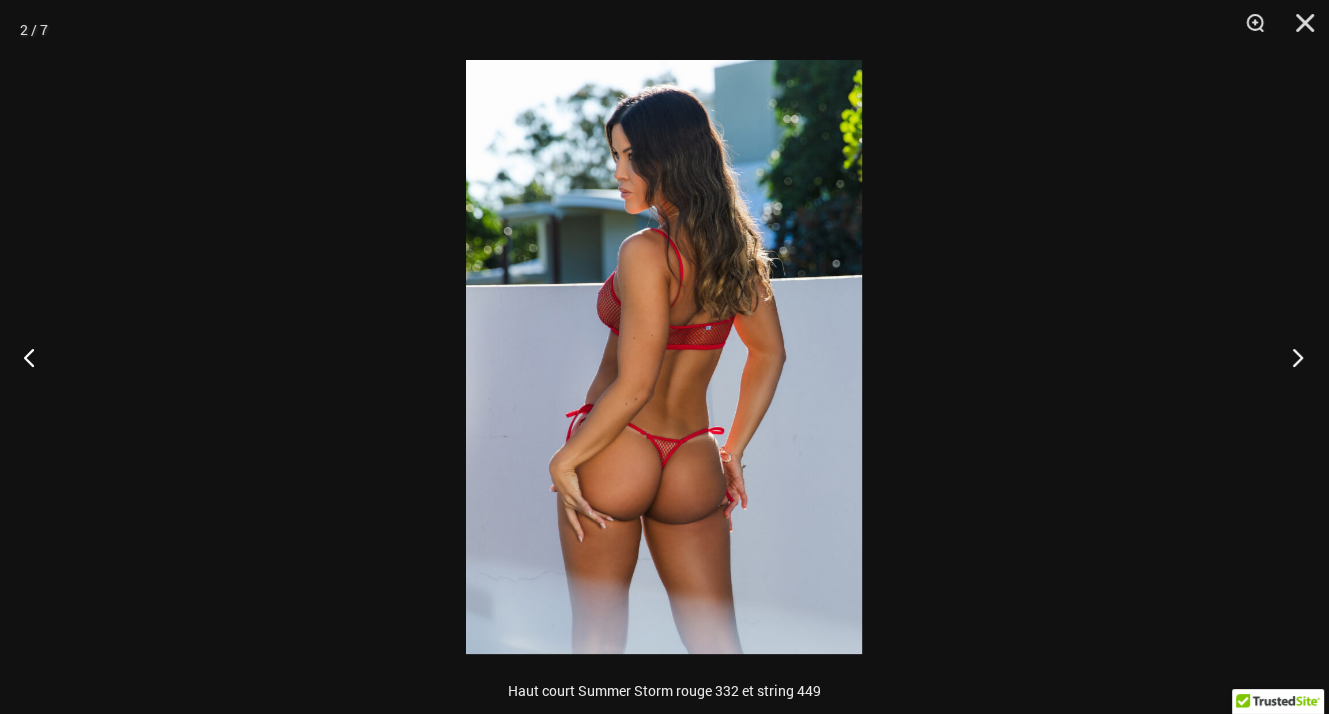 click at bounding box center [1291, 357] 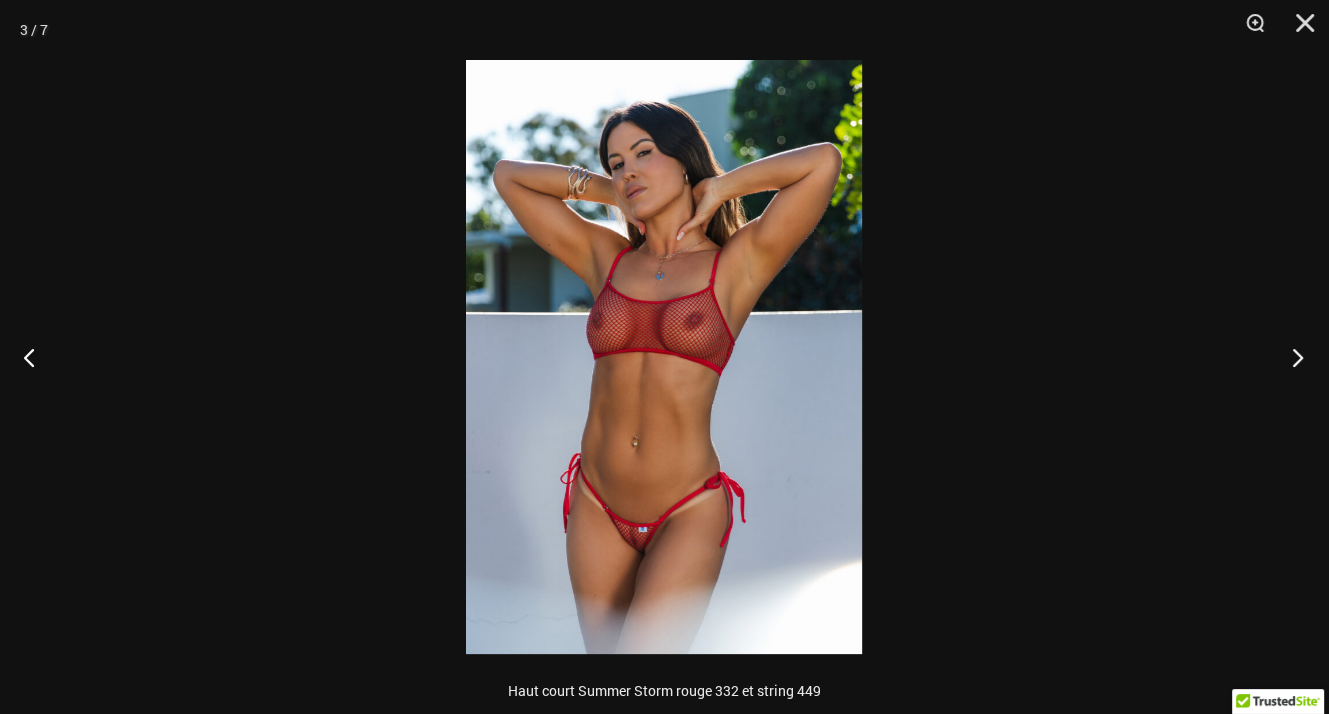 click at bounding box center [1291, 357] 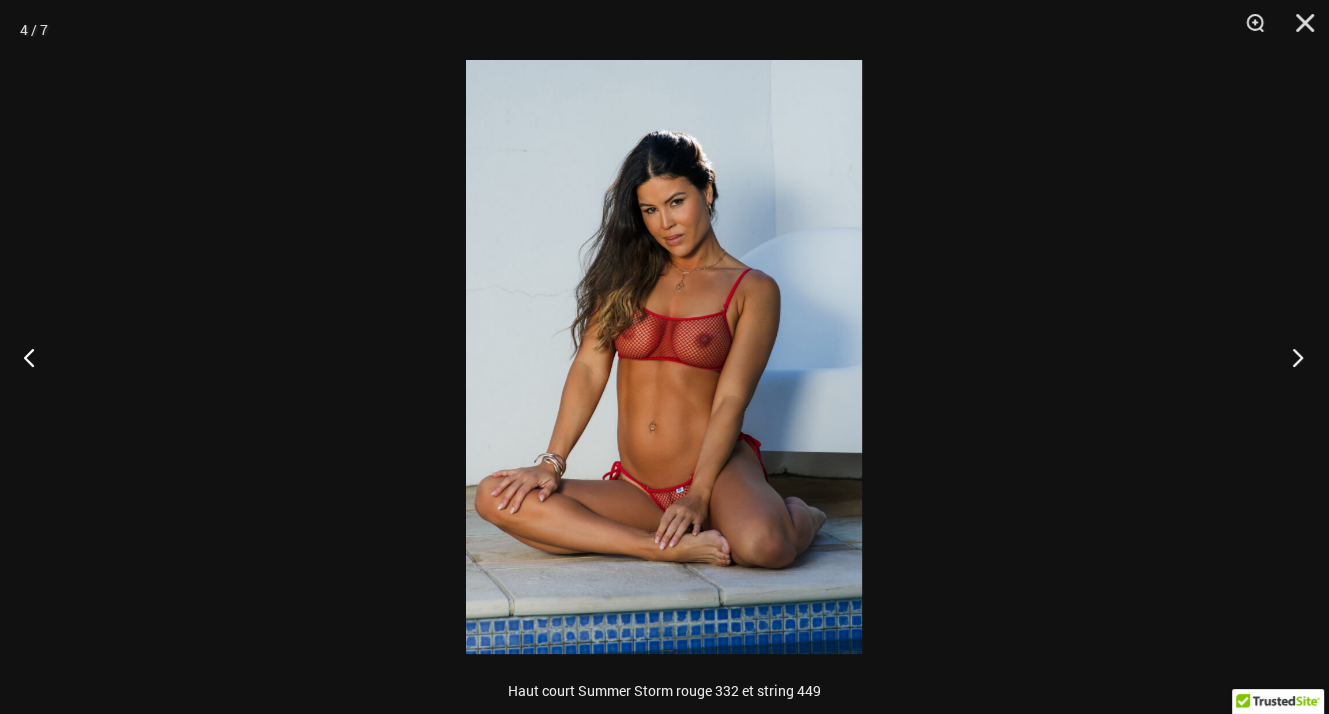 click at bounding box center (1291, 357) 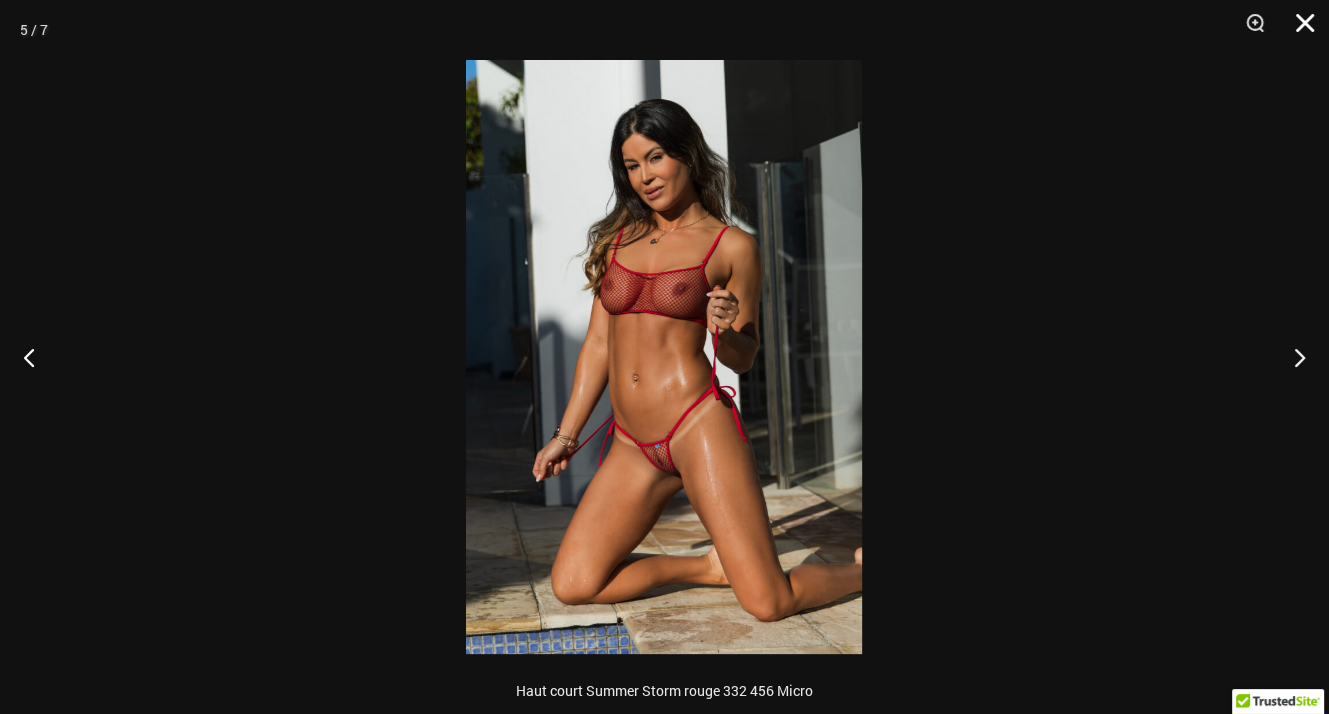 click at bounding box center (1298, 30) 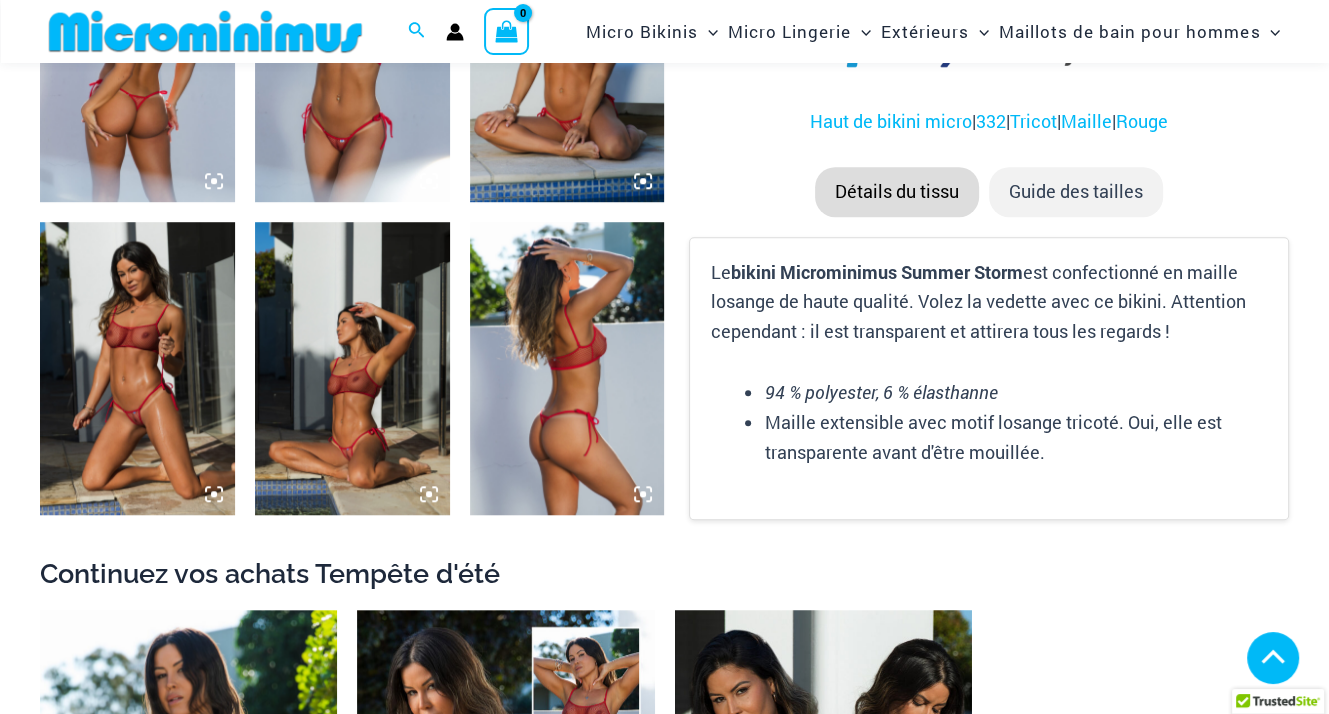 scroll, scrollTop: 1853, scrollLeft: 0, axis: vertical 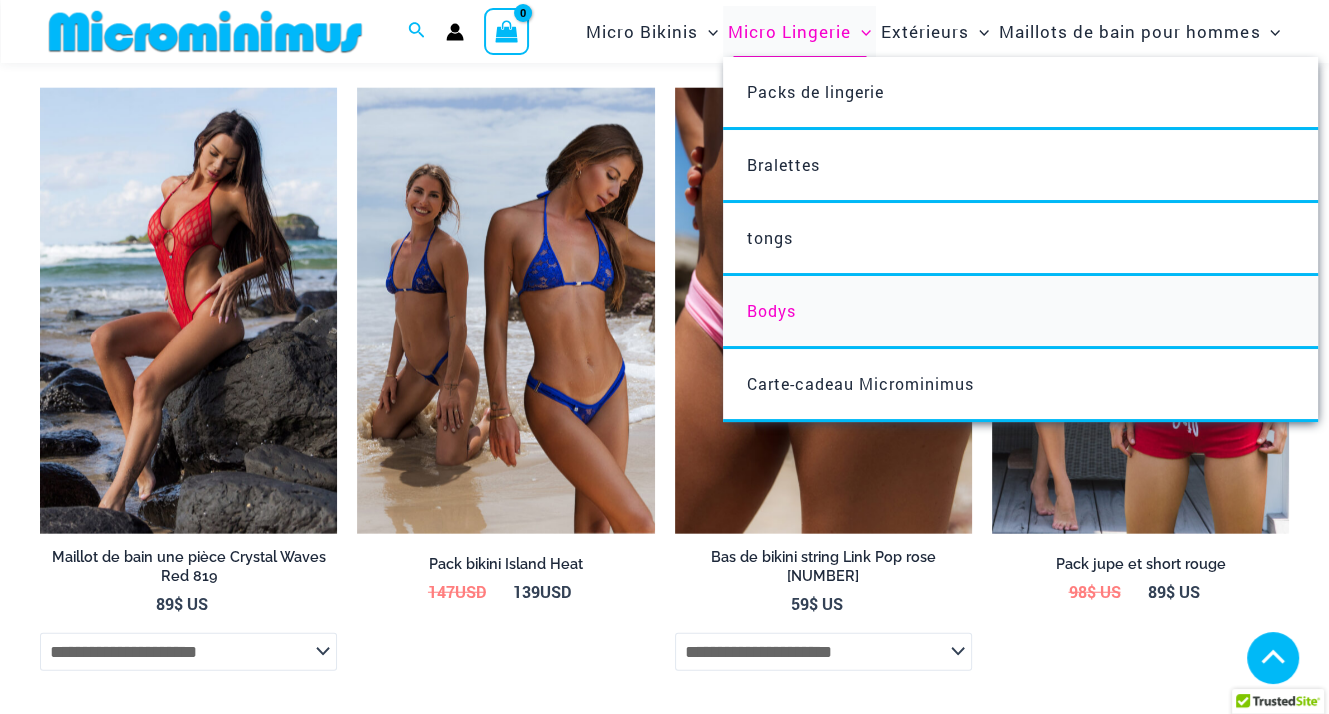 click on "Bodys" at bounding box center [771, 310] 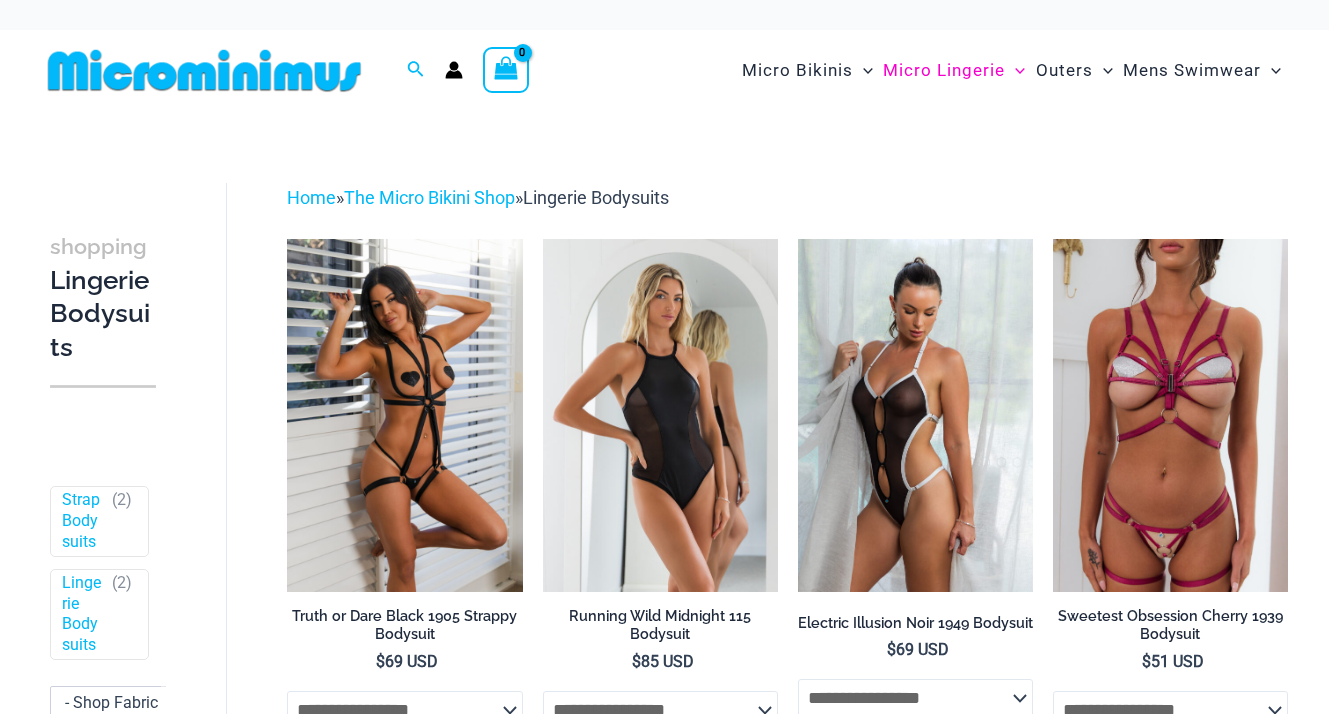 scroll, scrollTop: 0, scrollLeft: 0, axis: both 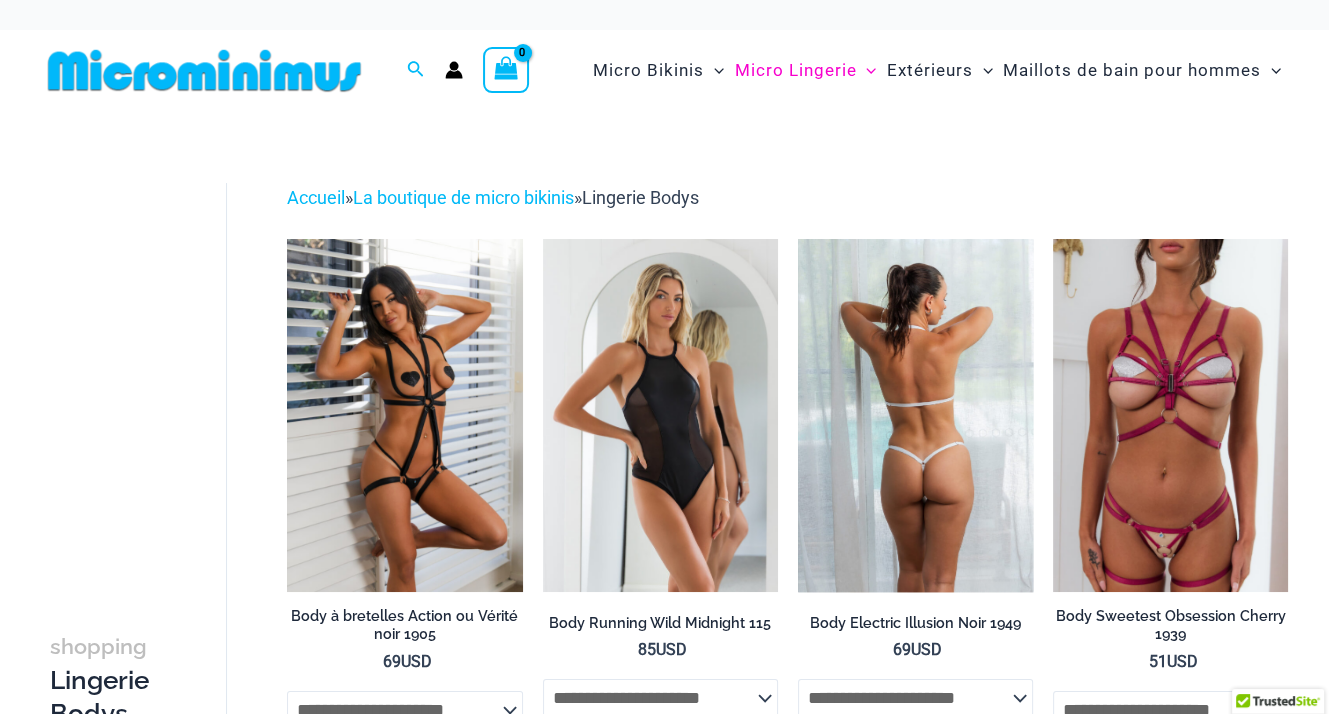 click at bounding box center [915, 415] 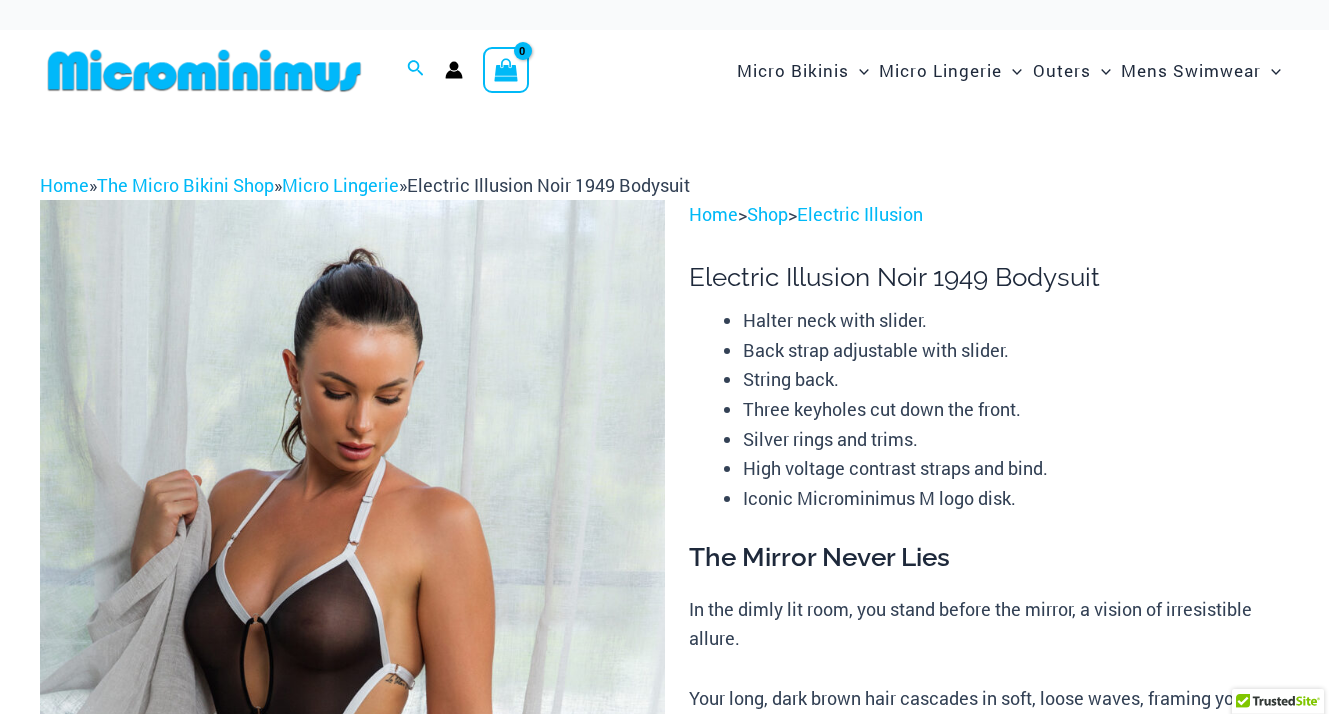 scroll, scrollTop: 0, scrollLeft: 0, axis: both 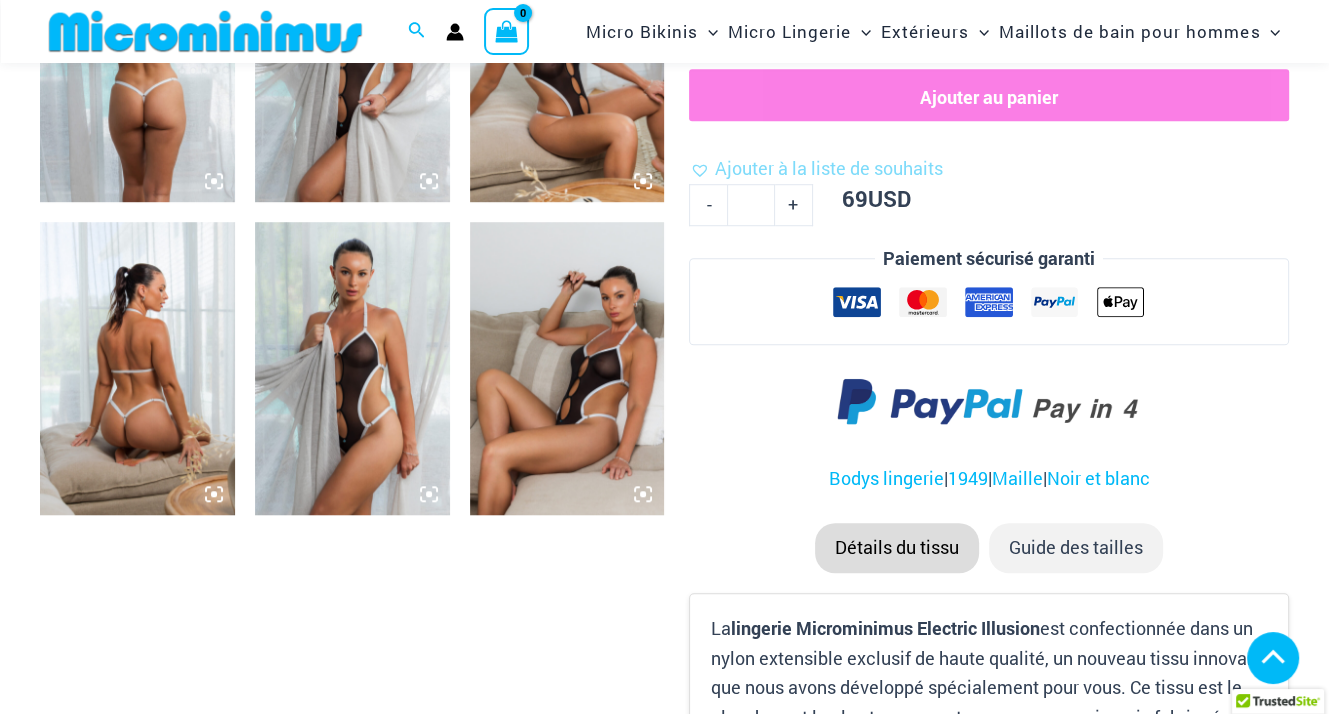 click at bounding box center (352, 368) 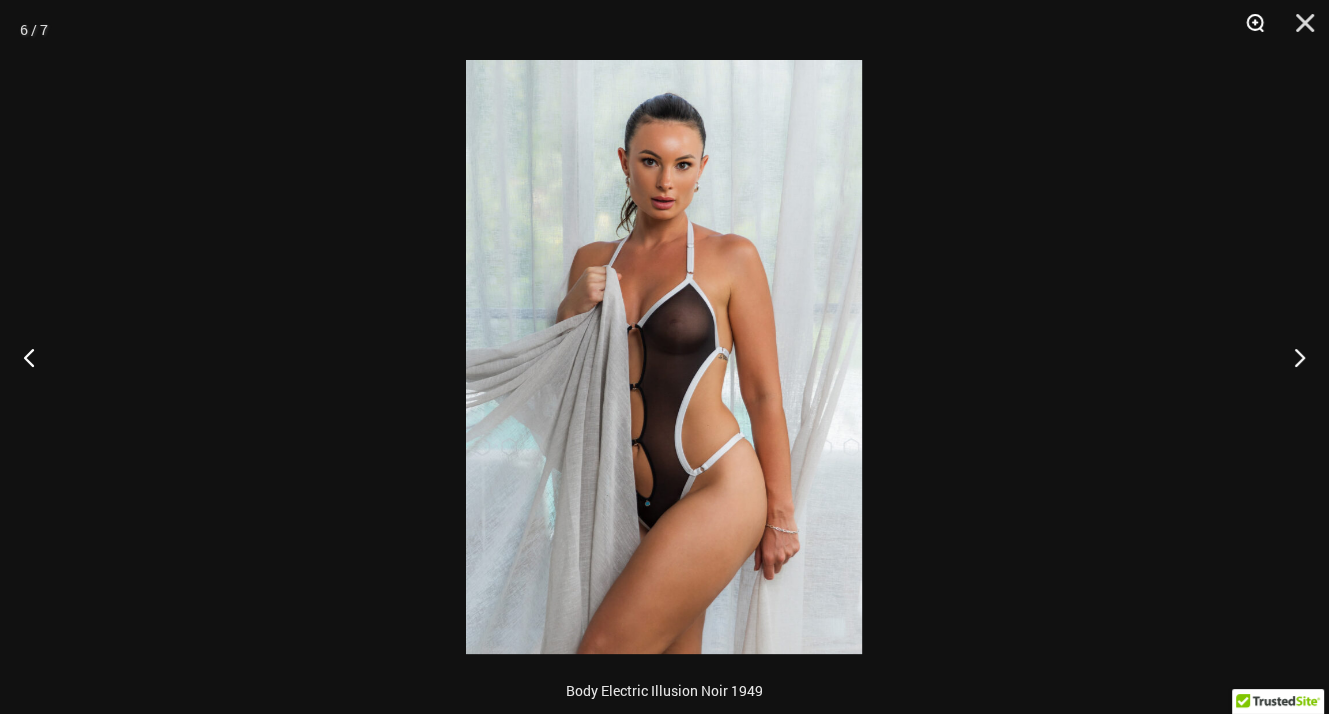 click at bounding box center (1248, 30) 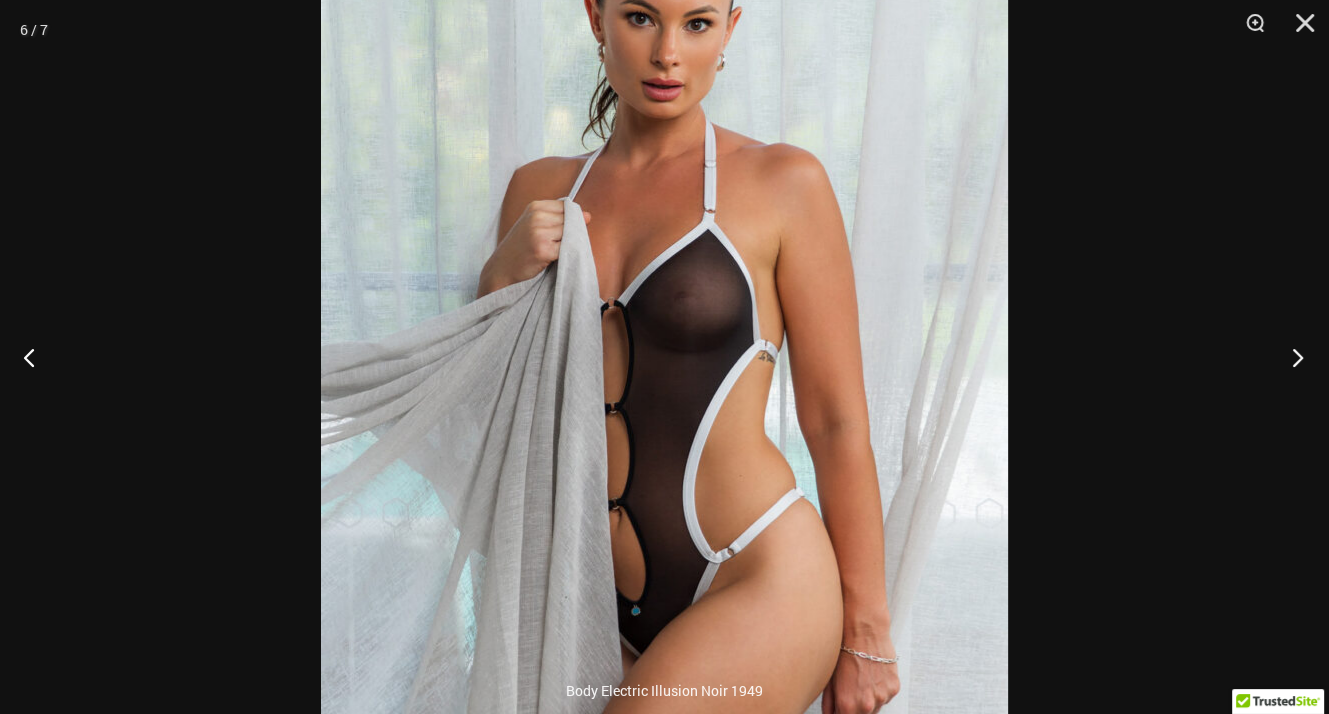 click at bounding box center [1291, 357] 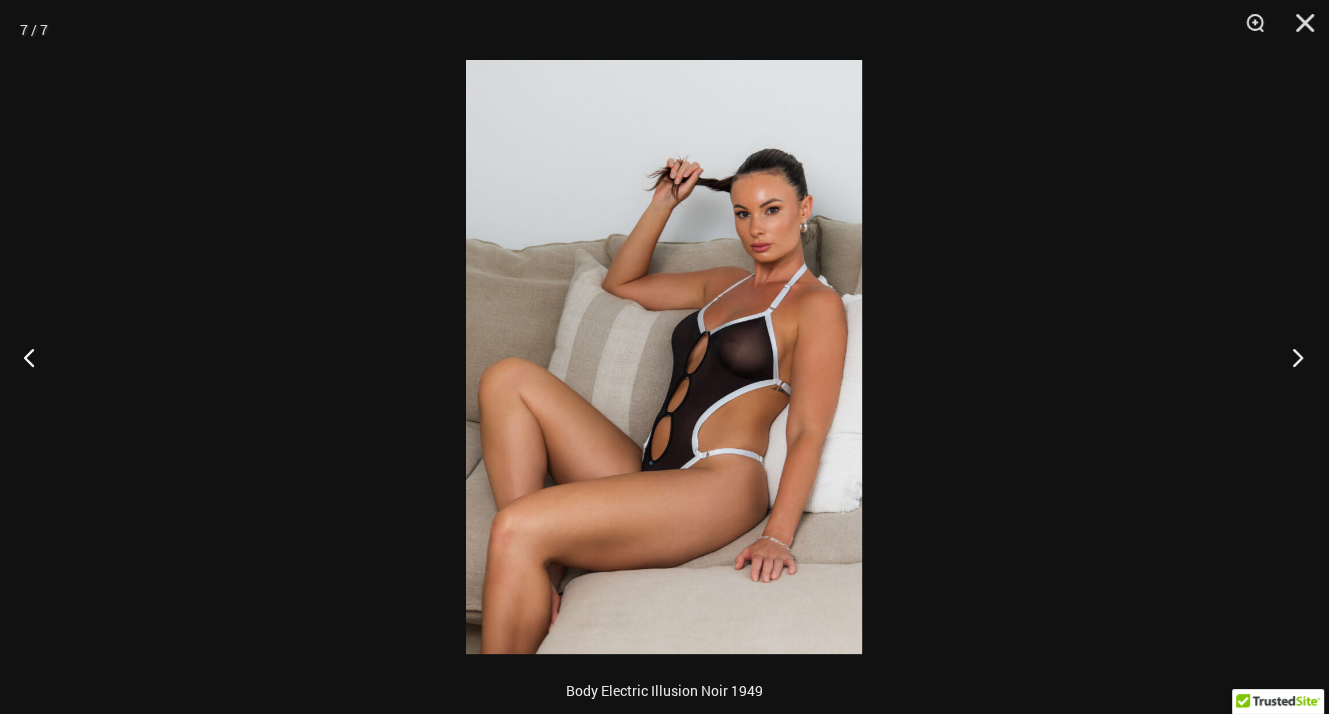 click at bounding box center (1291, 357) 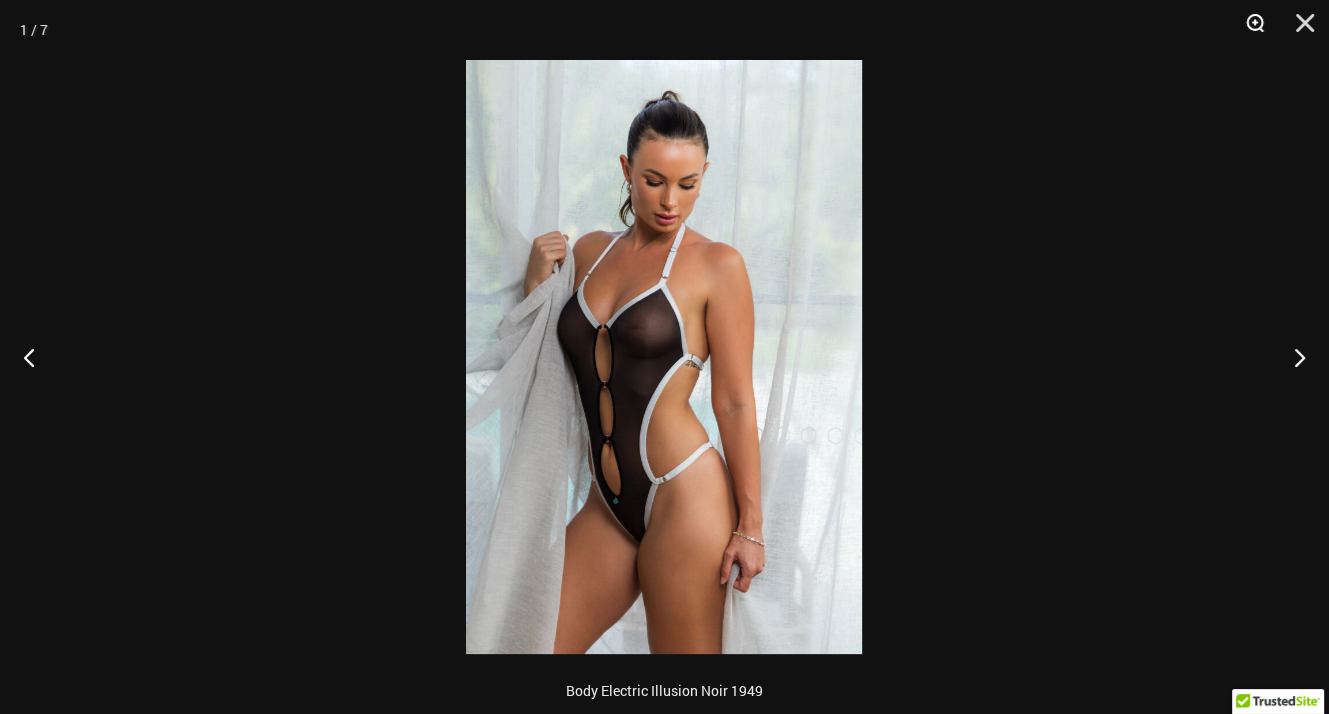 click at bounding box center [1248, 30] 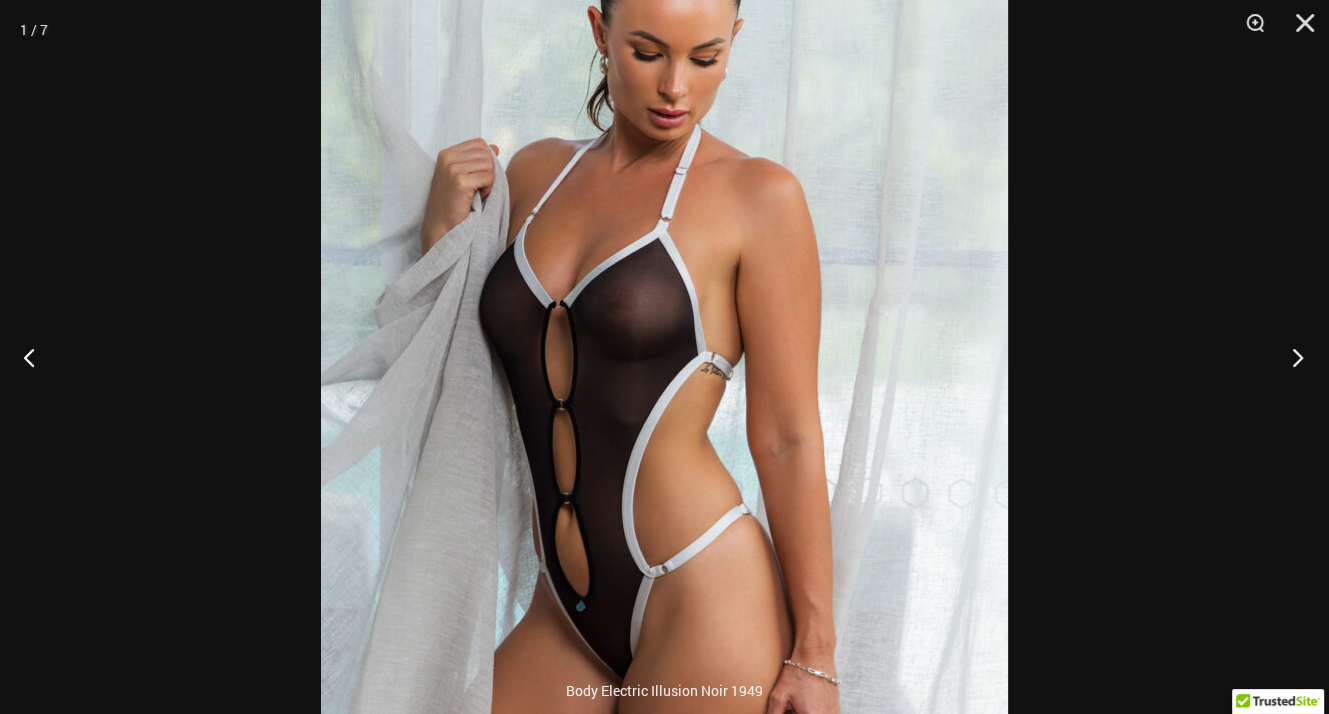 click at bounding box center [1291, 357] 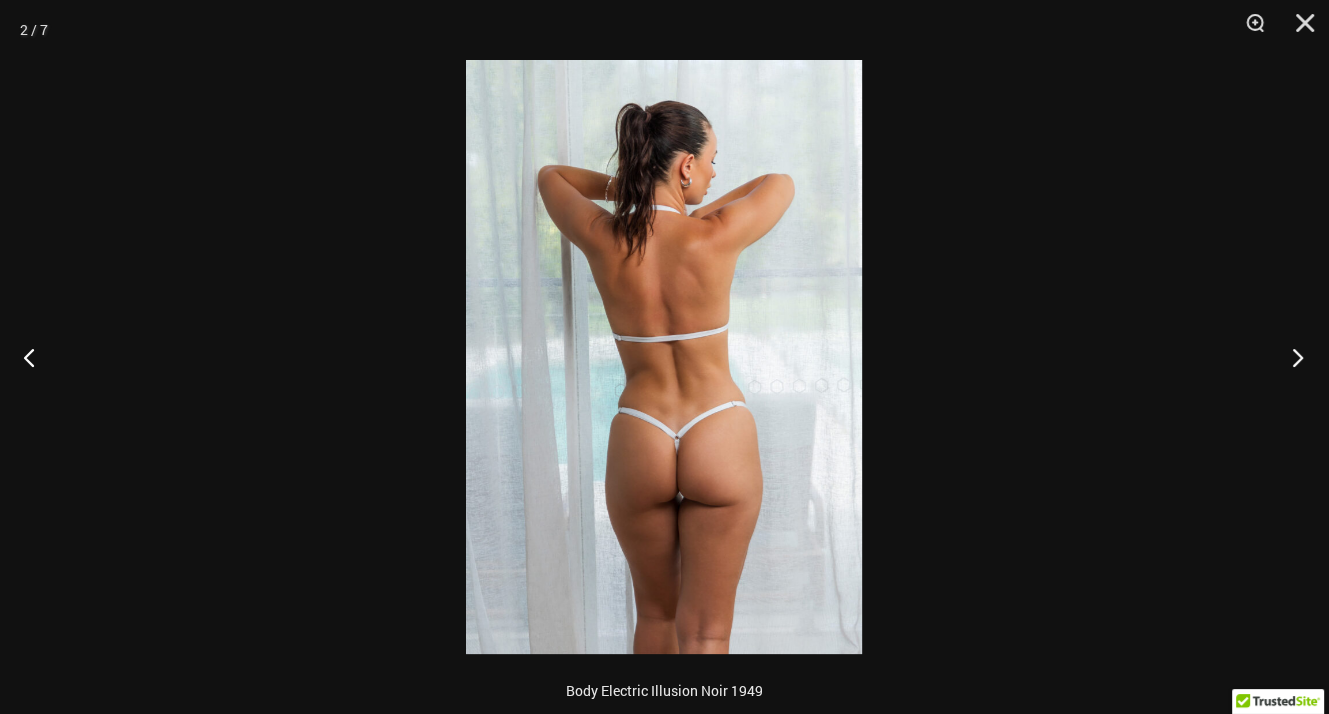 click at bounding box center [1291, 357] 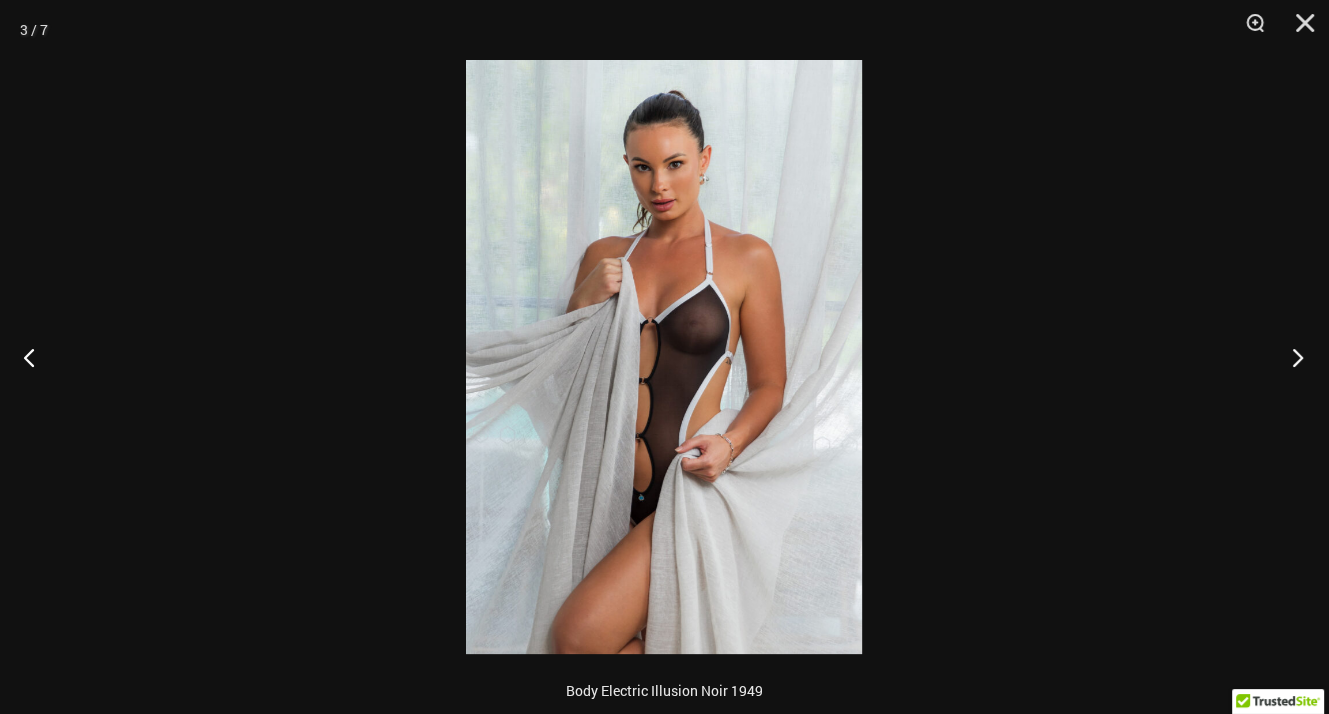 click at bounding box center [1291, 357] 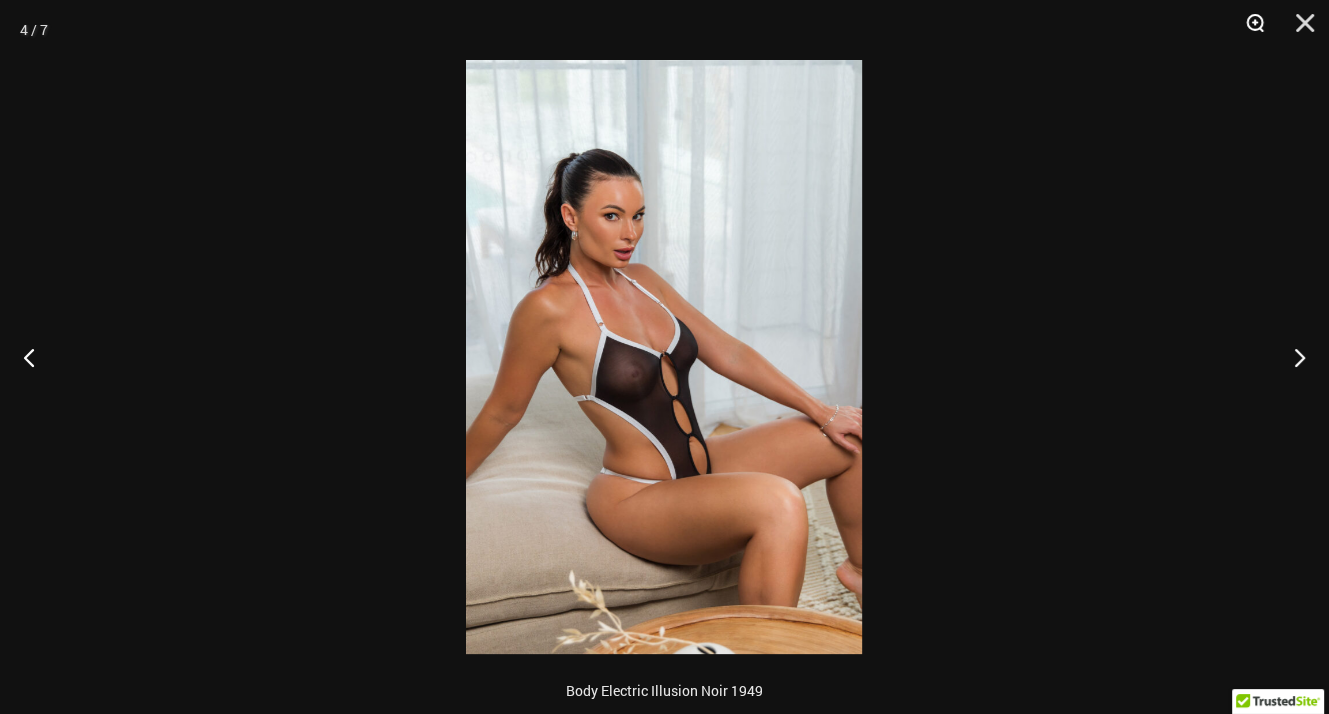 click at bounding box center [1248, 30] 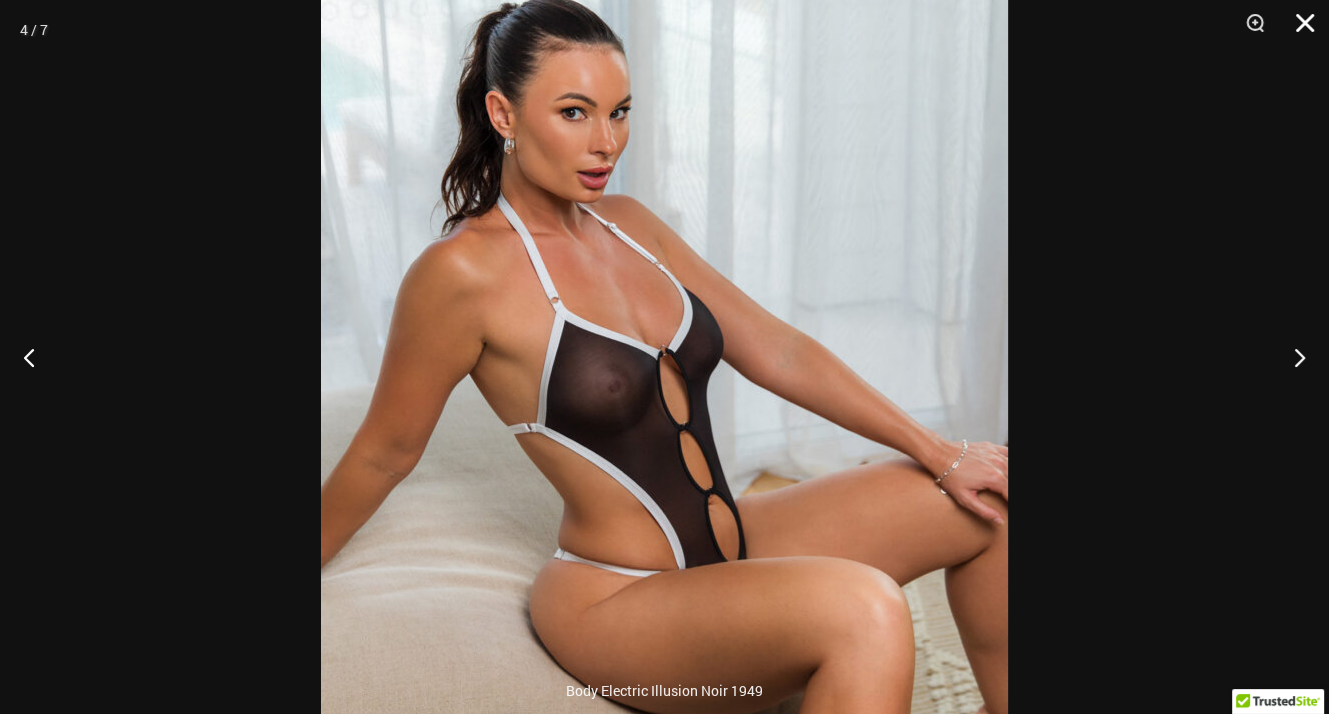 click at bounding box center (1298, 30) 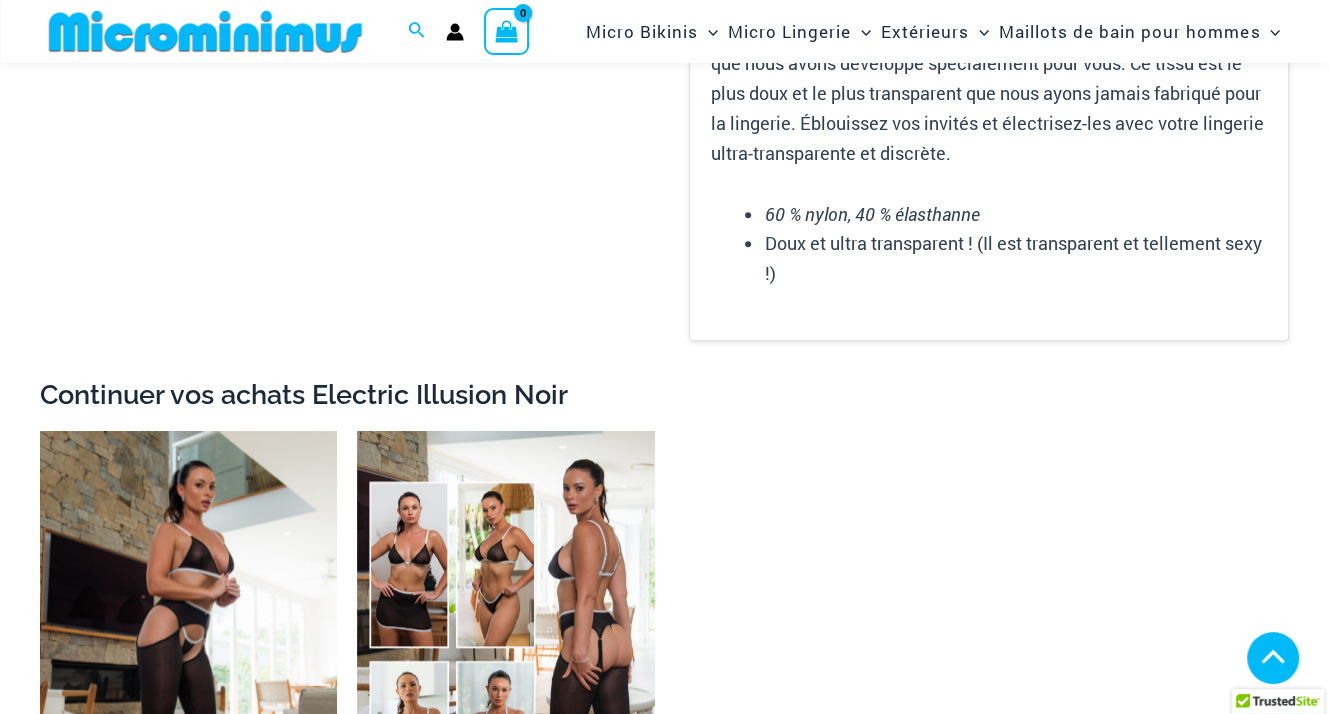 scroll, scrollTop: 2477, scrollLeft: 0, axis: vertical 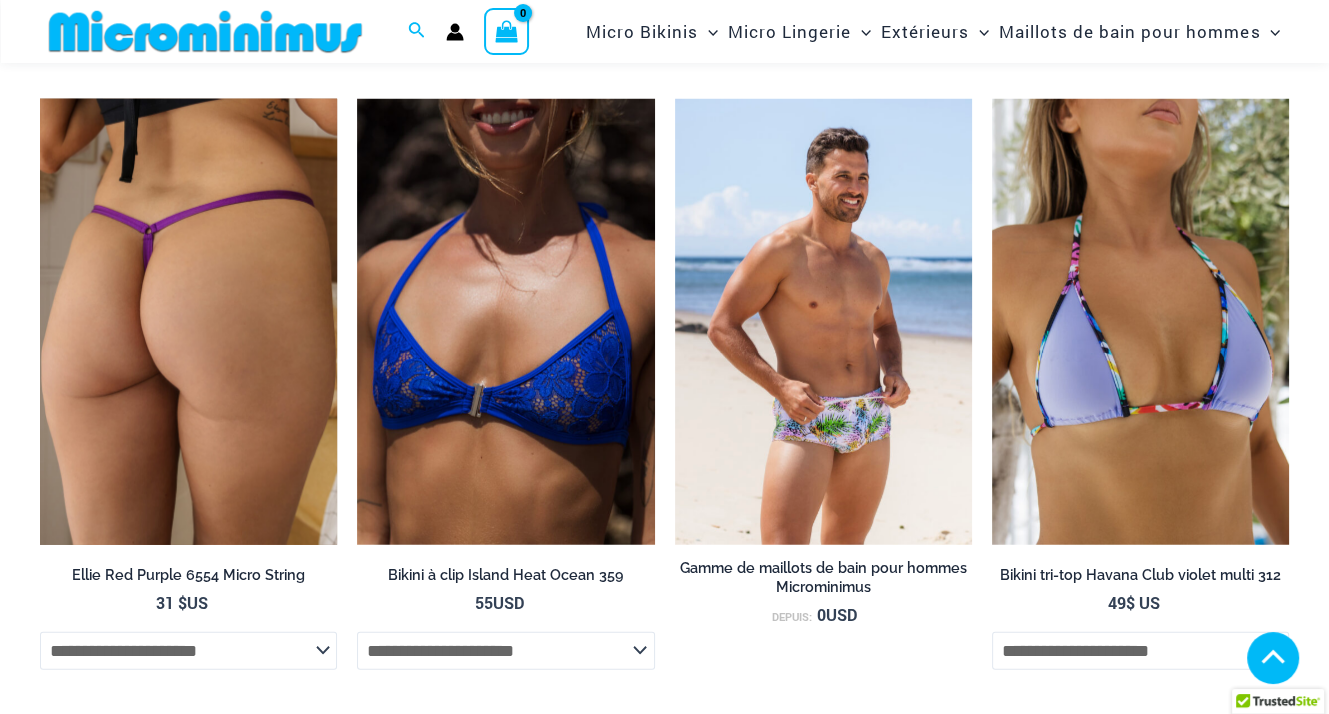 click at bounding box center (188, 322) 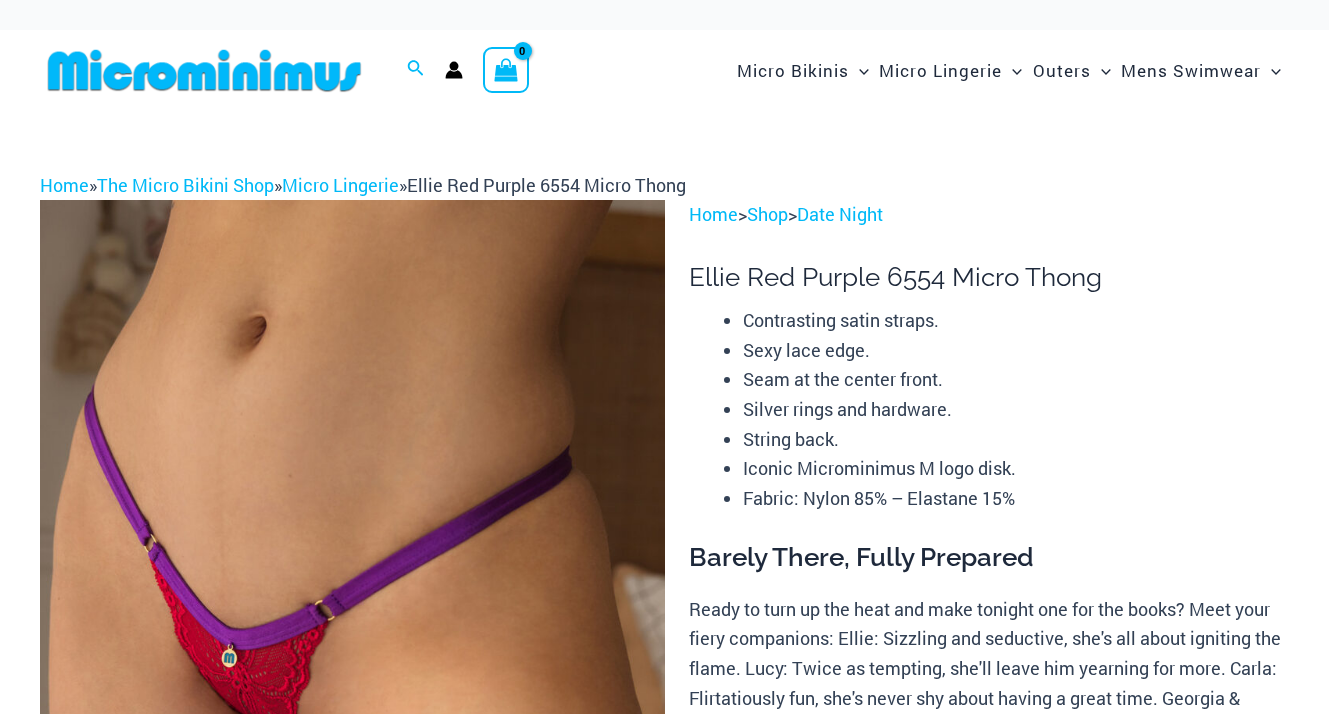 scroll, scrollTop: 0, scrollLeft: 0, axis: both 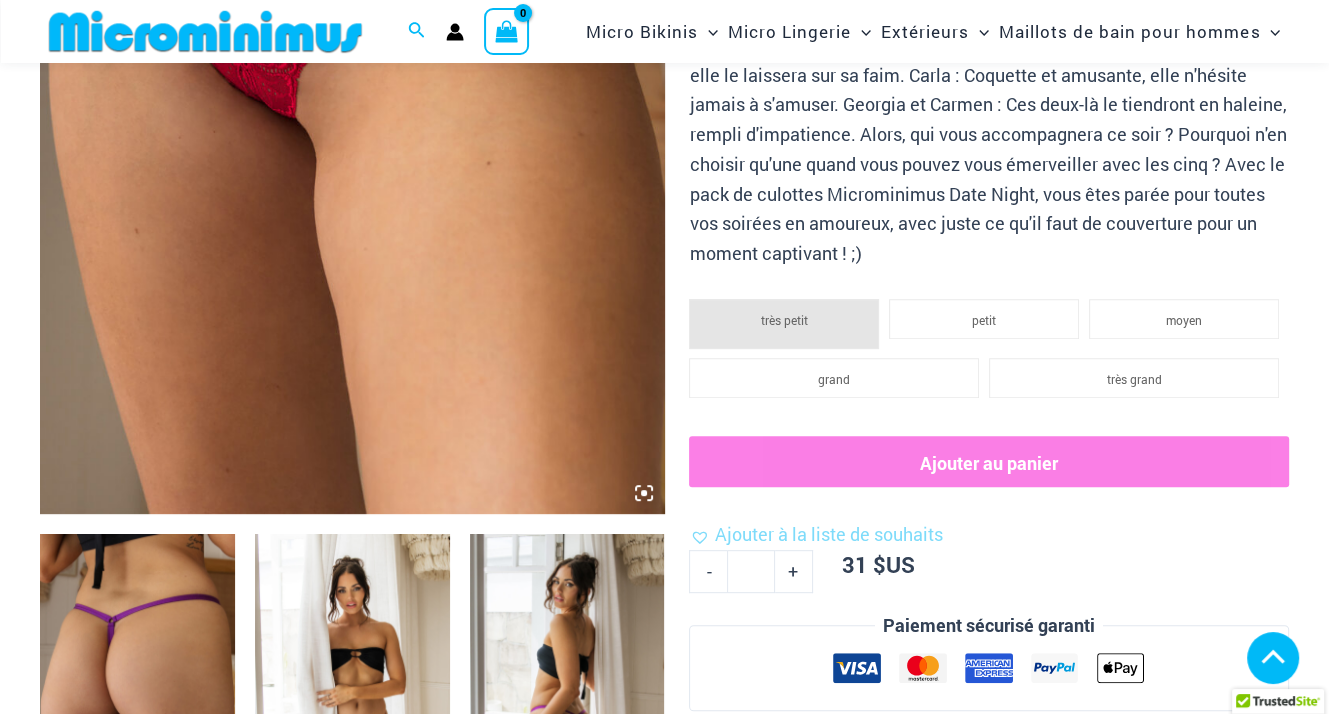 click 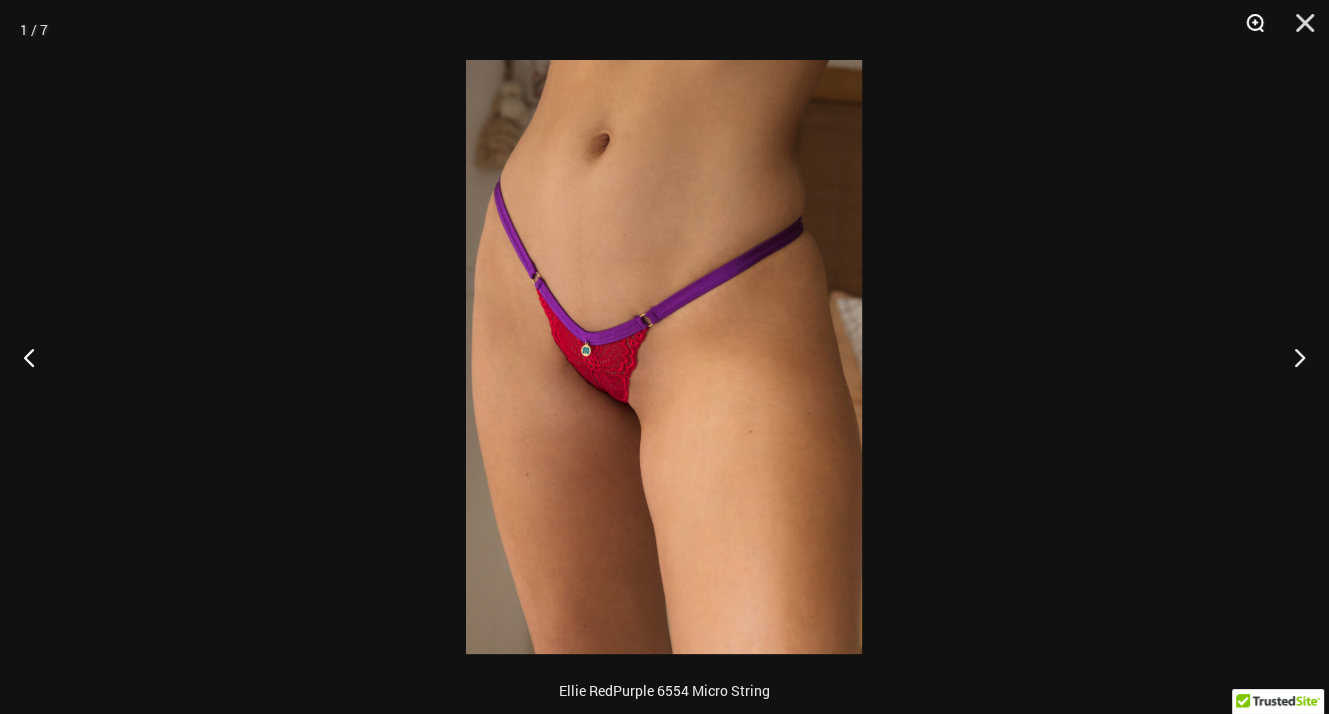 click at bounding box center (1248, 30) 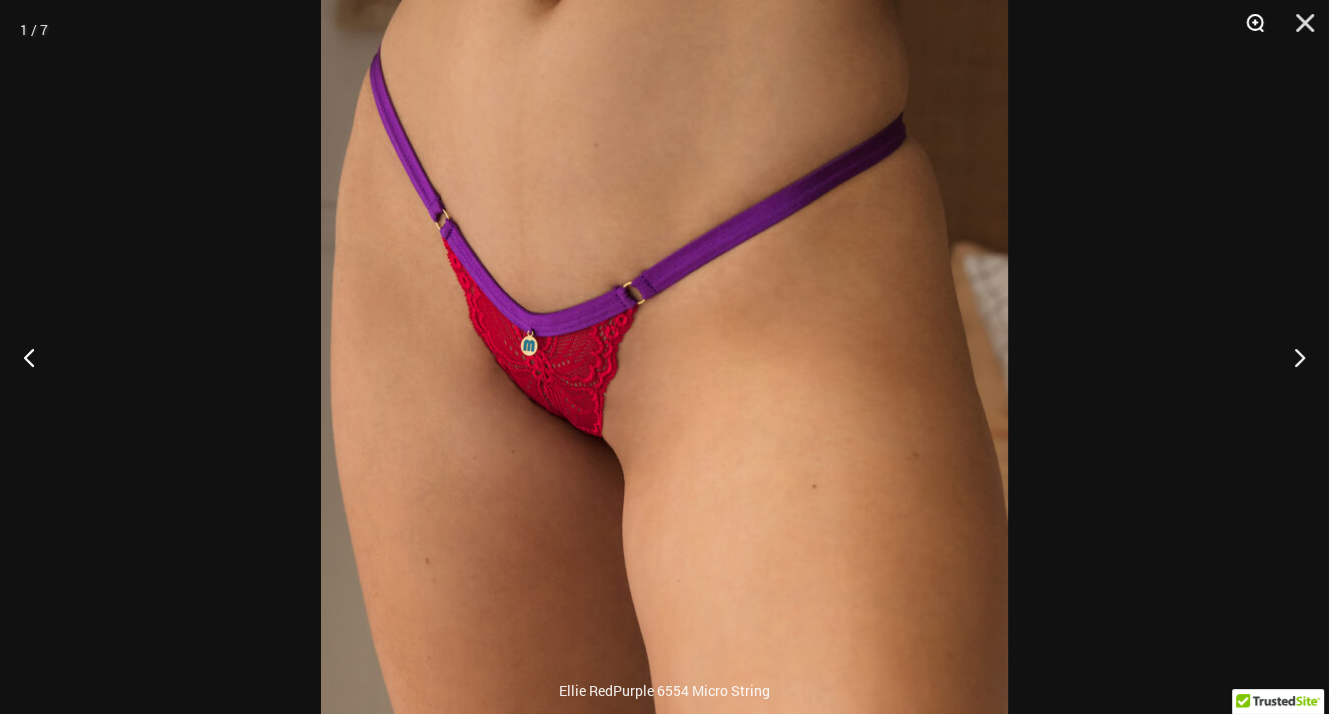 click at bounding box center [1248, 30] 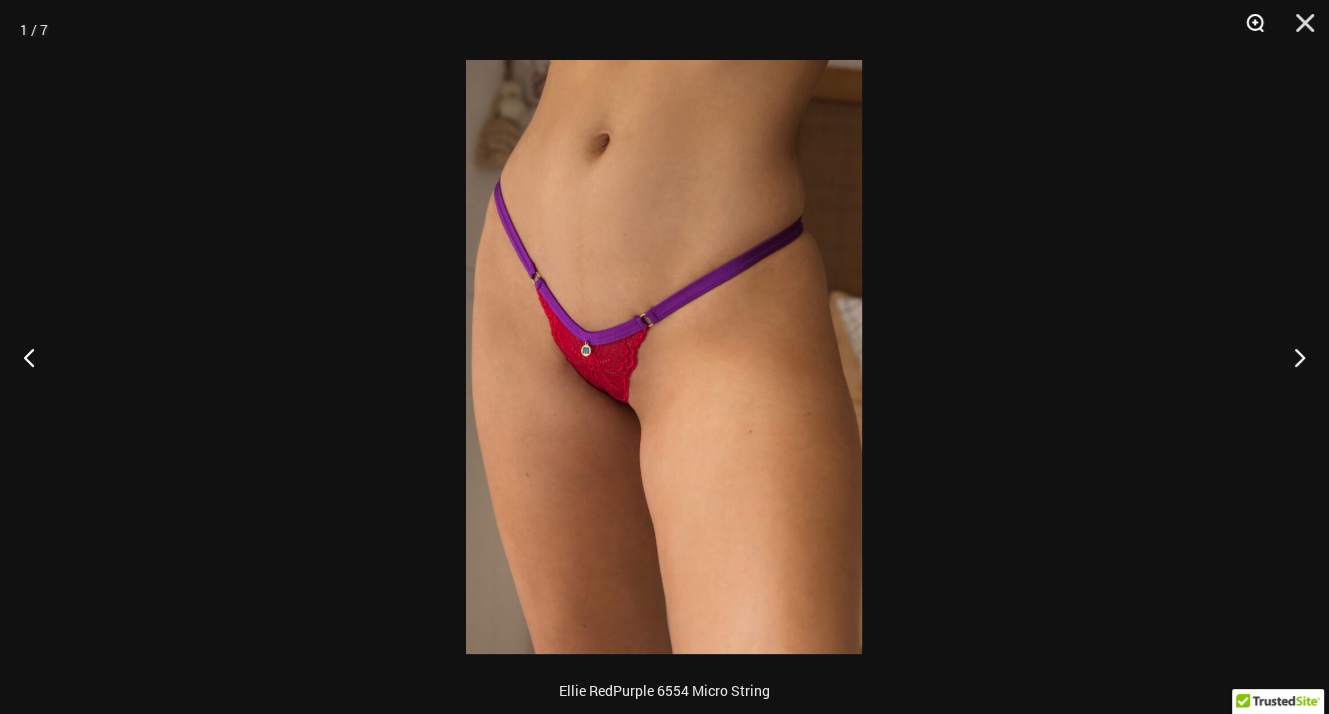 click at bounding box center (1248, 30) 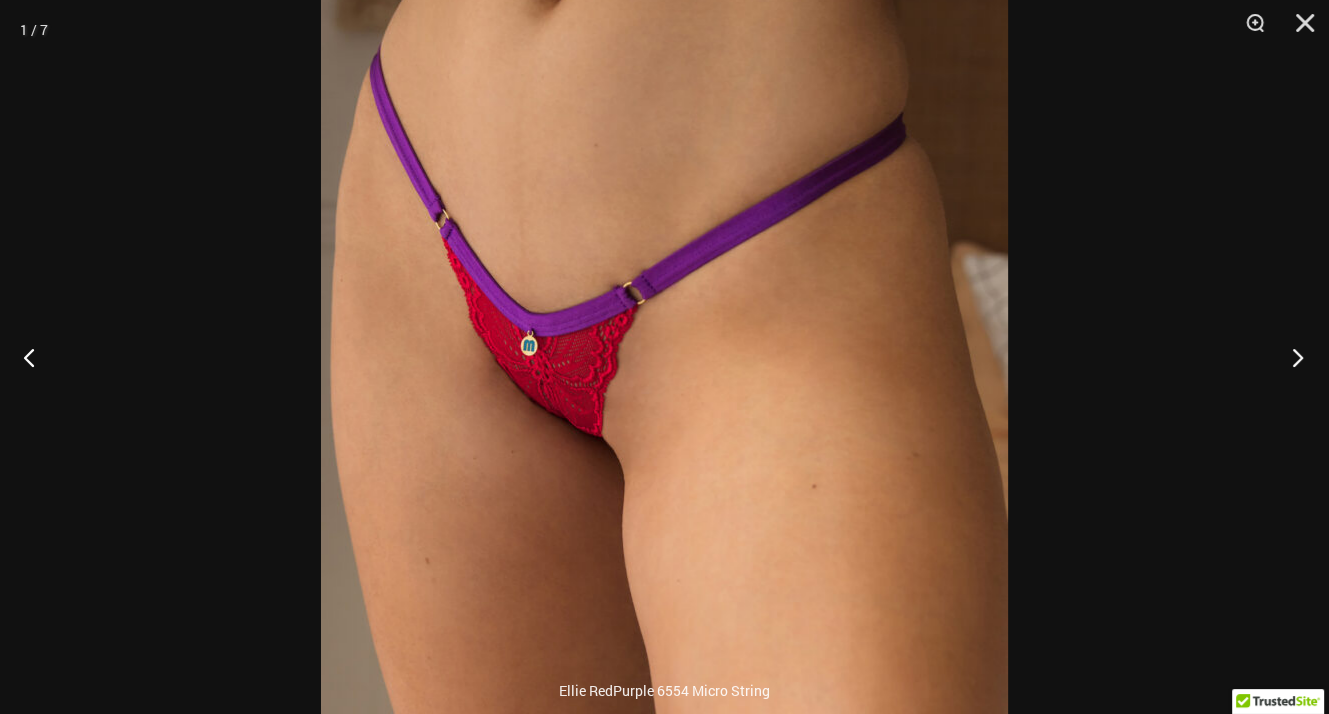 click at bounding box center [1291, 357] 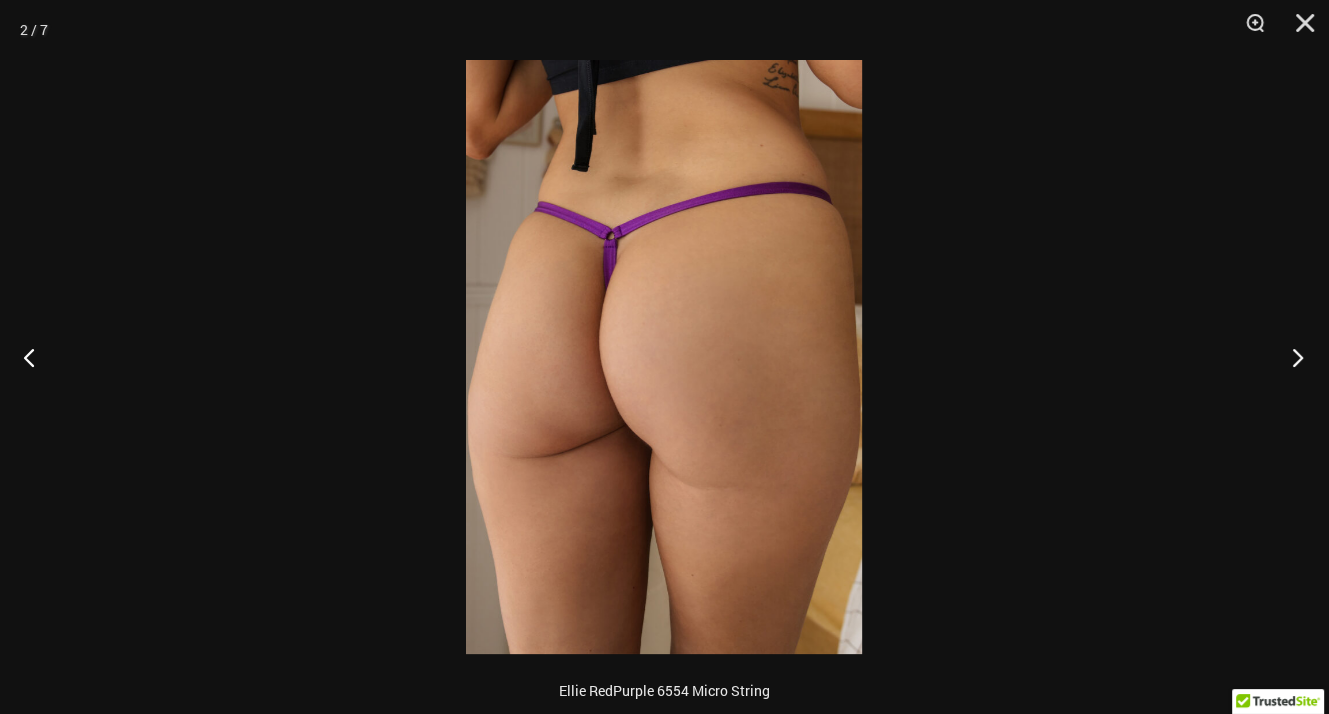 click at bounding box center [1291, 357] 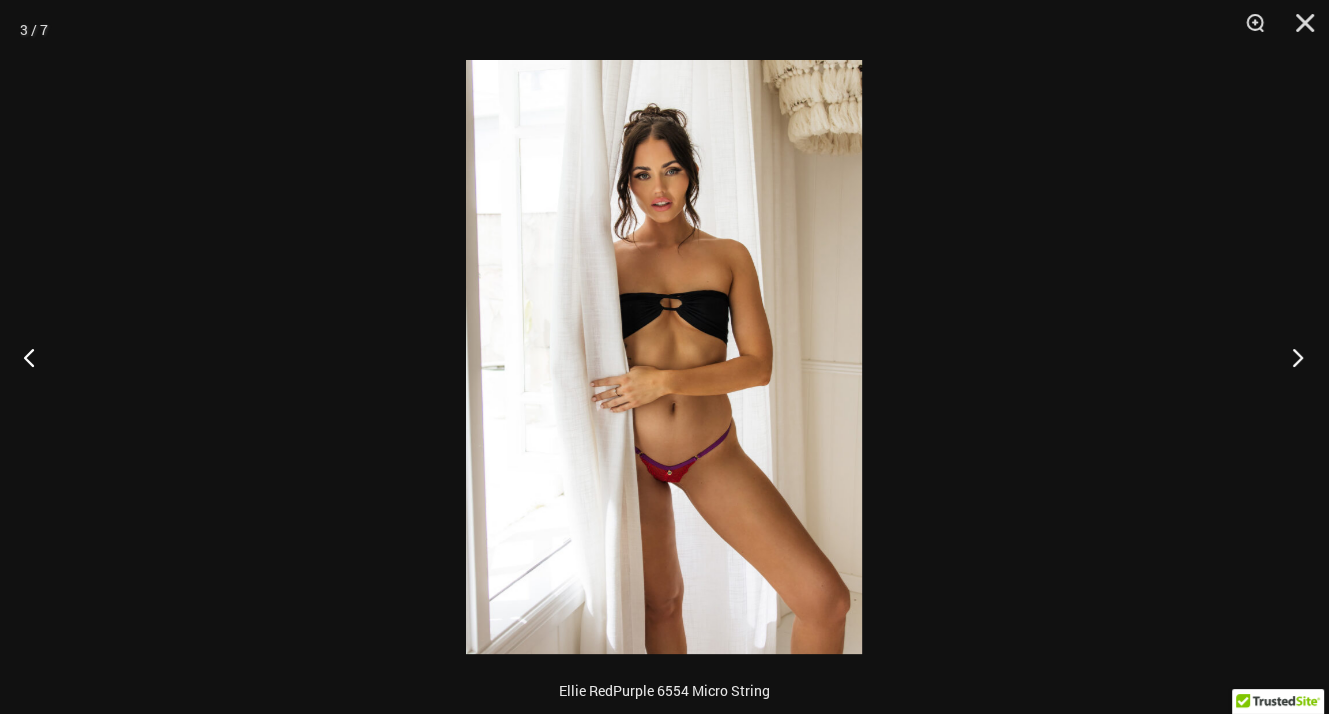 click at bounding box center [1291, 357] 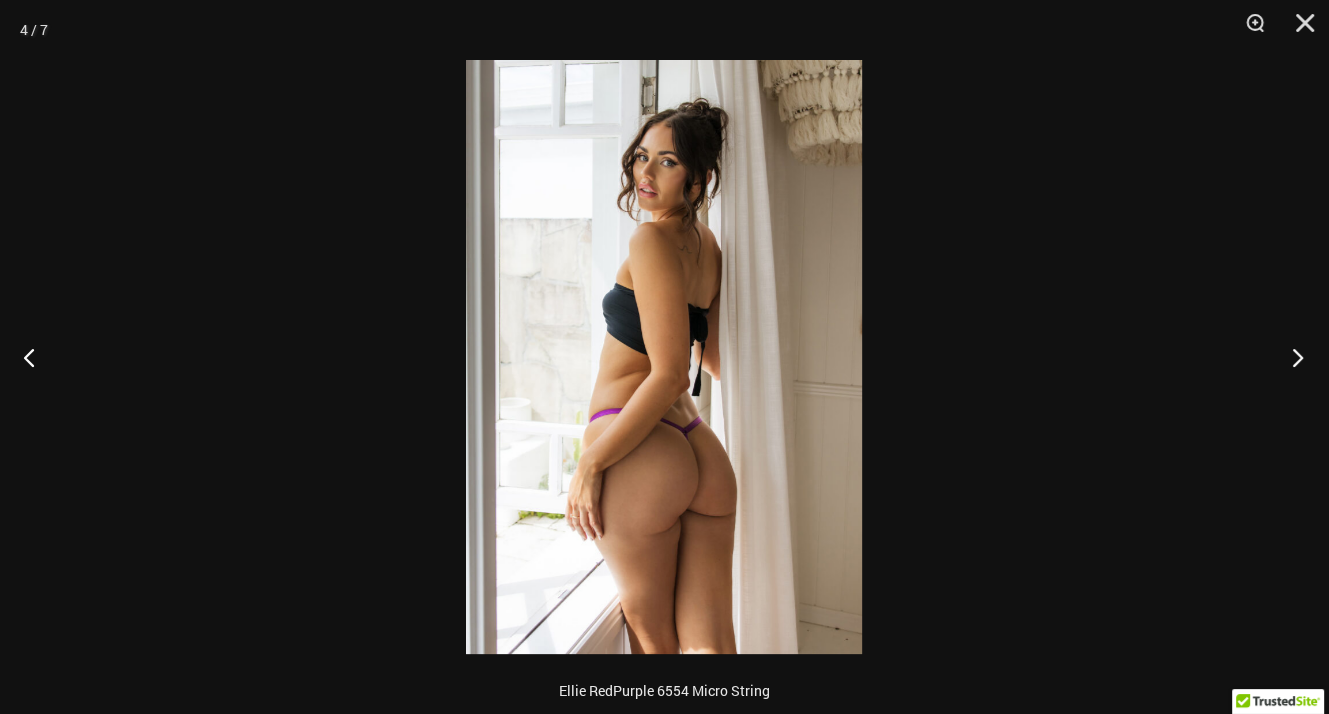 click at bounding box center (1291, 357) 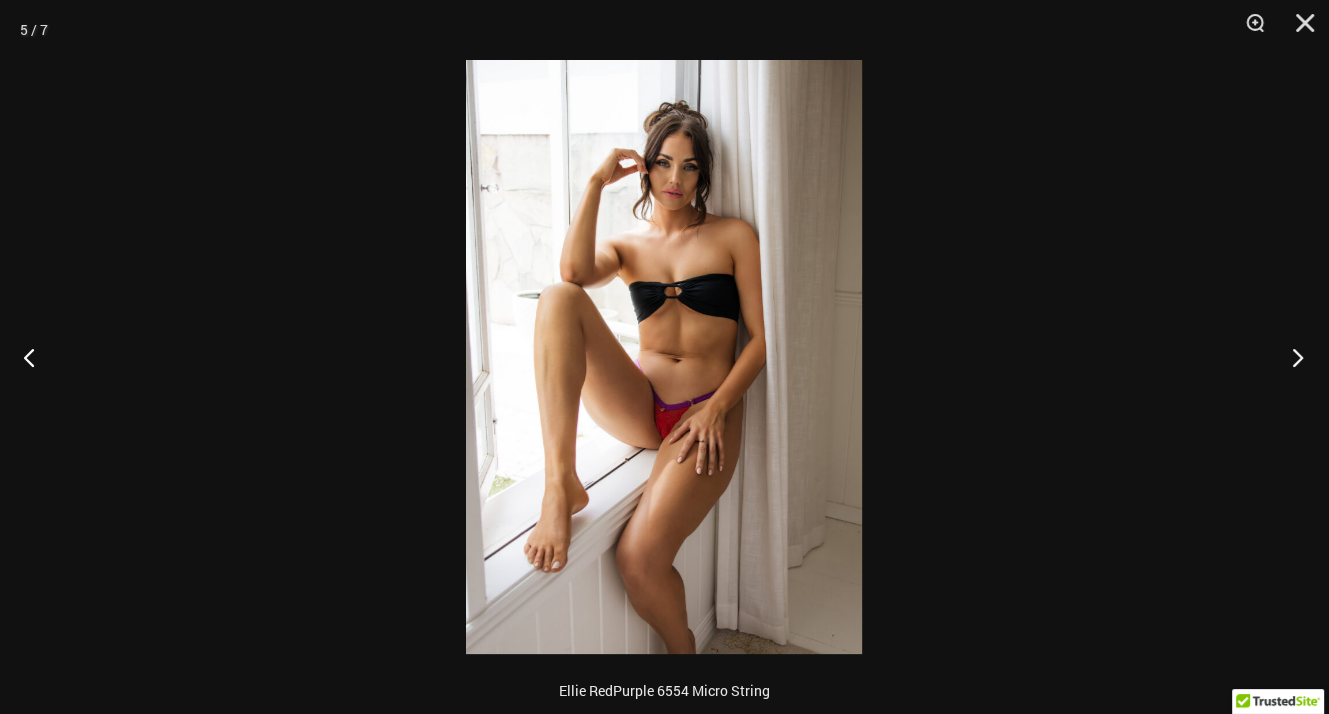 click at bounding box center (1291, 357) 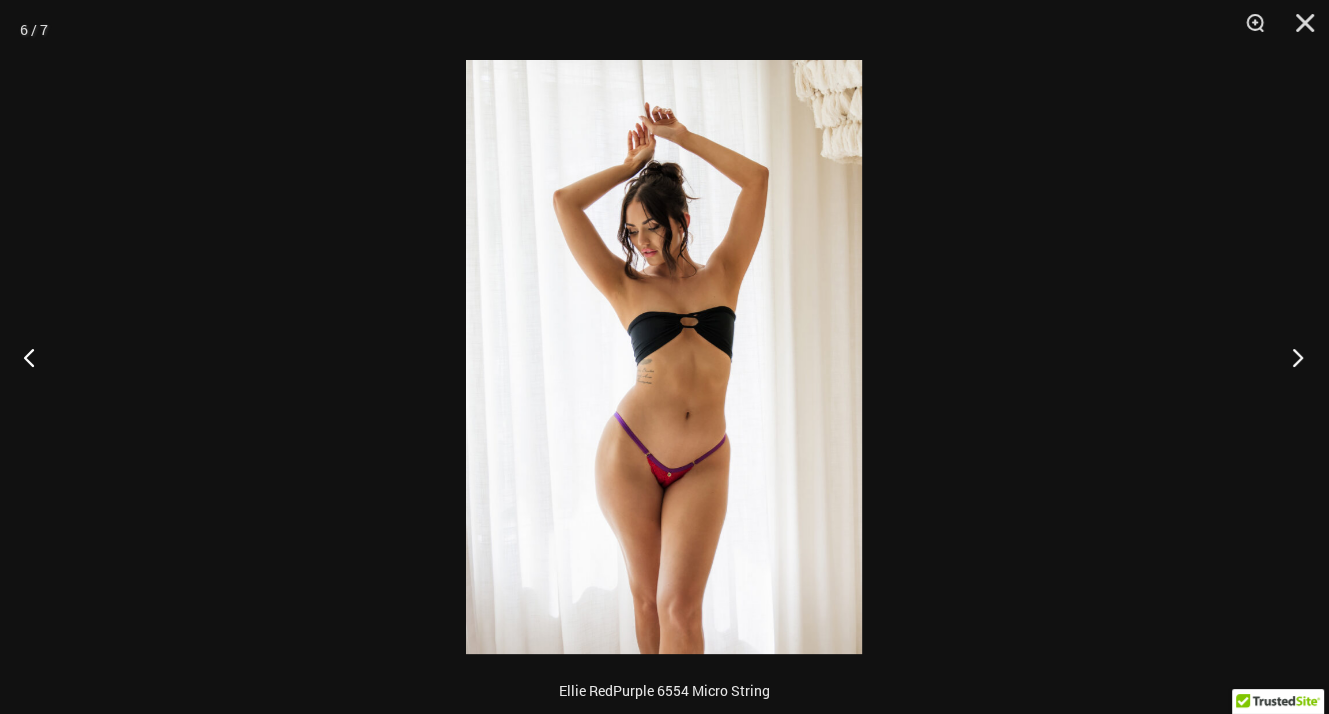click at bounding box center [1291, 357] 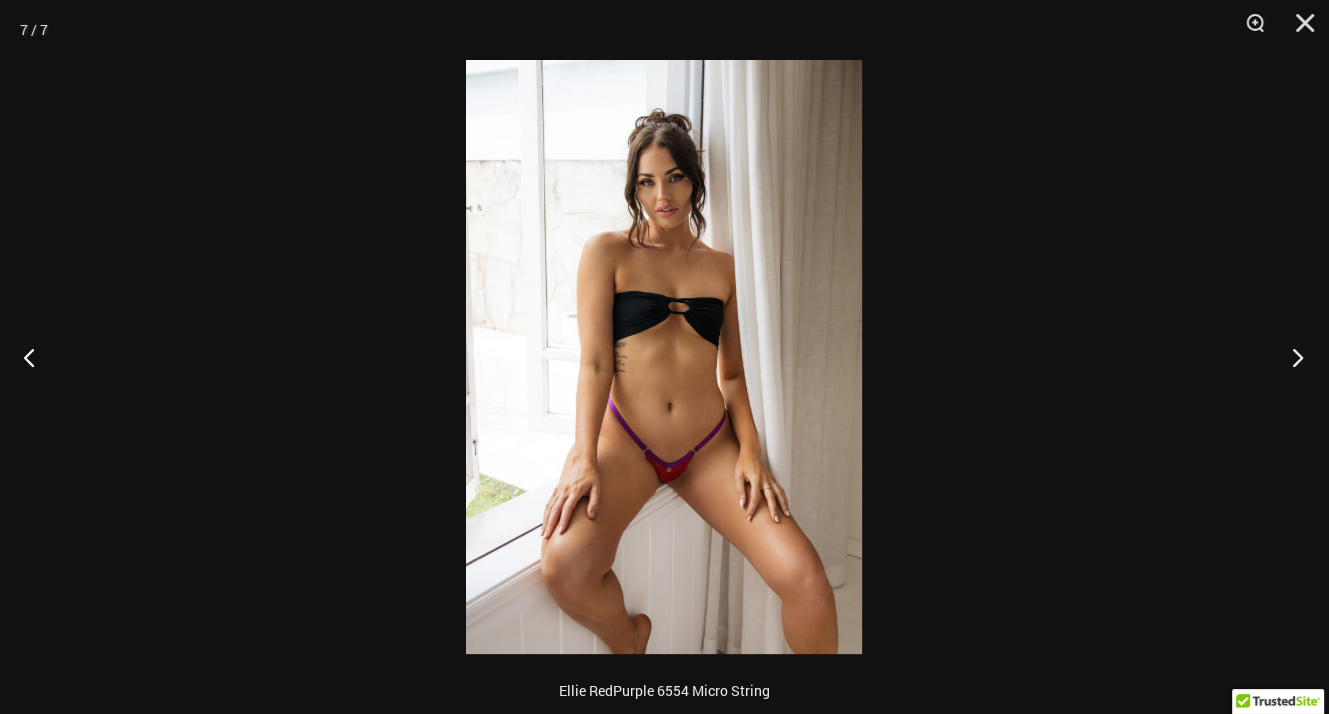 click at bounding box center (1291, 357) 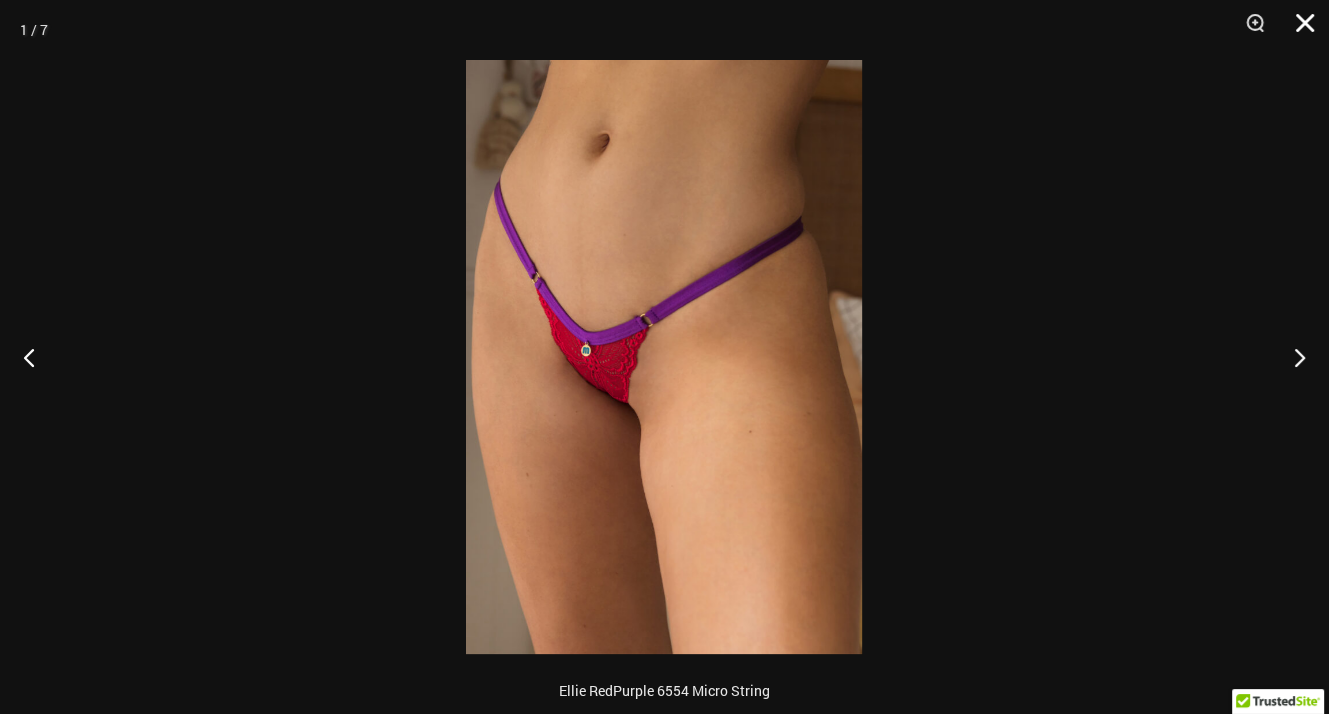 click at bounding box center (1298, 30) 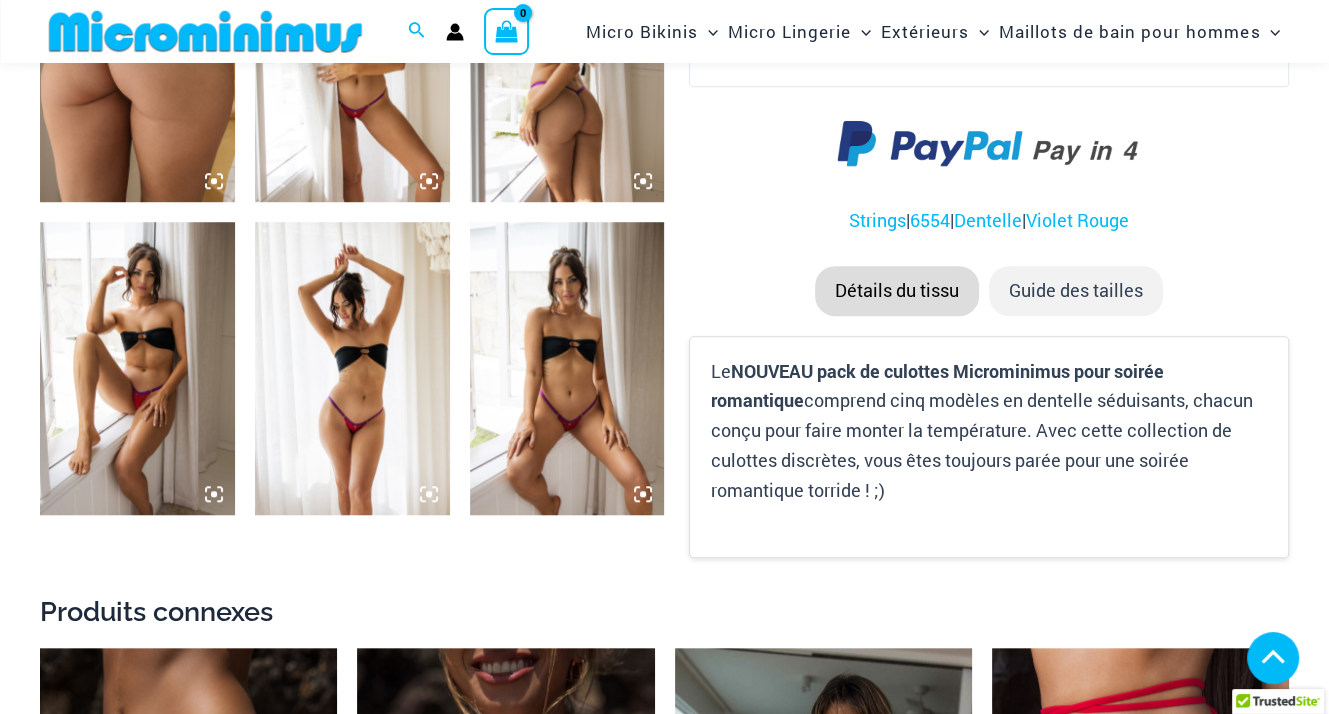 scroll, scrollTop: 1853, scrollLeft: 0, axis: vertical 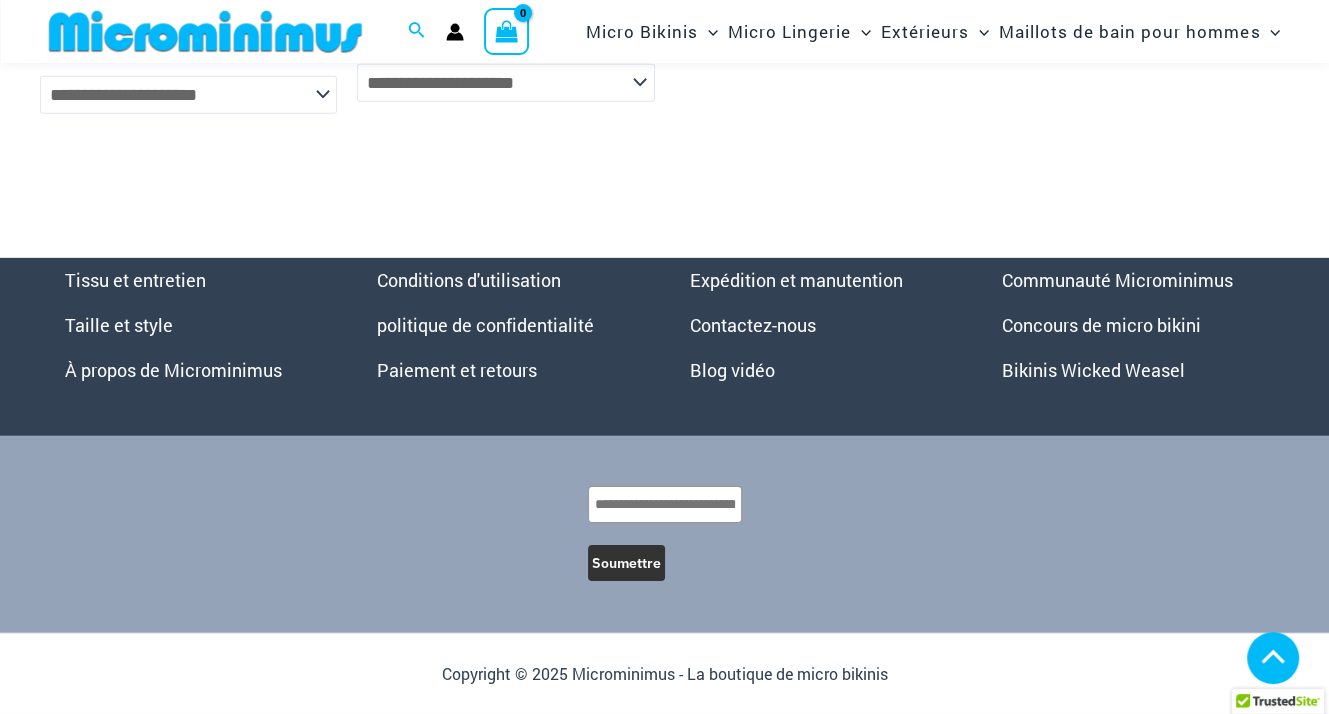 click on "Bikinis Wicked Weasel" at bounding box center [1093, 370] 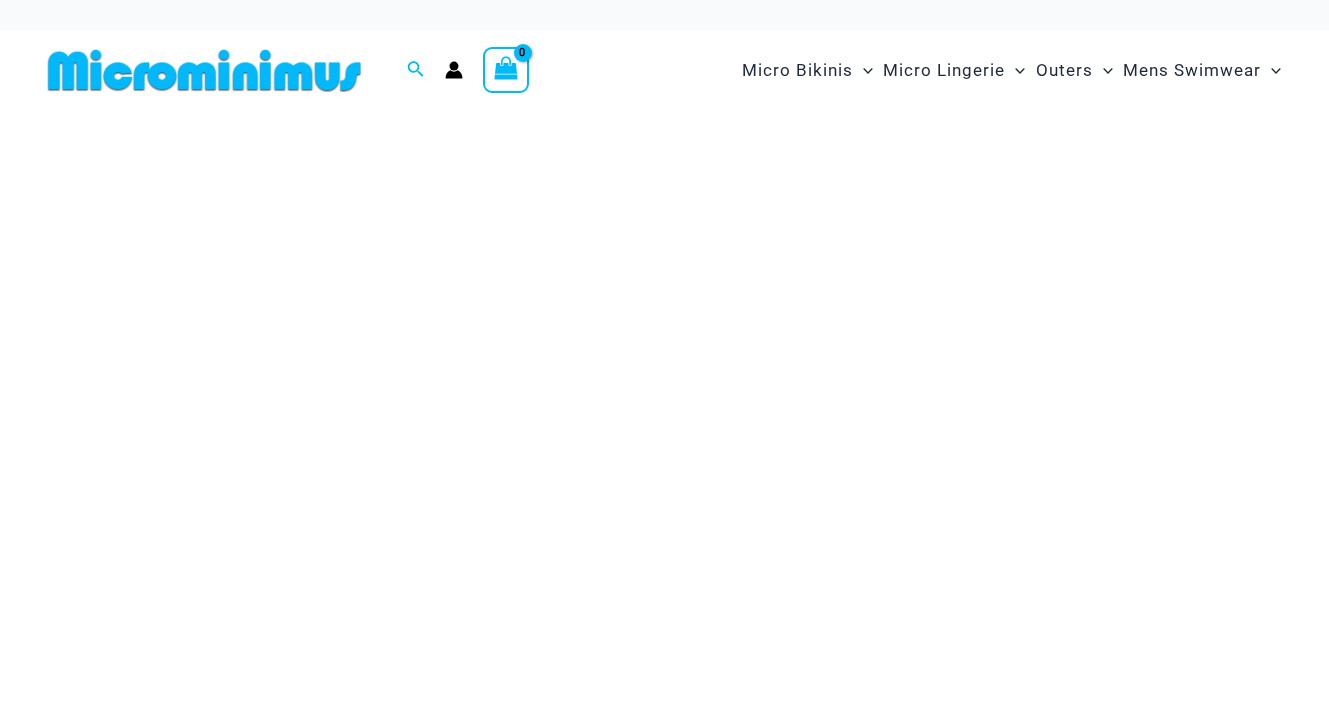 scroll, scrollTop: 0, scrollLeft: 0, axis: both 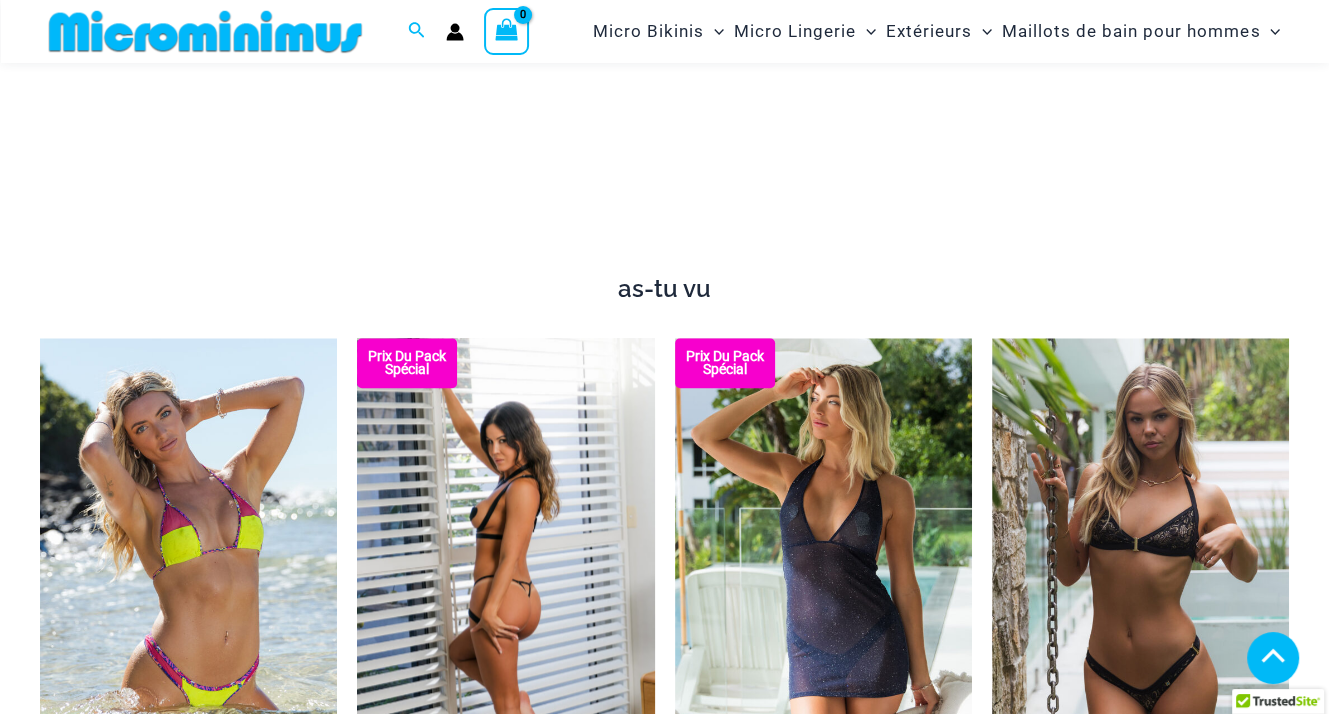 click at bounding box center [505, 561] 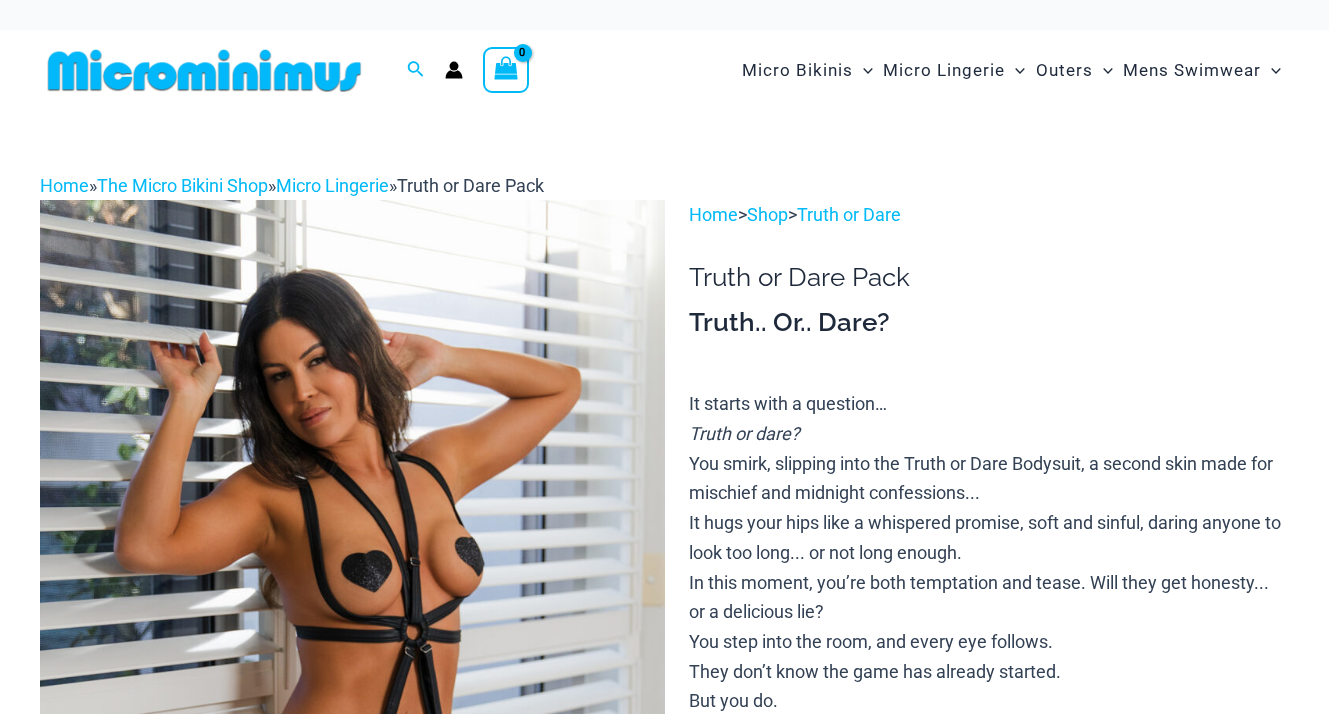 scroll, scrollTop: 0, scrollLeft: 0, axis: both 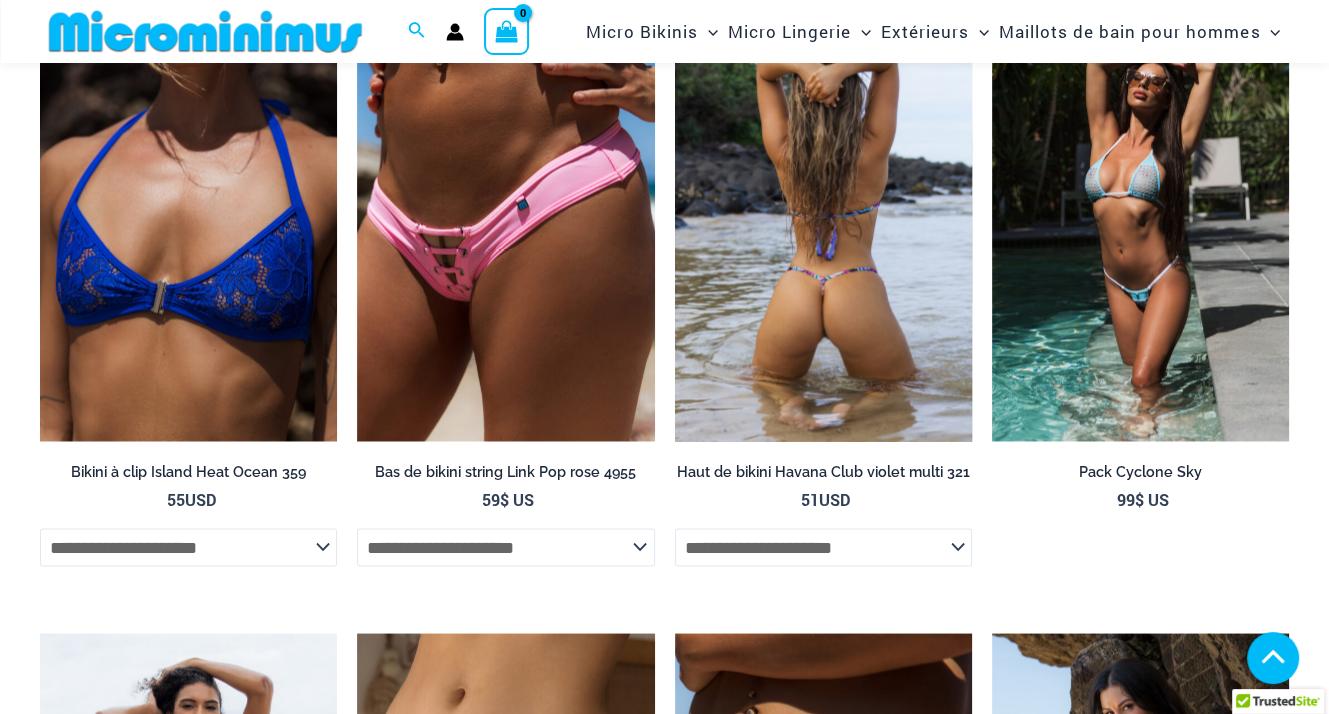 click at bounding box center [823, 218] 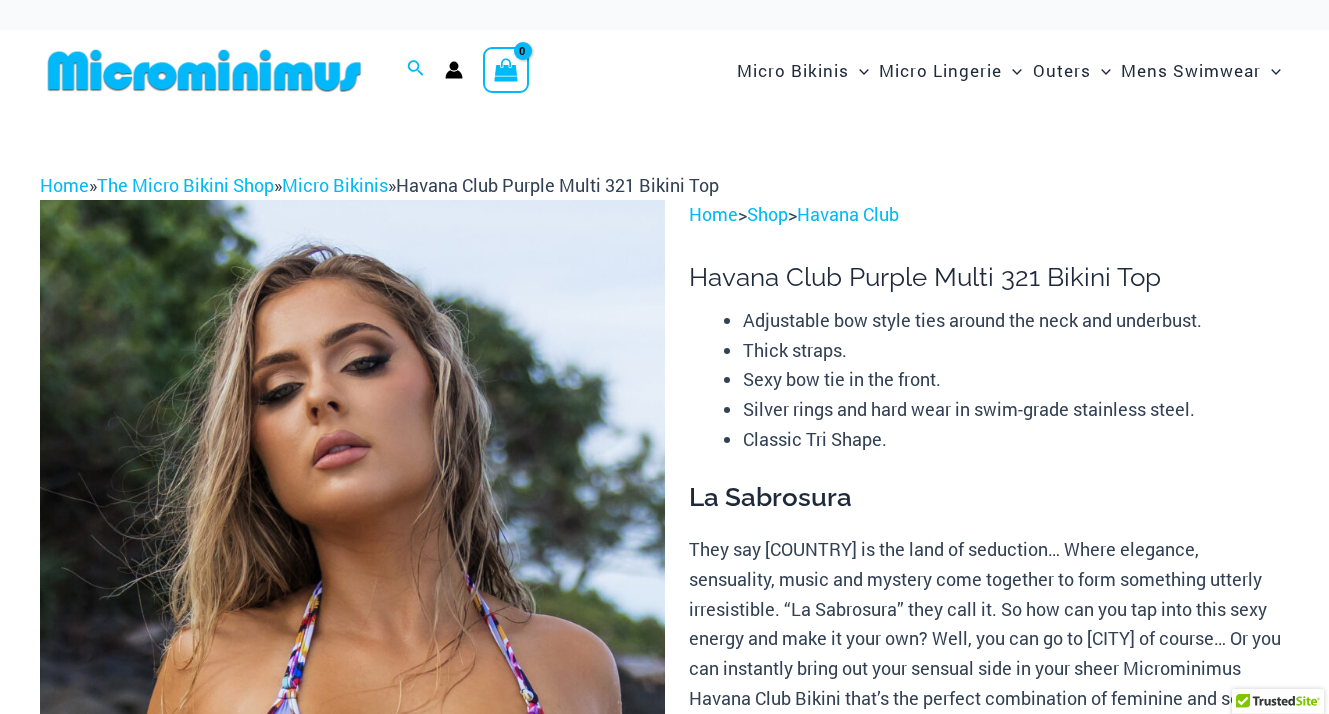 scroll, scrollTop: 0, scrollLeft: 0, axis: both 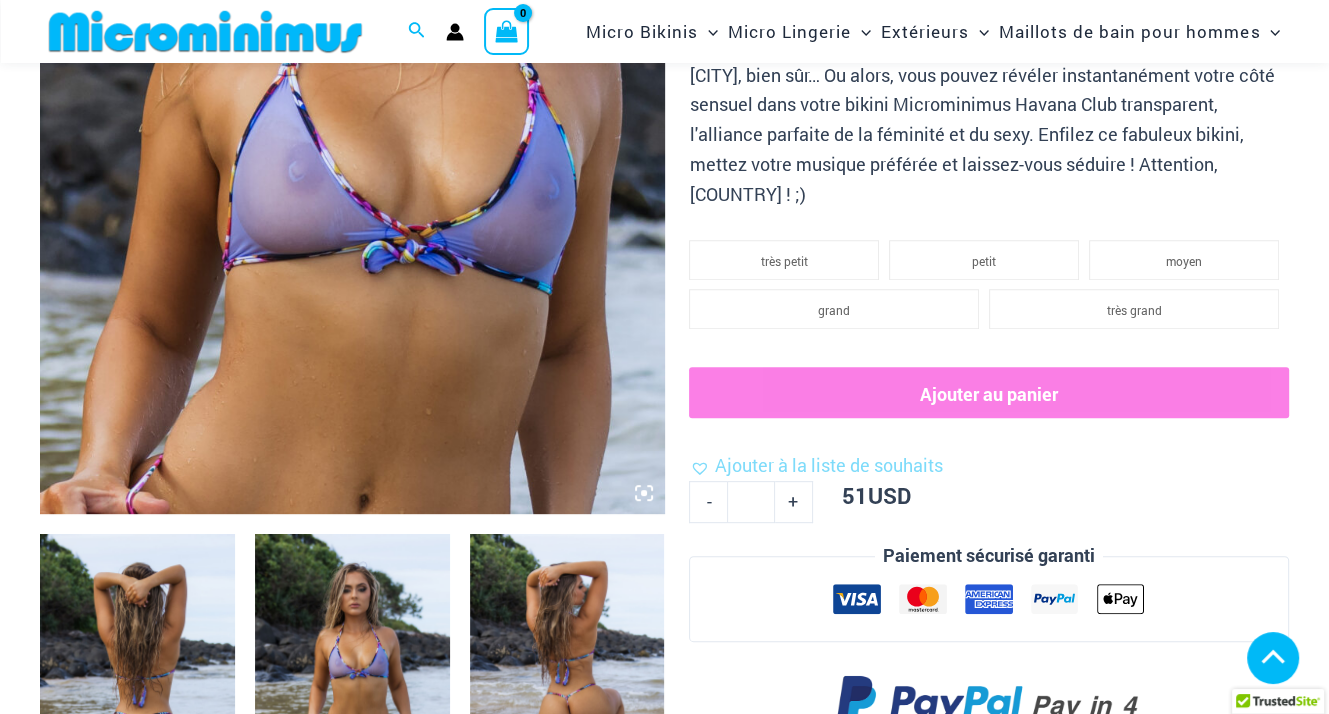 click 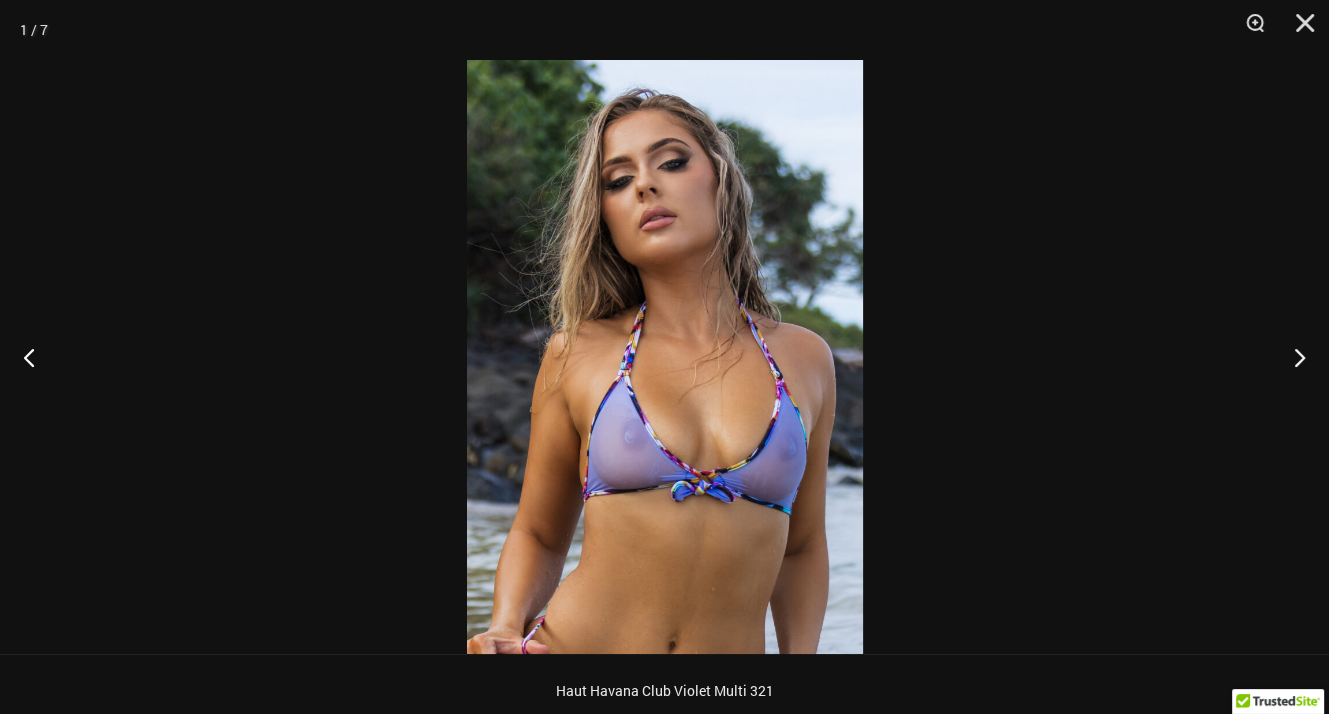 click at bounding box center [665, 357] 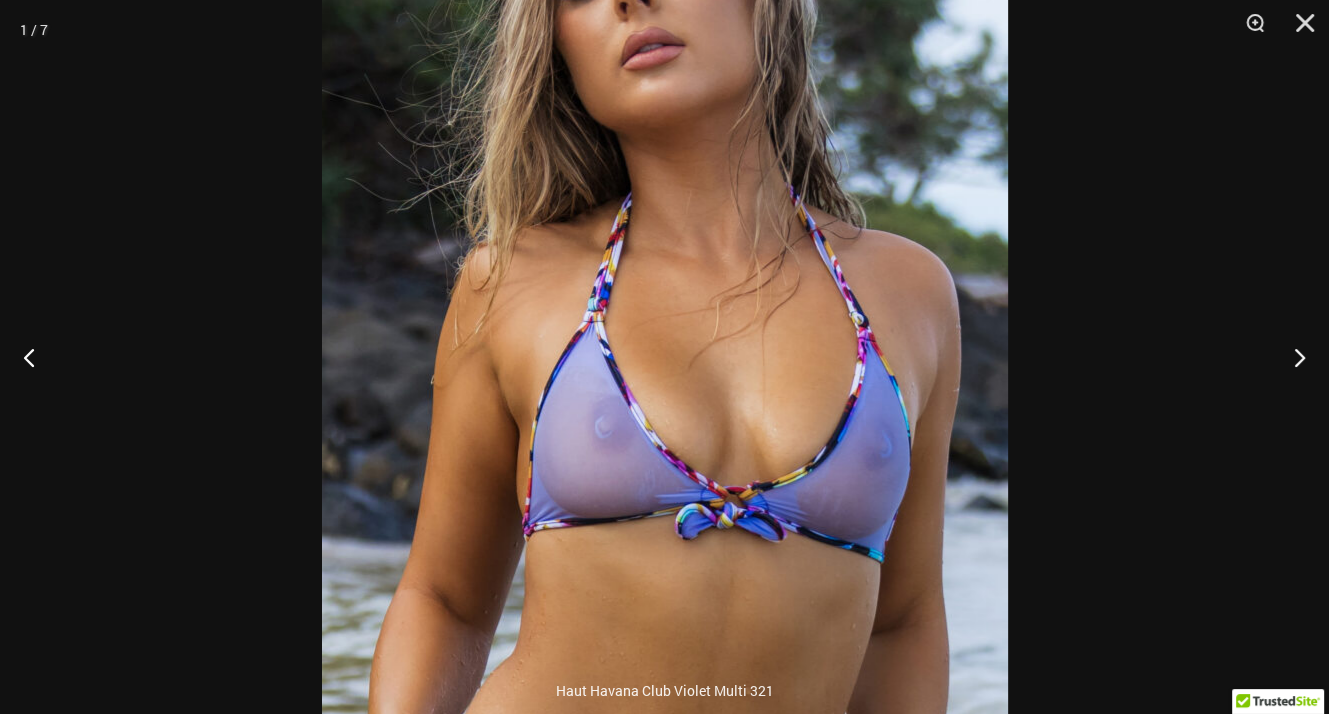 click at bounding box center (665, 289) 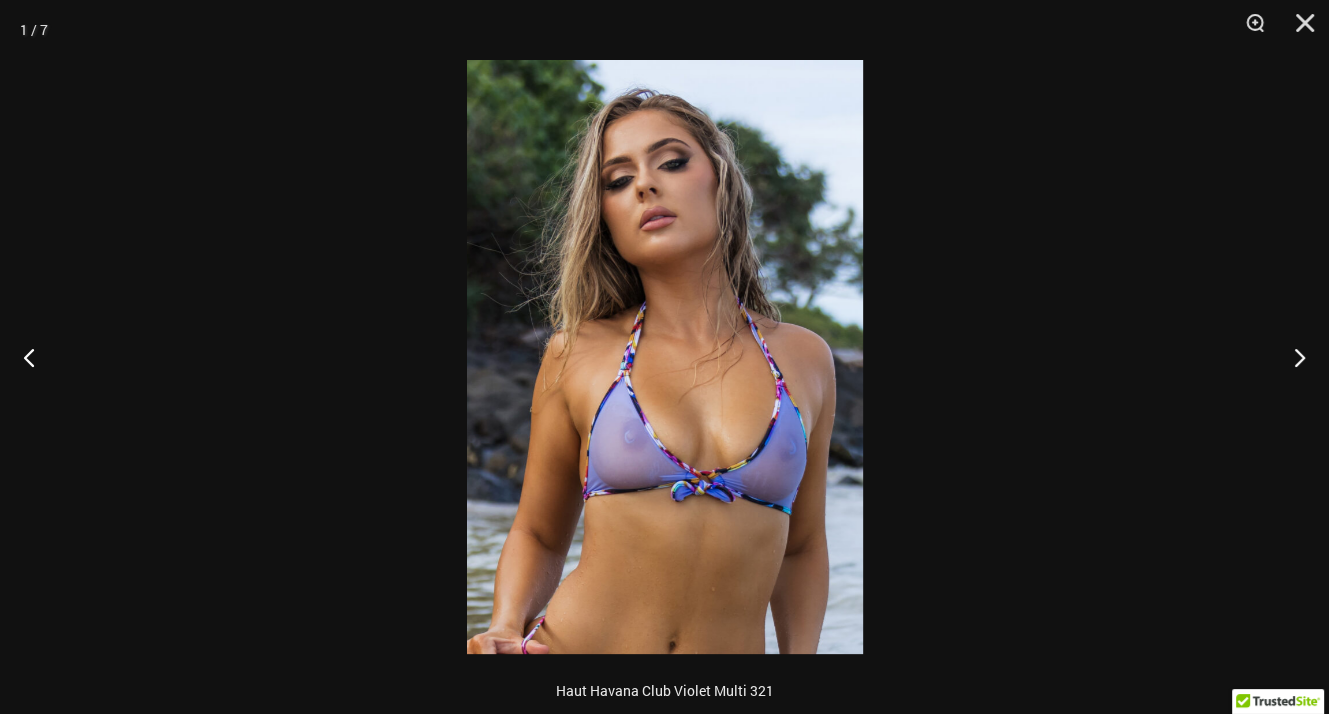 click at bounding box center [665, 357] 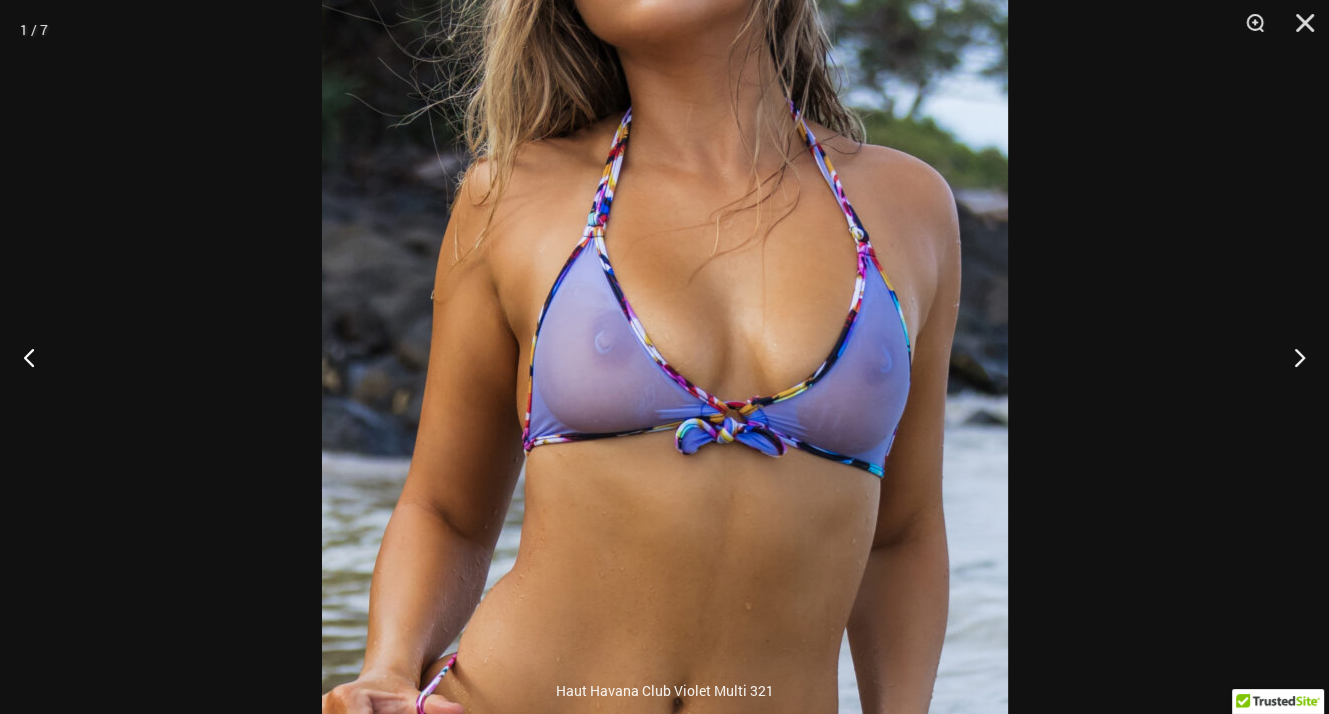 click at bounding box center (665, 204) 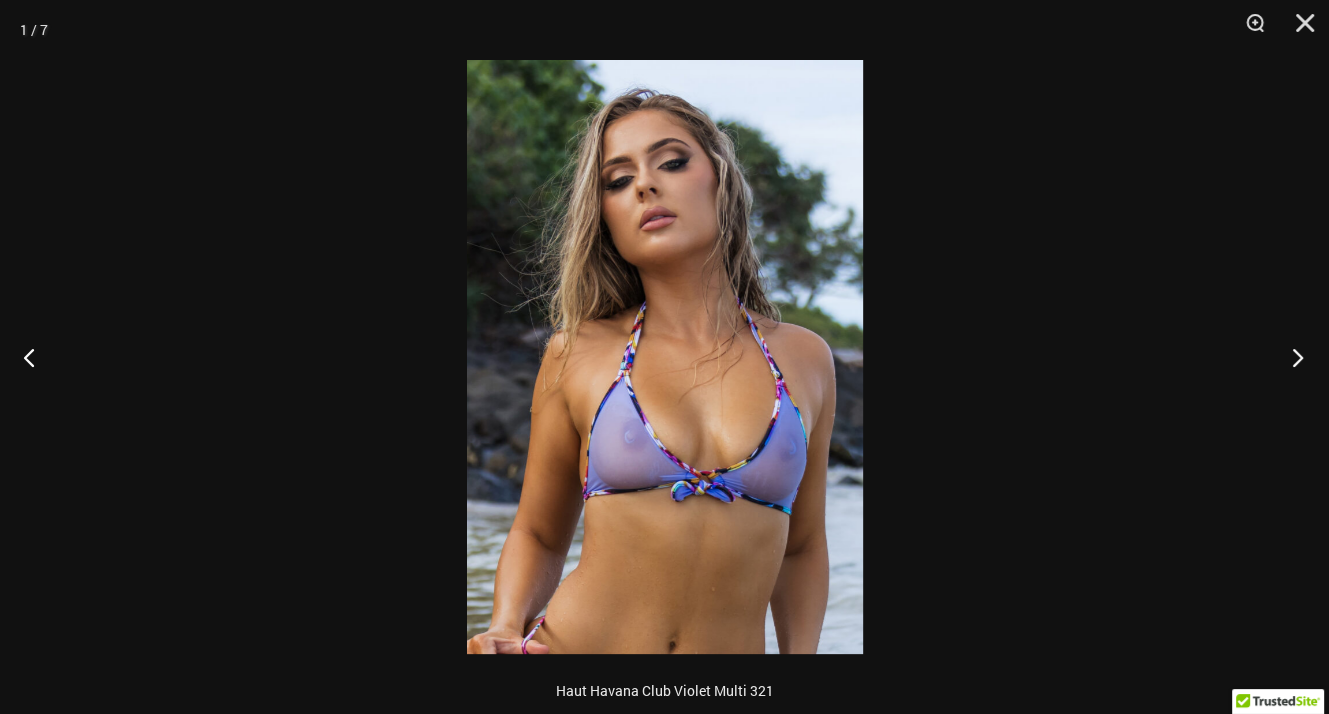 click at bounding box center [1291, 357] 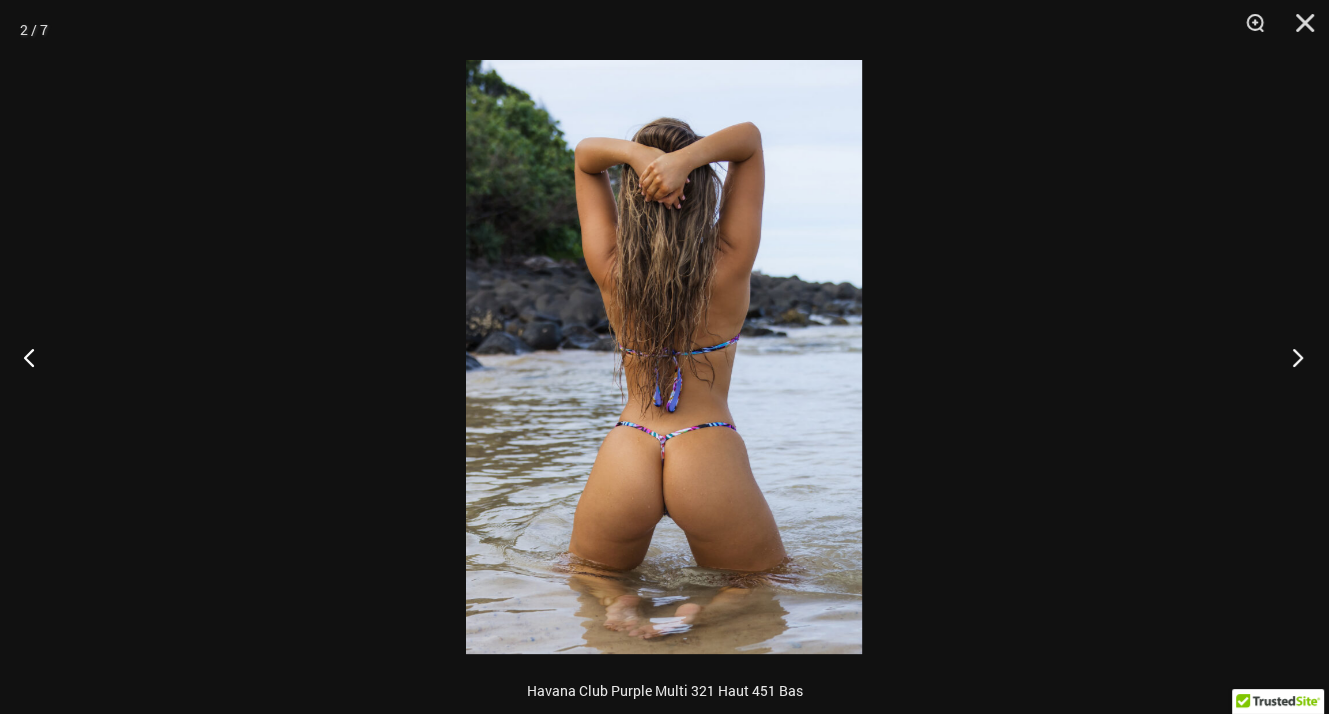 click at bounding box center [1291, 357] 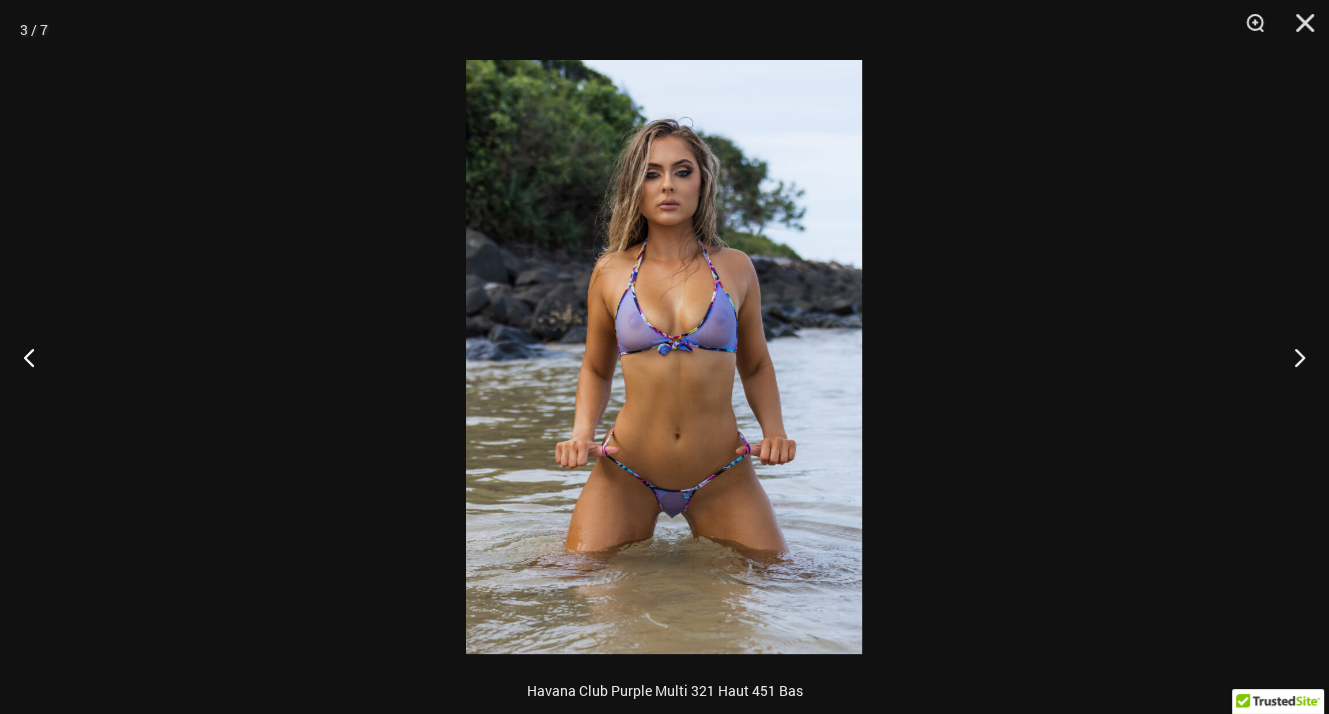 click at bounding box center (664, 357) 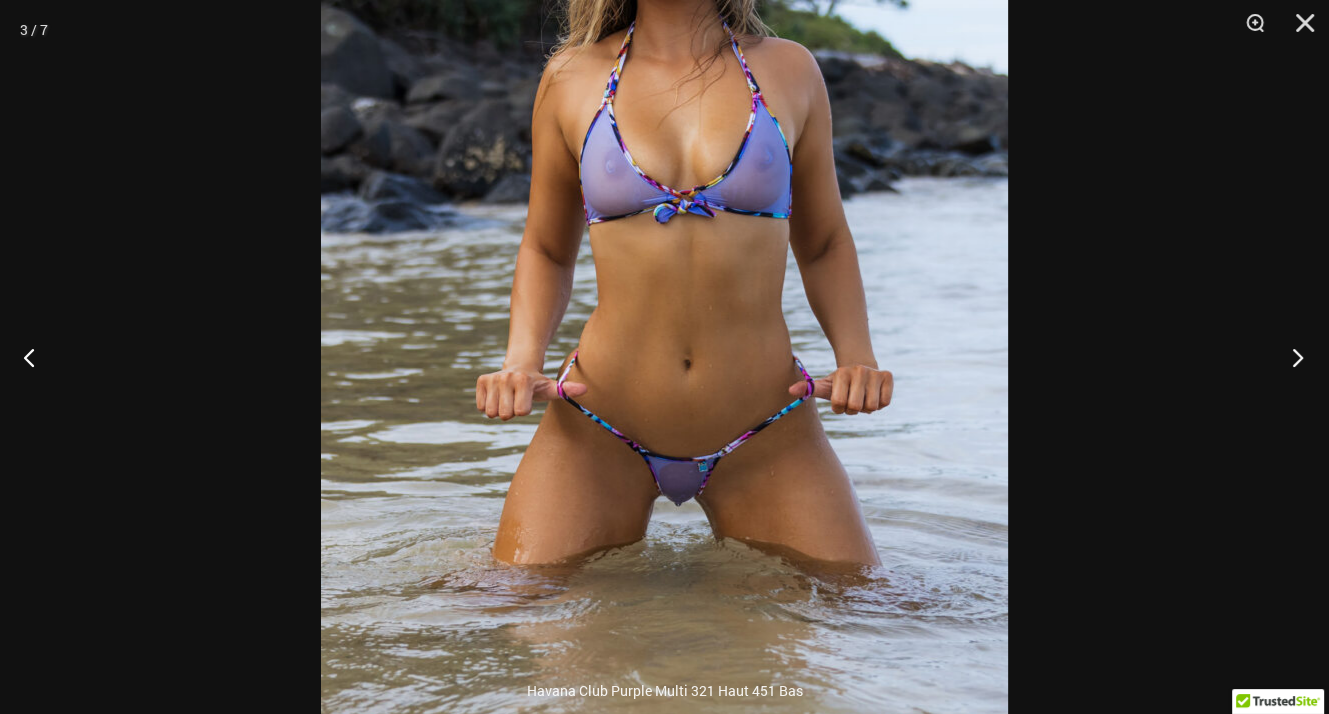 click at bounding box center (1291, 357) 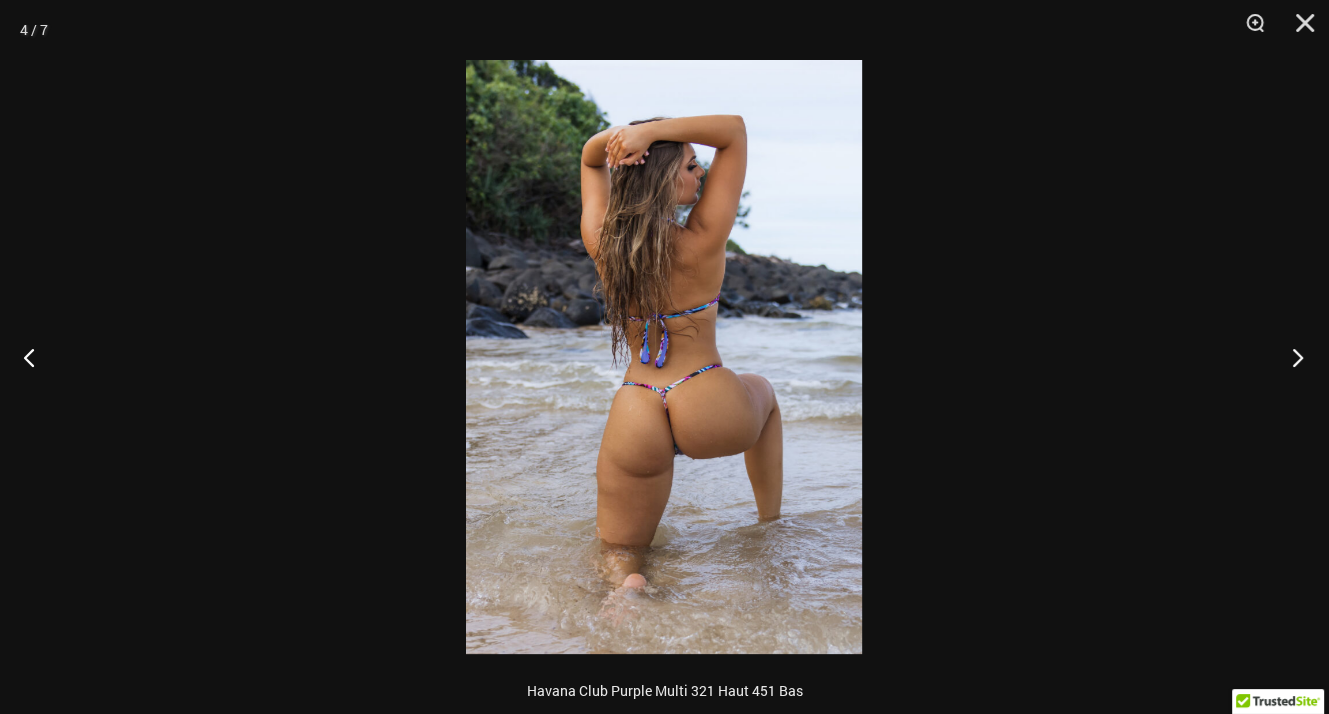 click at bounding box center [1291, 357] 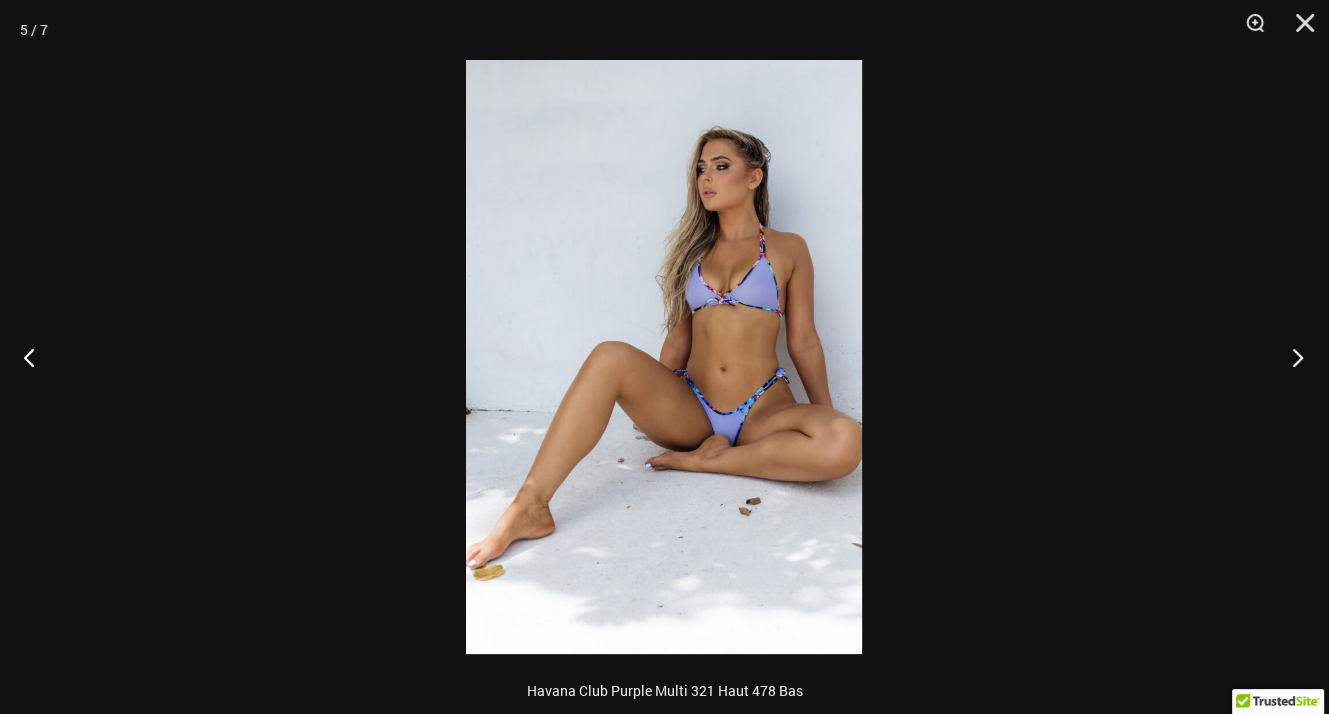 click at bounding box center (1291, 357) 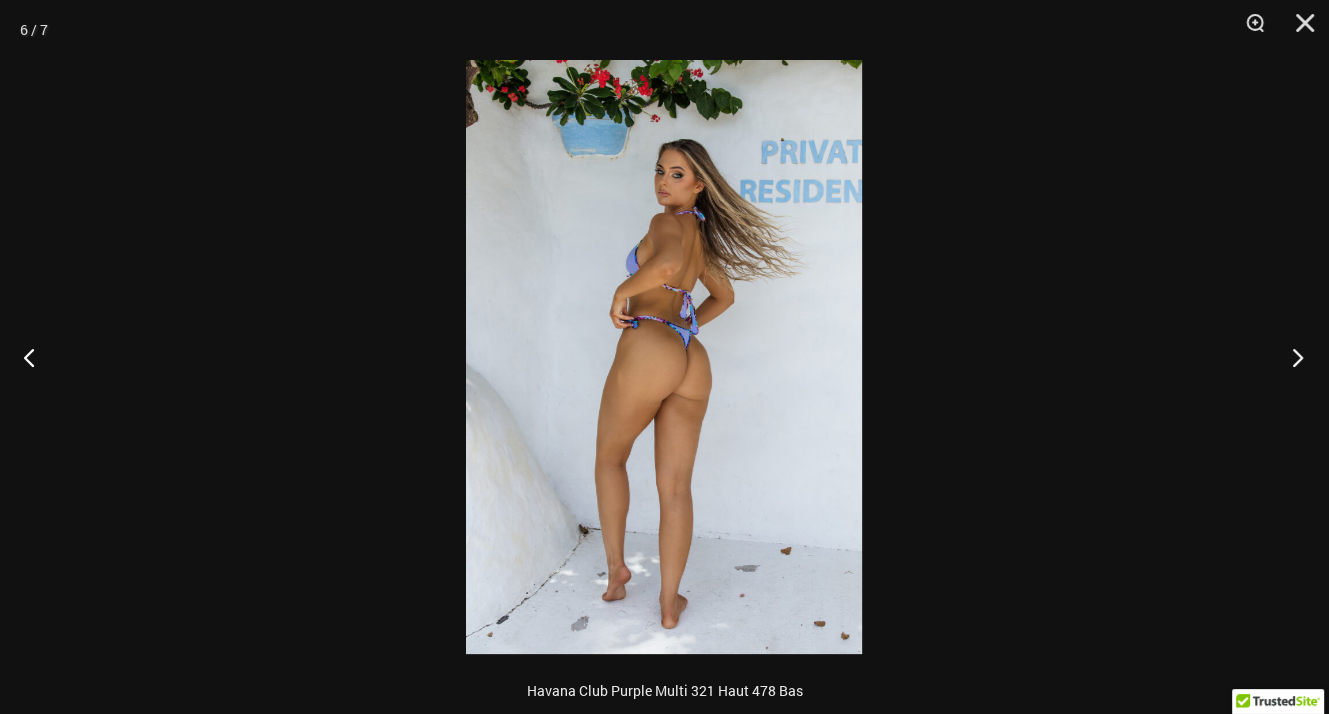 click at bounding box center [1291, 357] 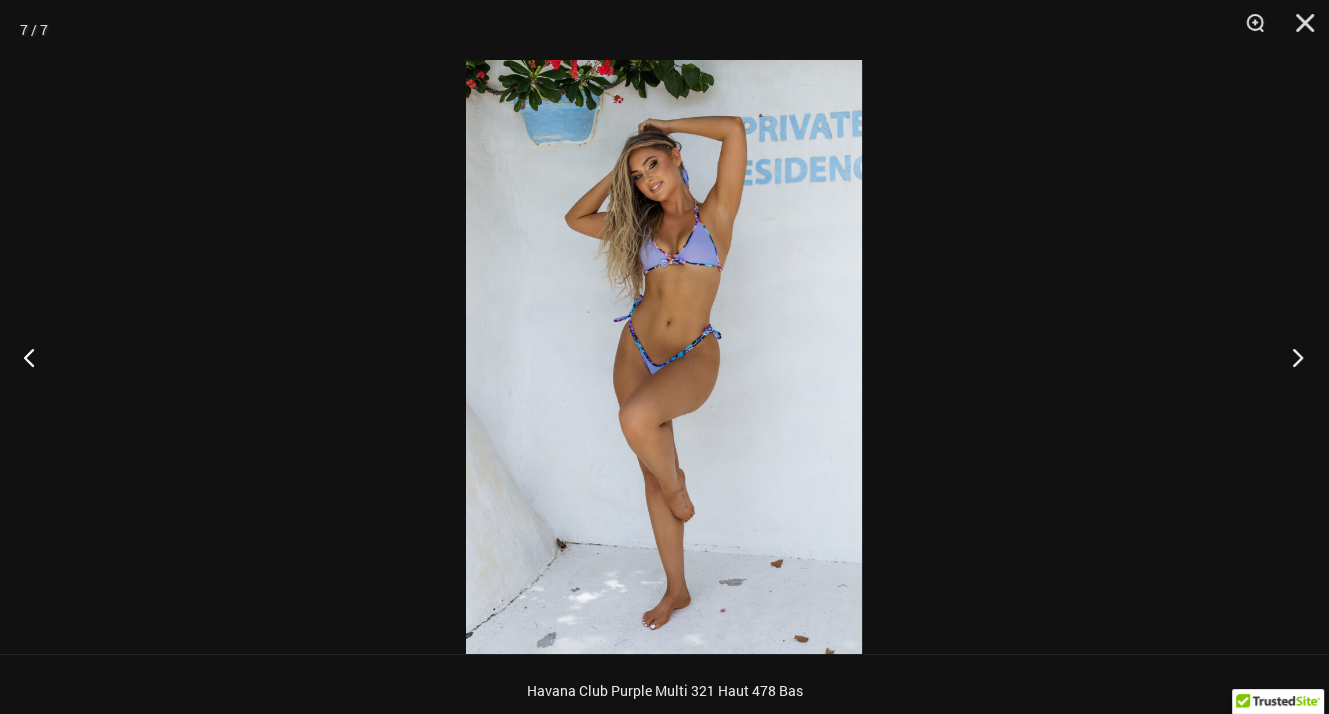 click at bounding box center [1291, 357] 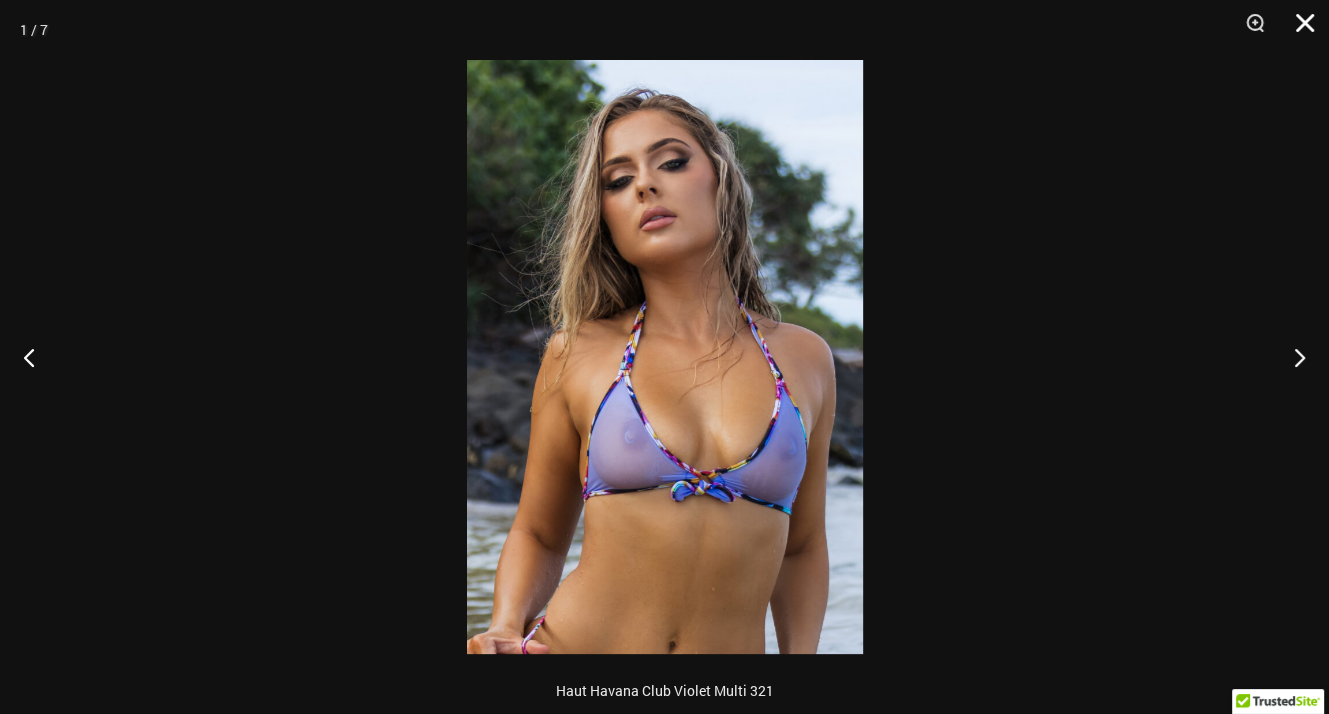 click at bounding box center (1298, 30) 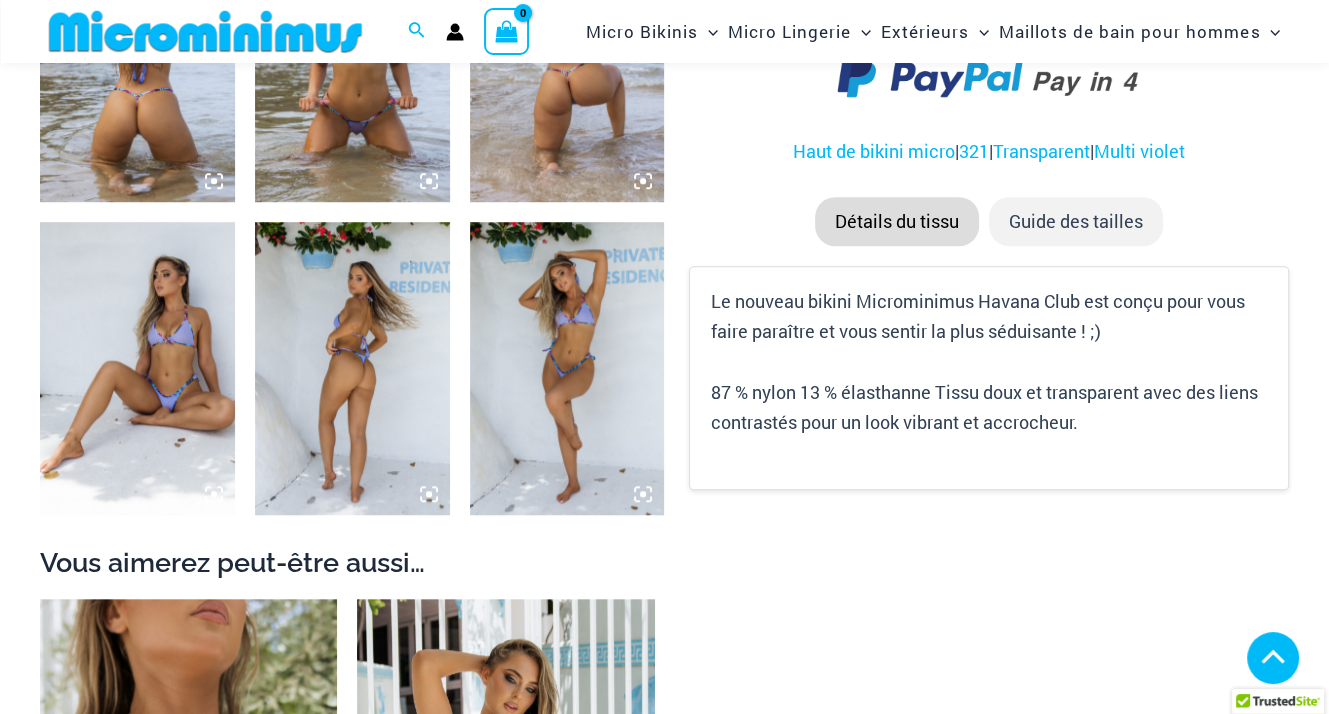 scroll, scrollTop: 1853, scrollLeft: 0, axis: vertical 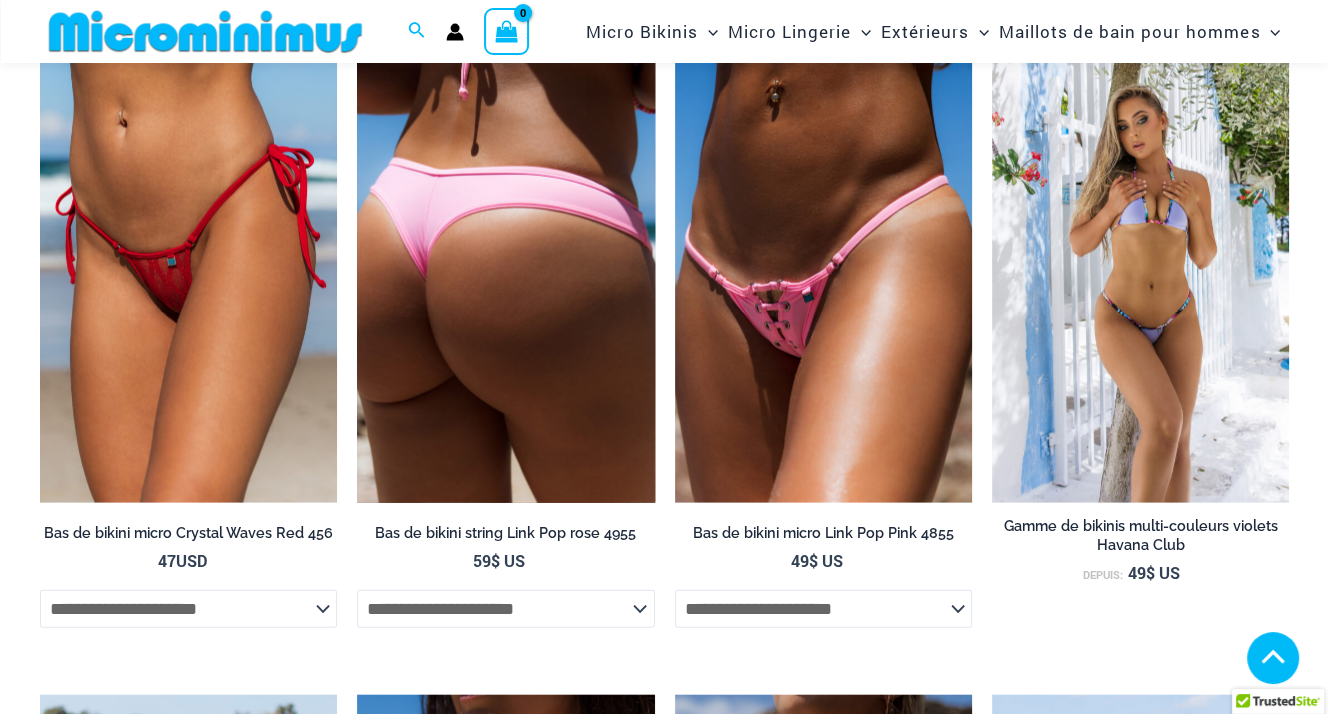click at bounding box center (505, 280) 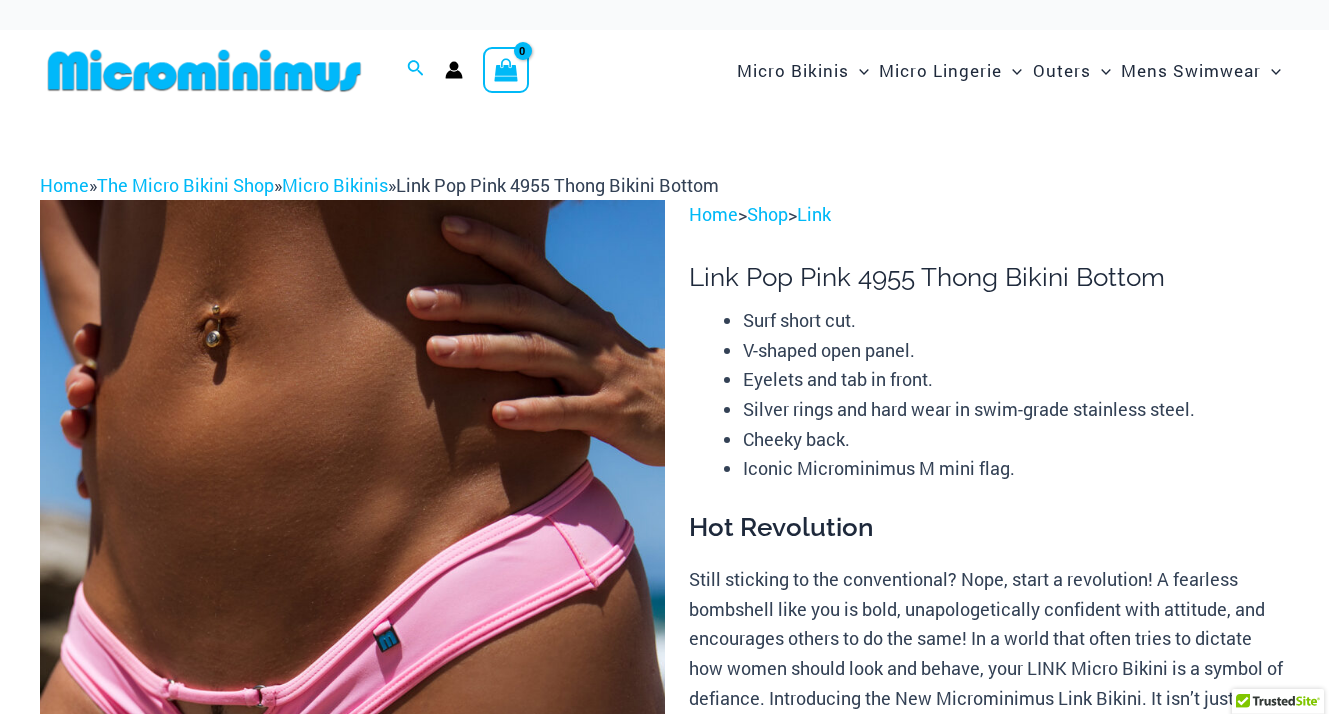 scroll, scrollTop: 0, scrollLeft: 0, axis: both 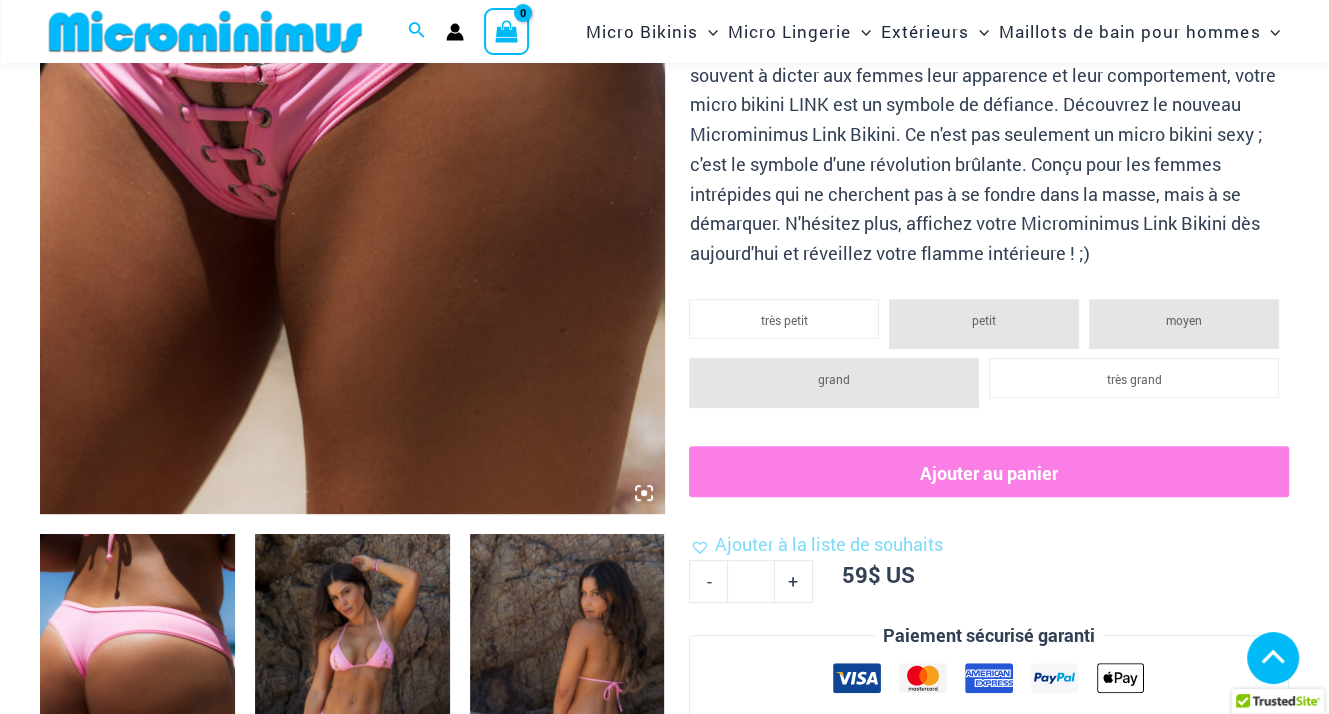 click 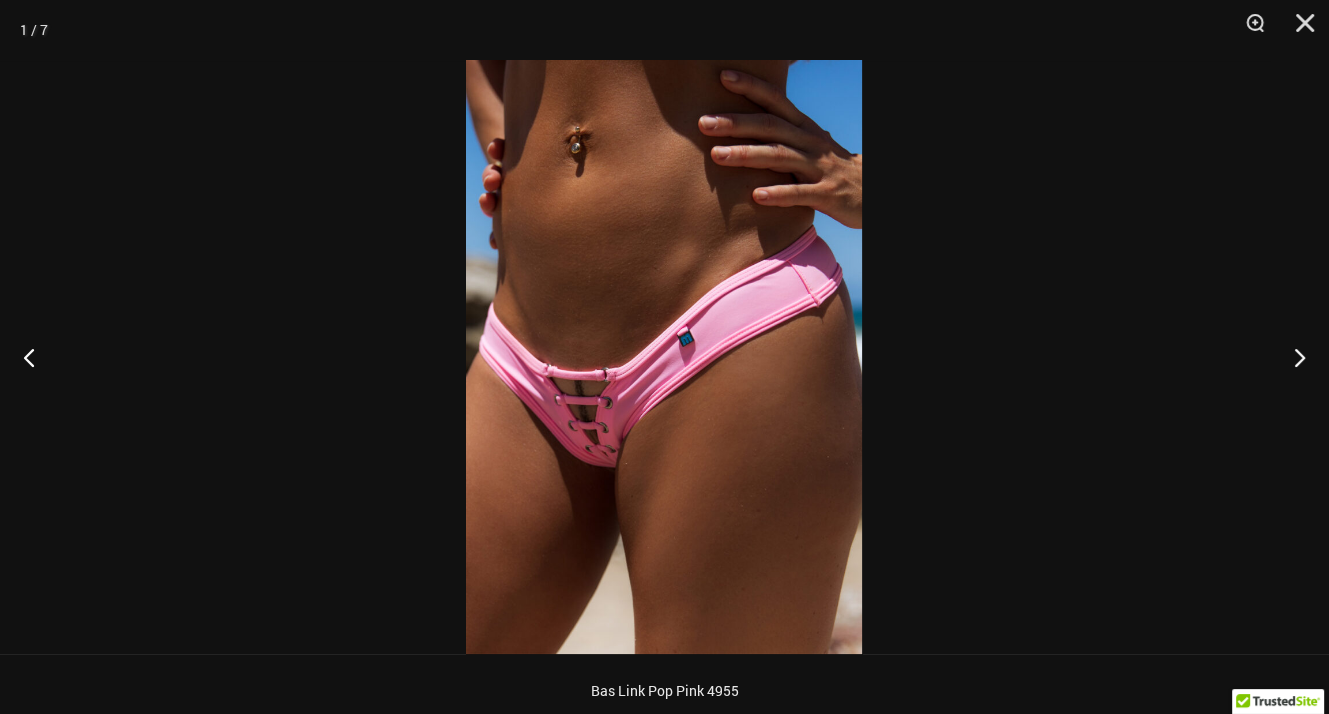 click at bounding box center (664, 357) 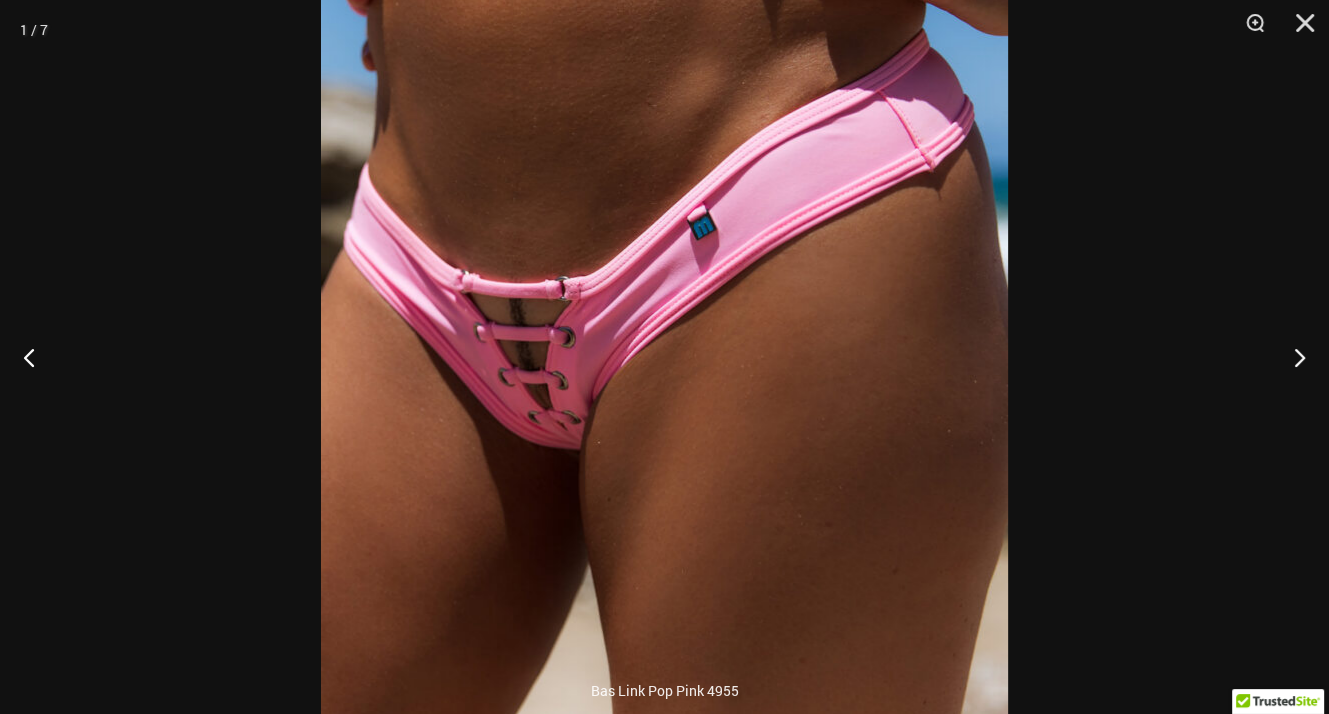 click at bounding box center [664, 258] 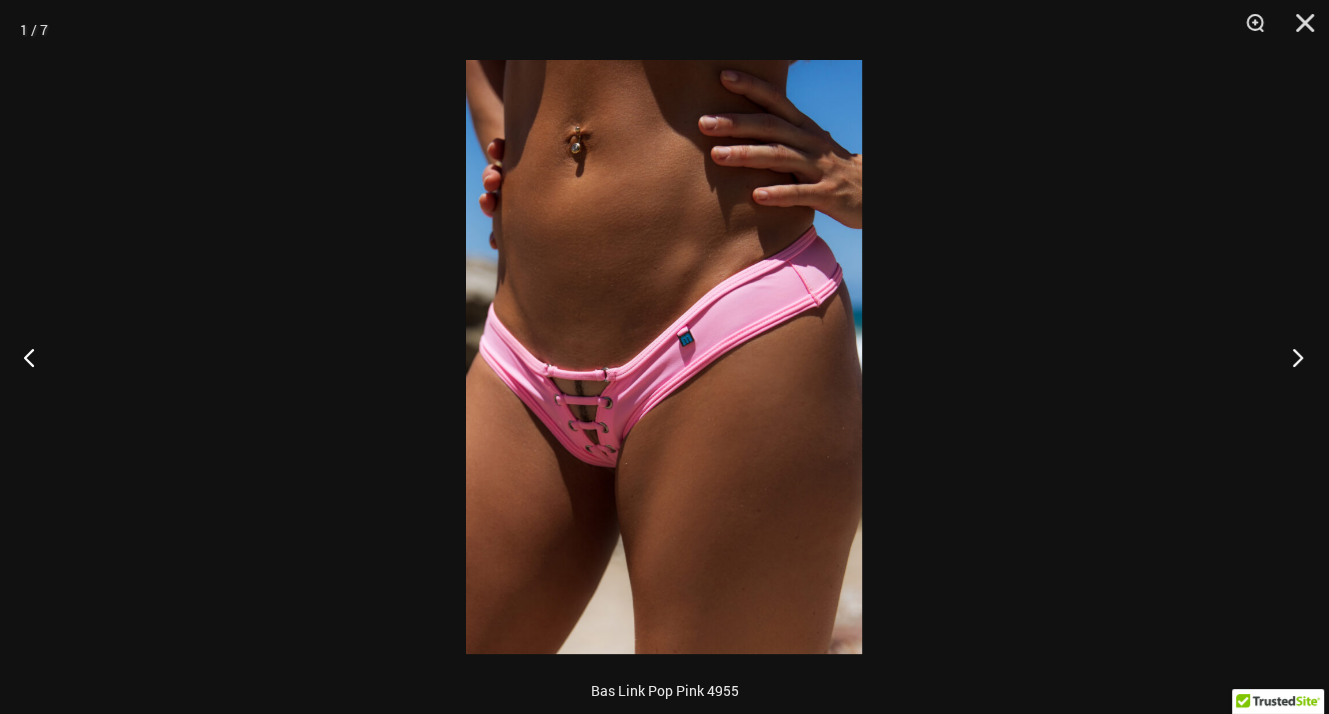 click at bounding box center [1291, 357] 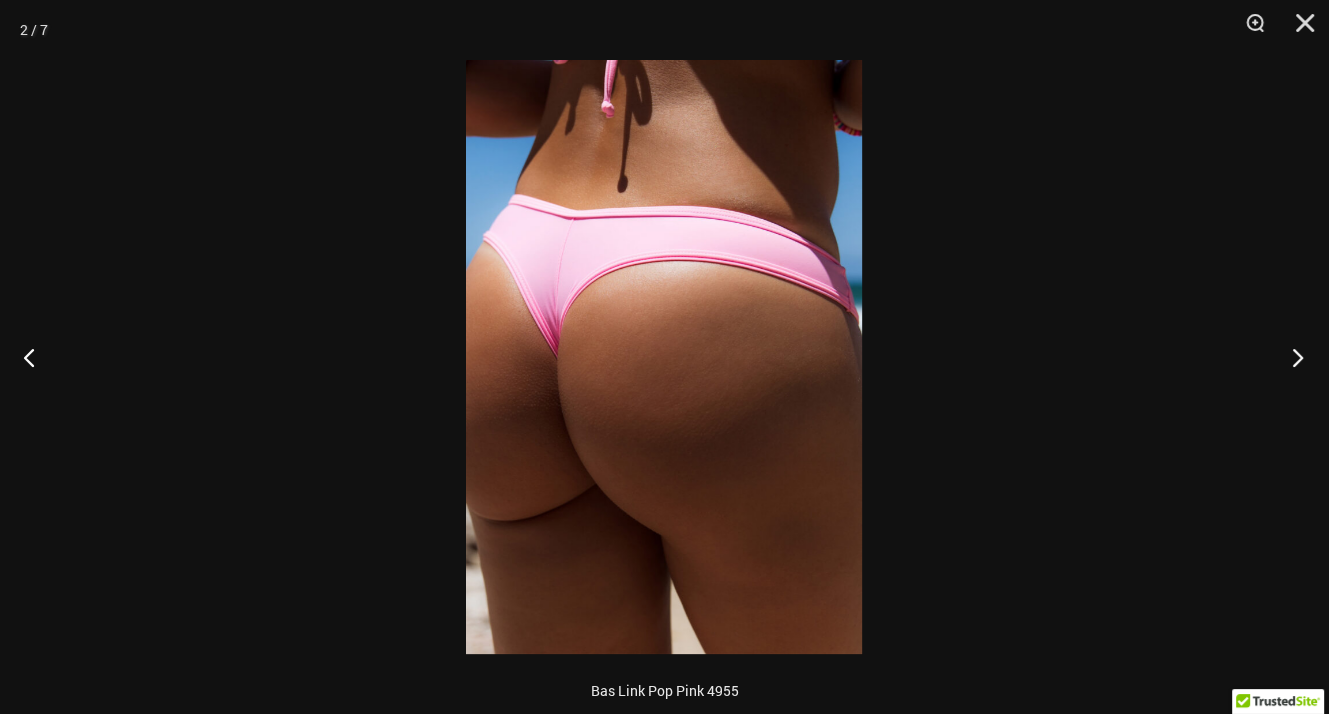 click at bounding box center (1291, 357) 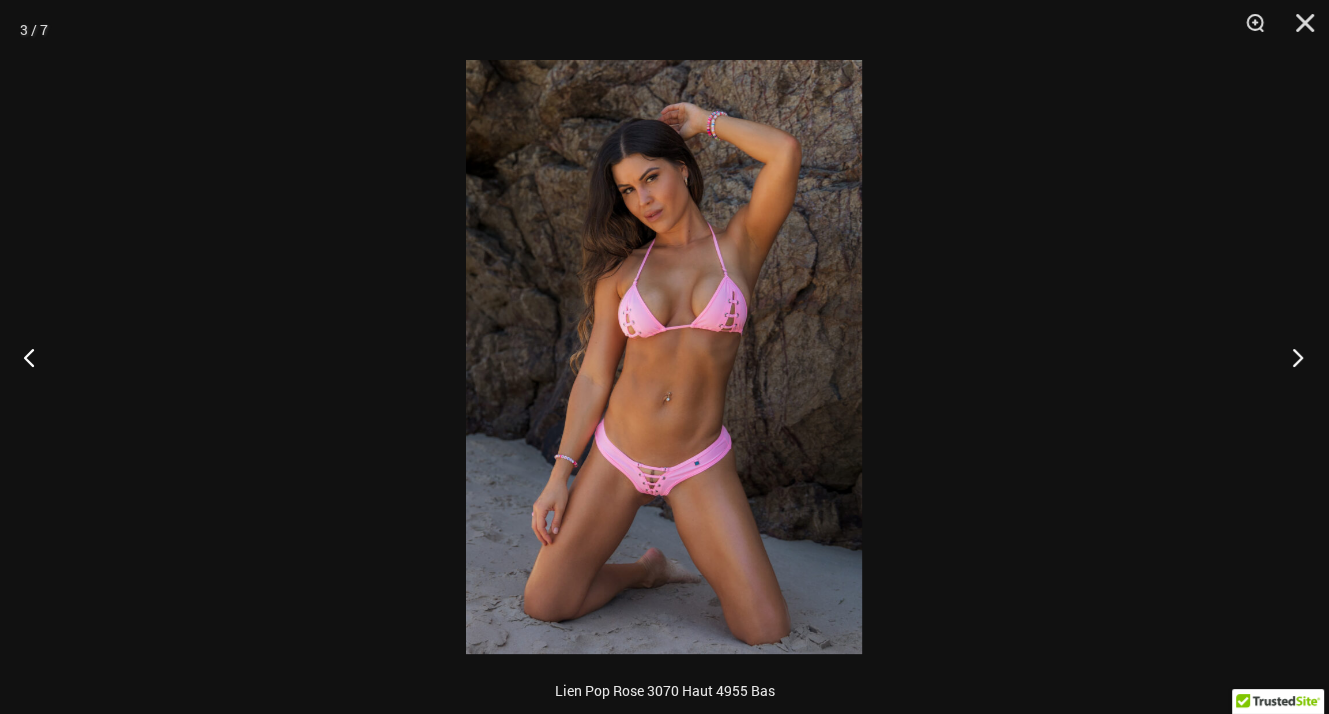 click at bounding box center [1291, 357] 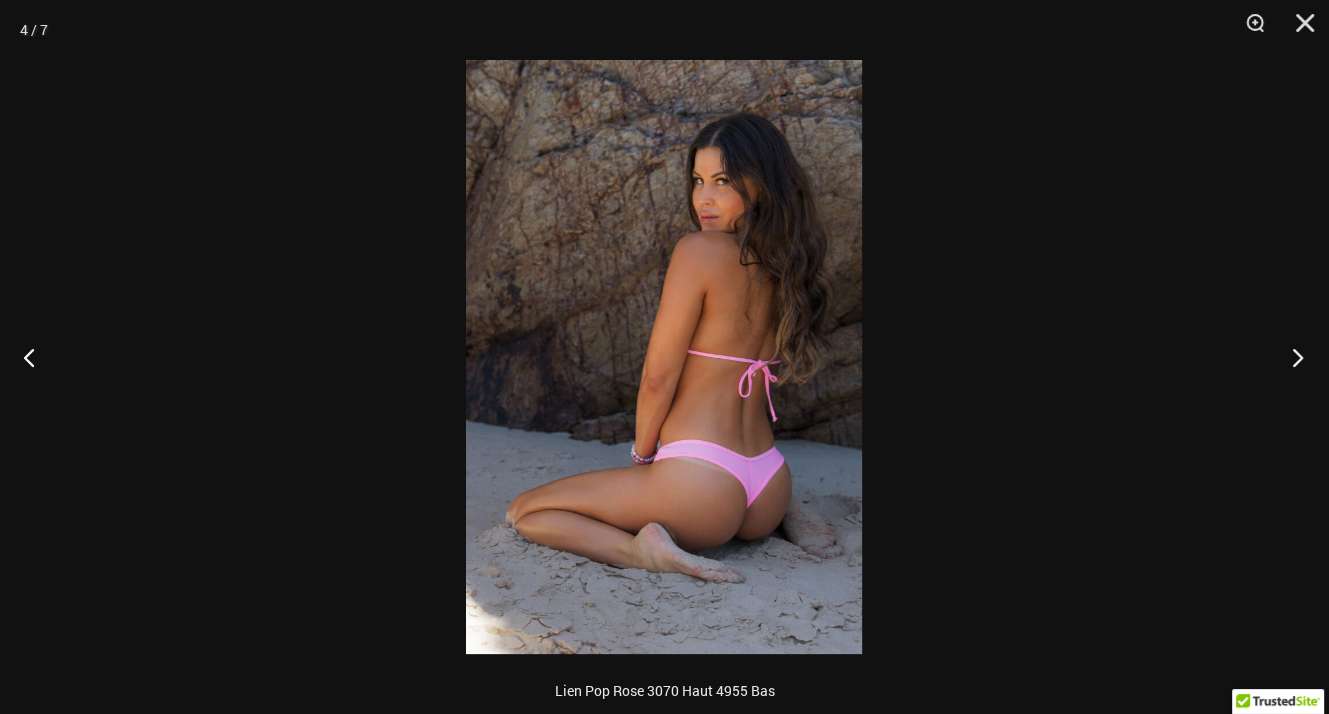 click at bounding box center [1291, 357] 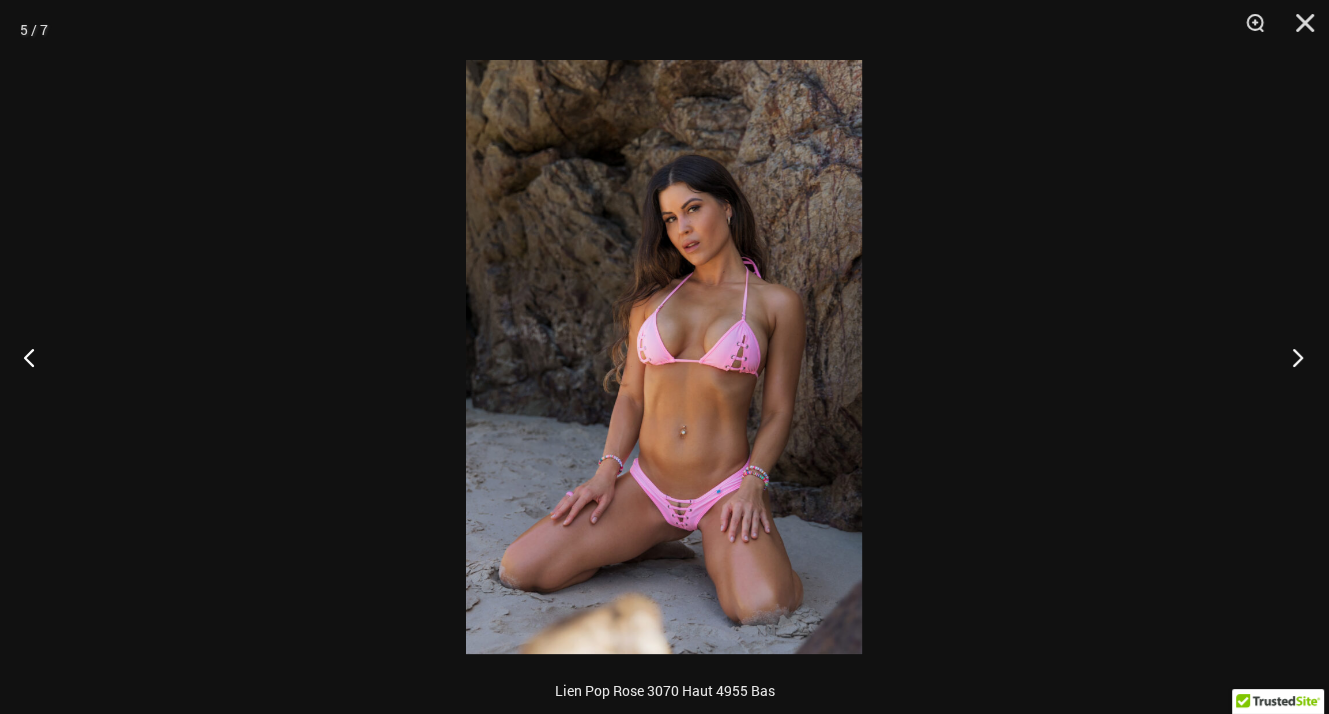 click at bounding box center (1291, 357) 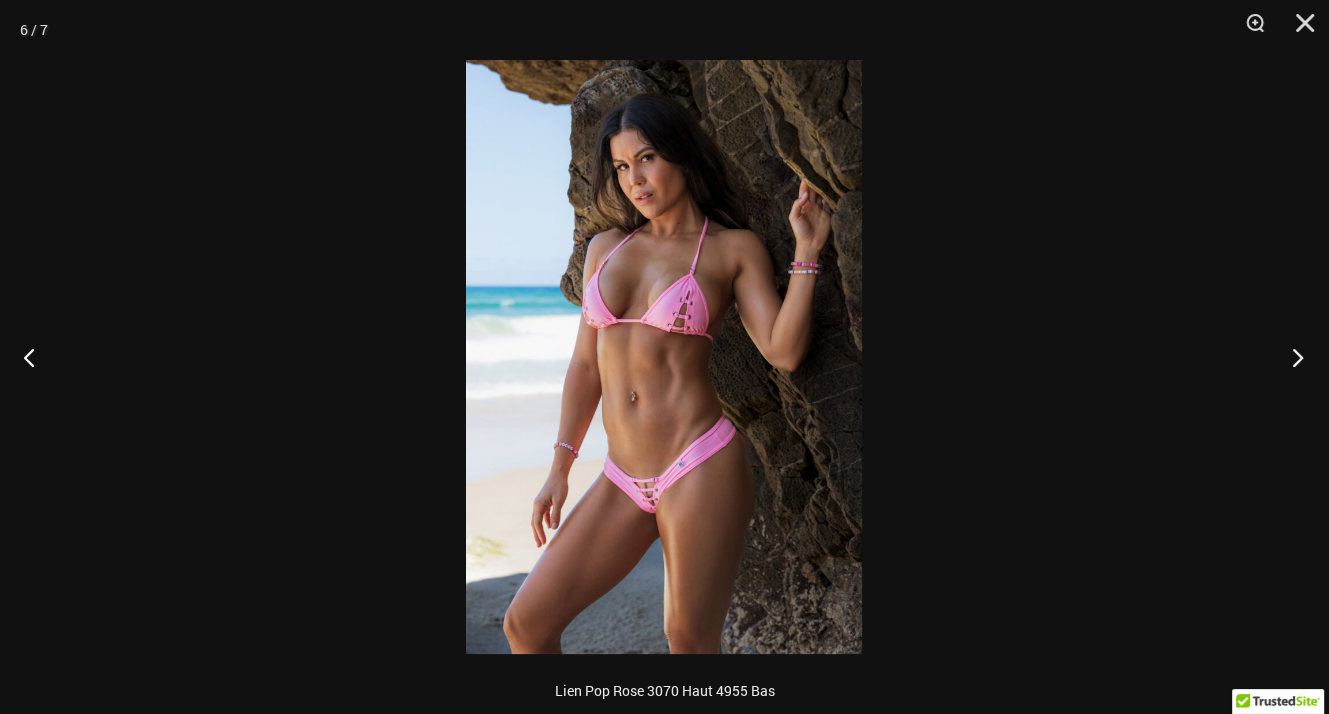 click at bounding box center (1291, 357) 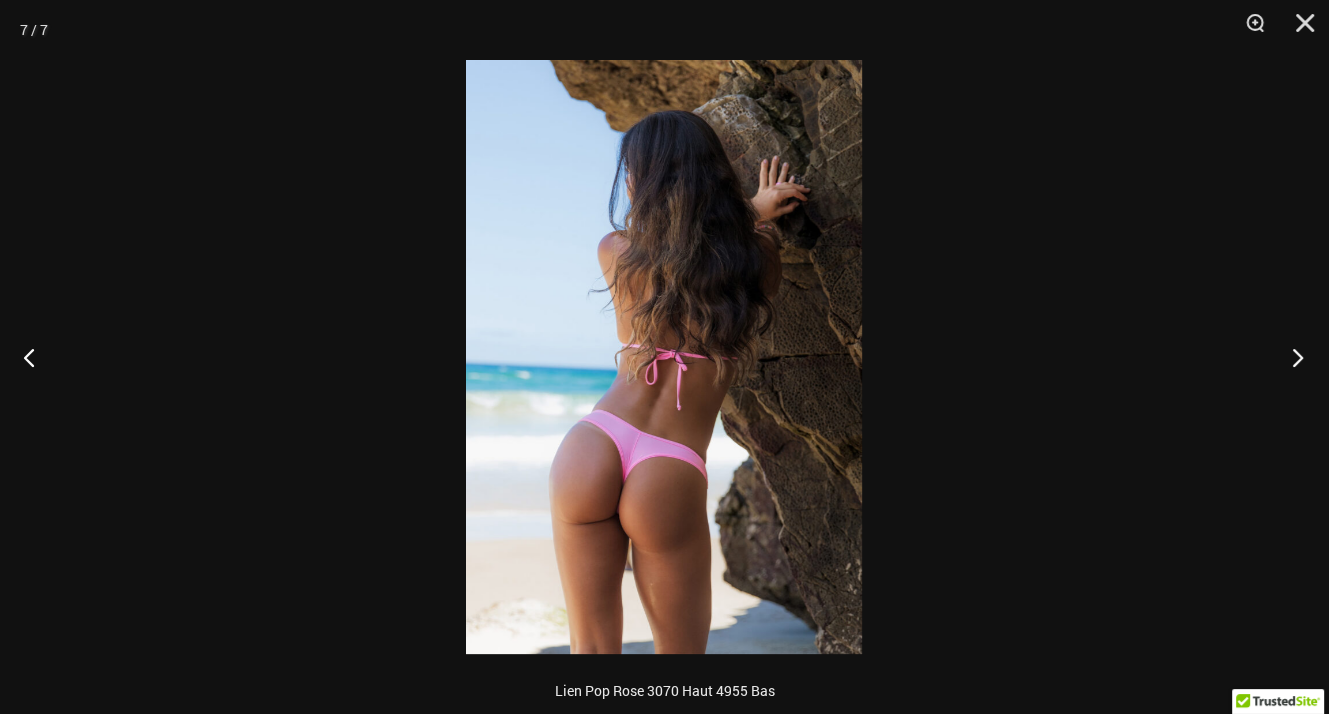 click at bounding box center (1291, 357) 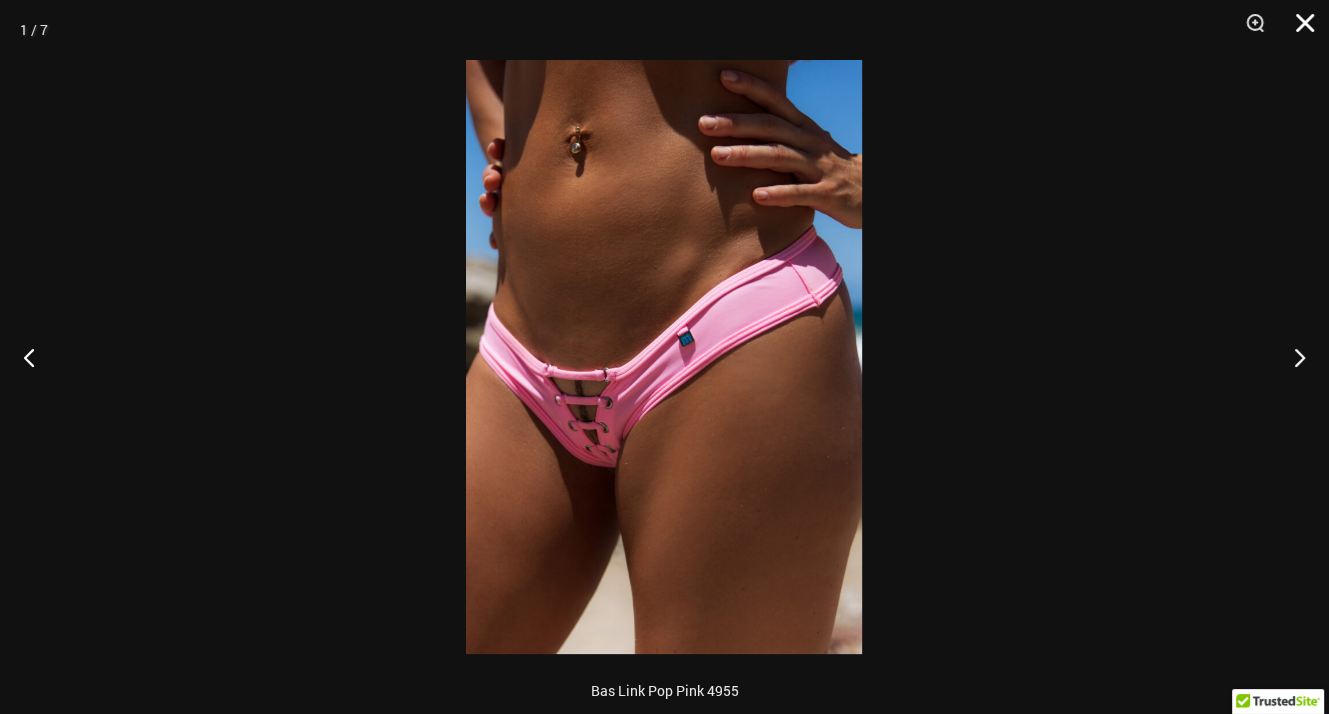 click at bounding box center (1298, 30) 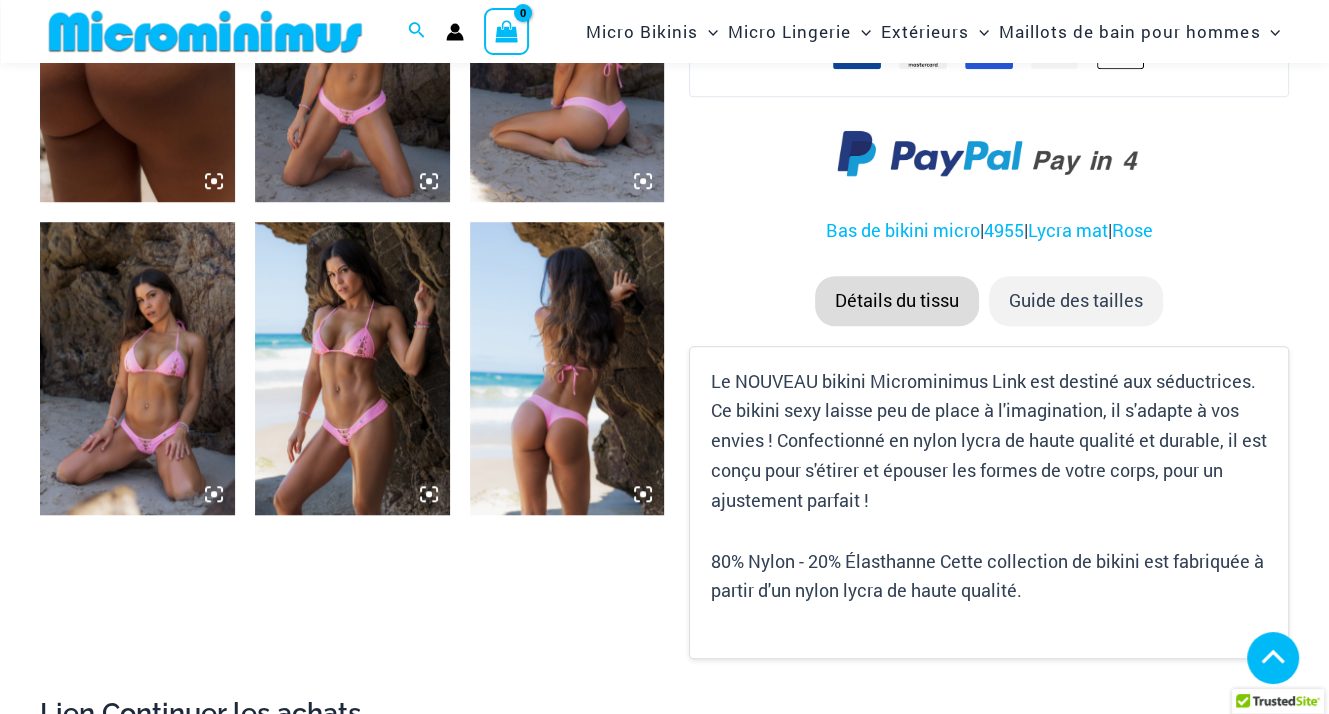 scroll, scrollTop: 1853, scrollLeft: 0, axis: vertical 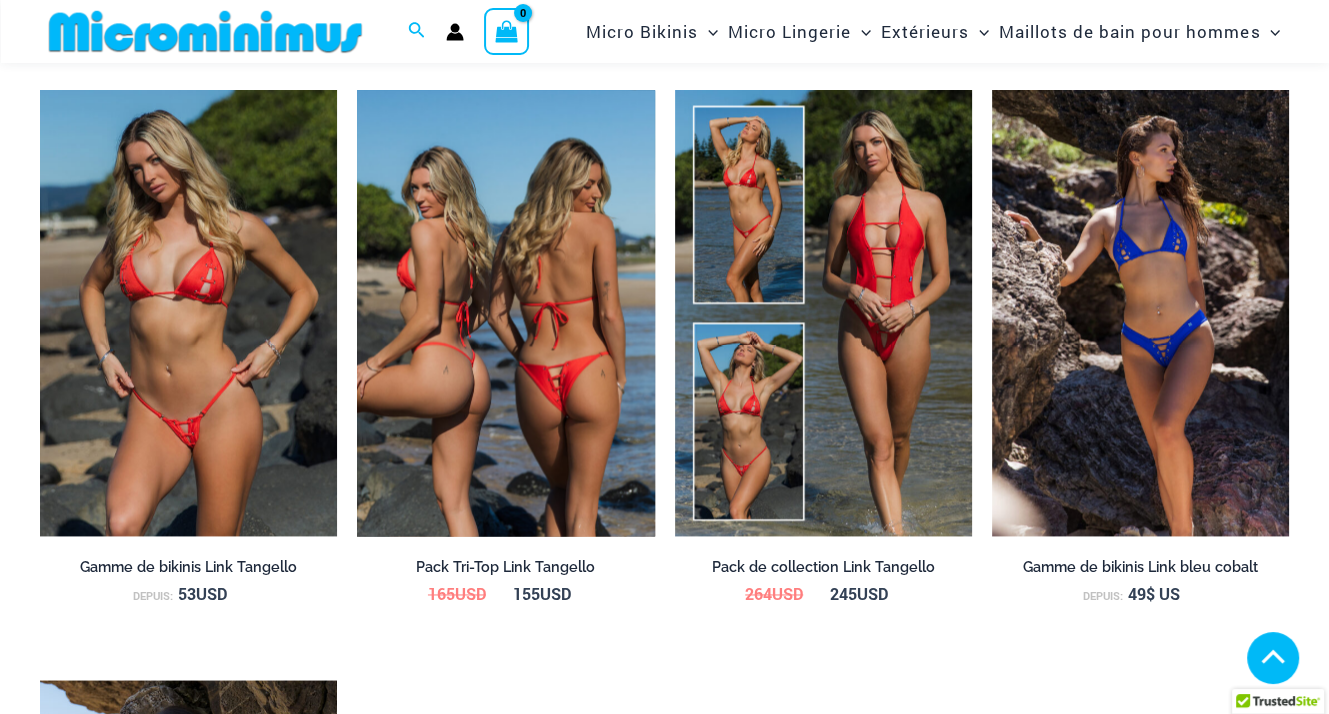 click at bounding box center [505, 313] 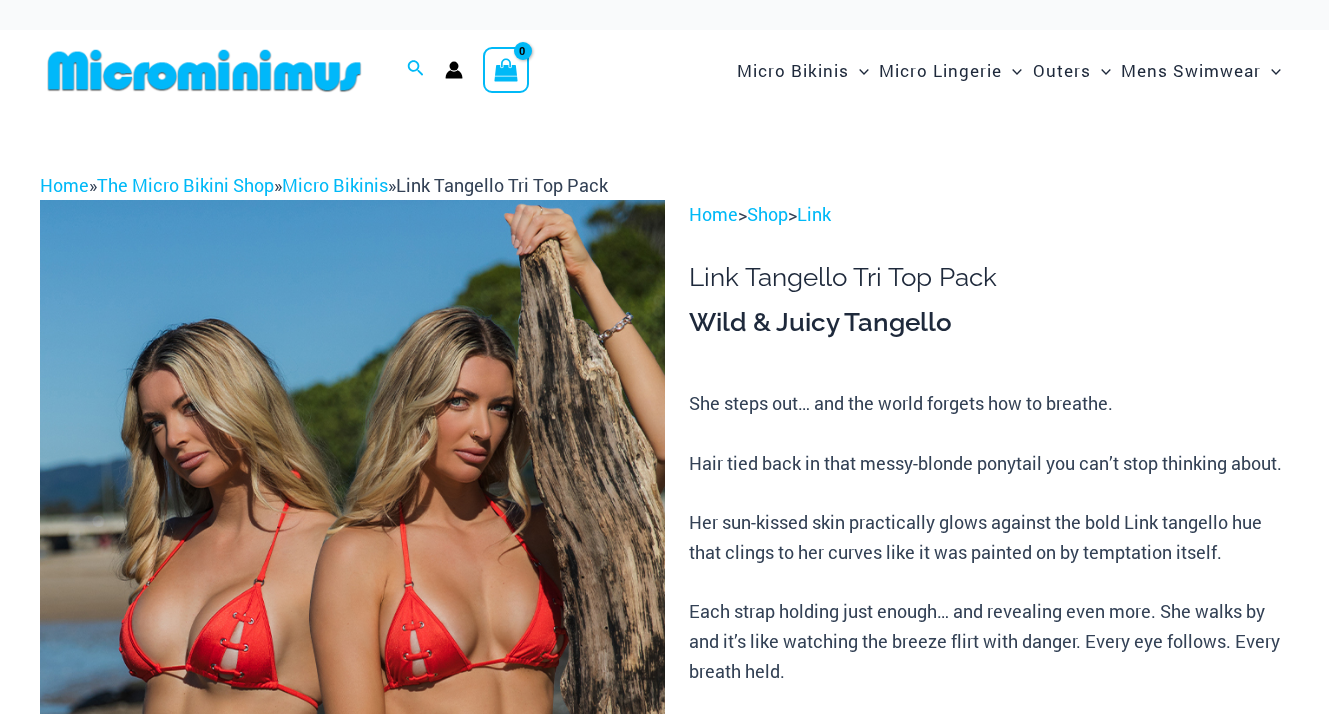 scroll, scrollTop: 0, scrollLeft: 0, axis: both 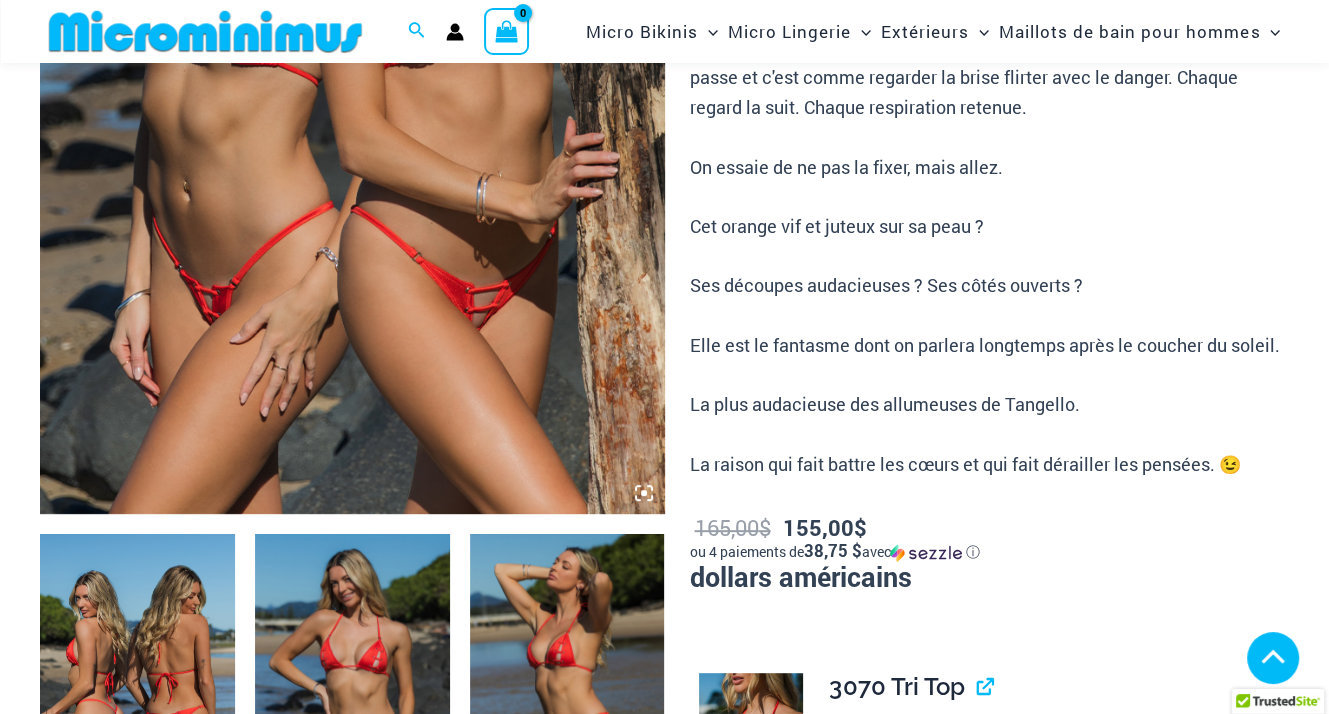 click 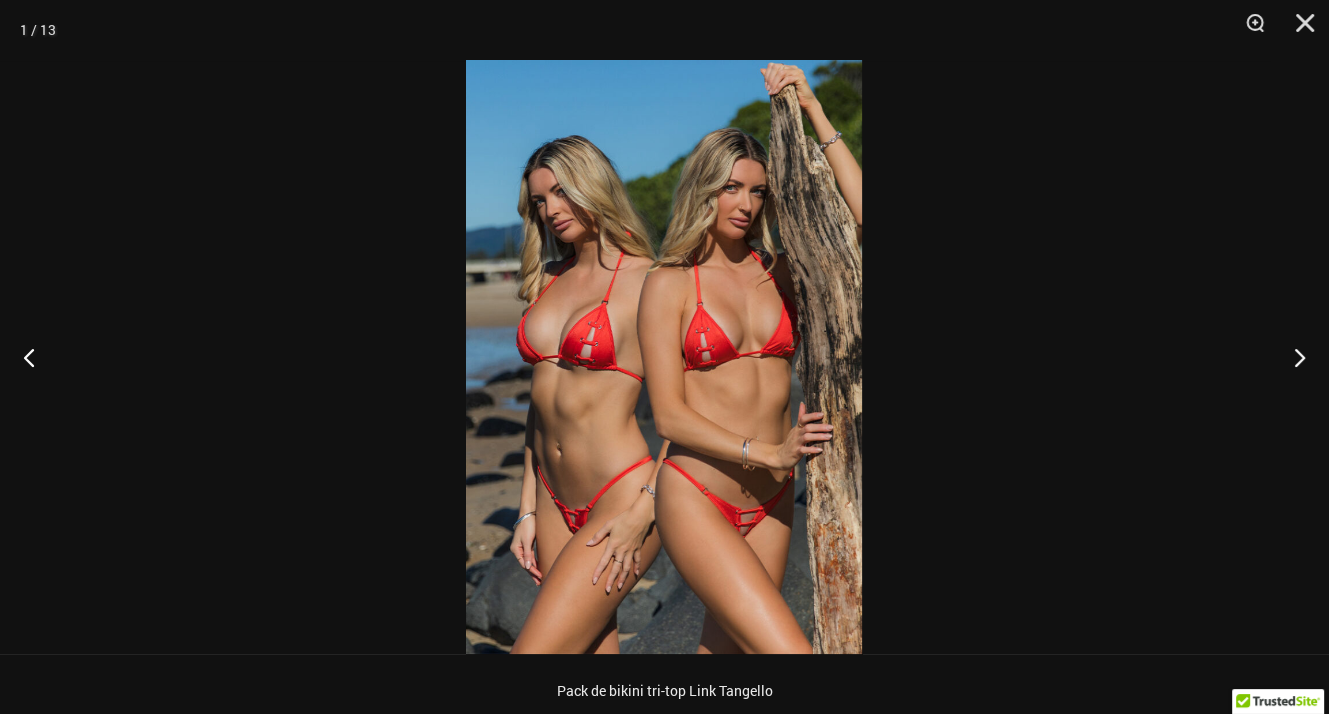 click at bounding box center [664, 357] 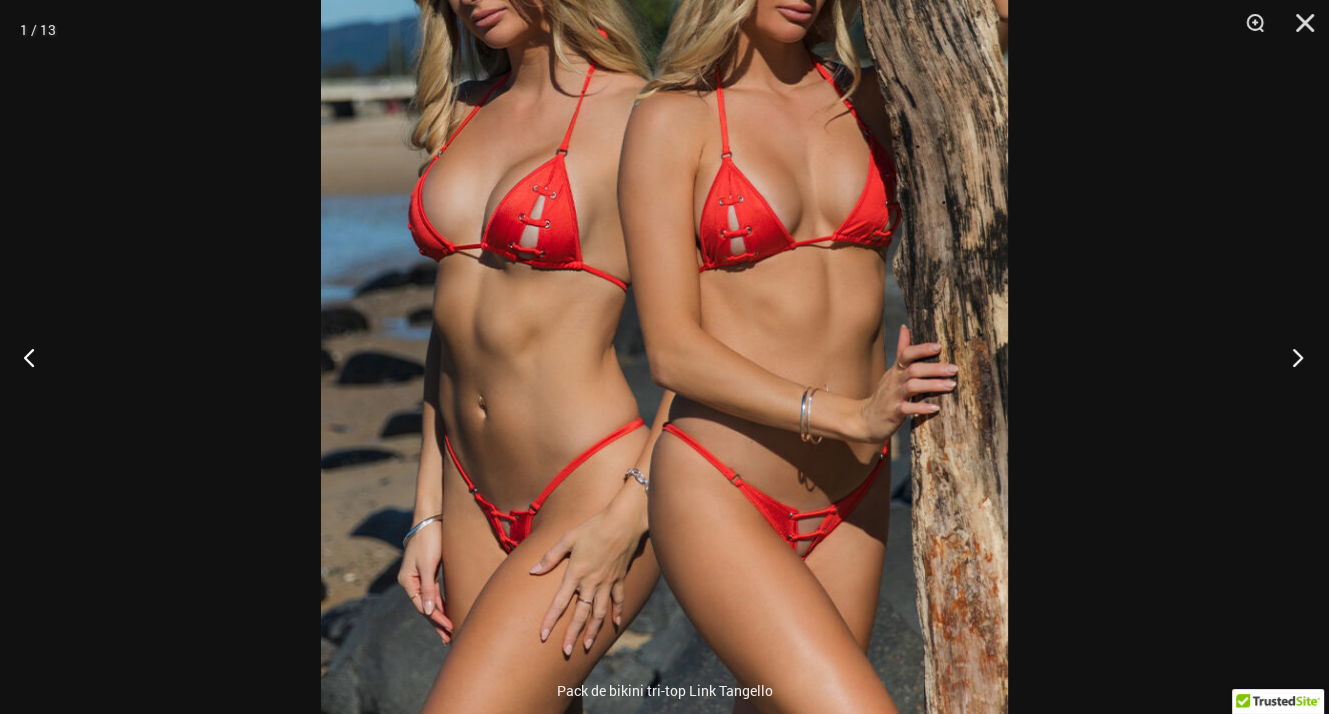 click at bounding box center [1291, 357] 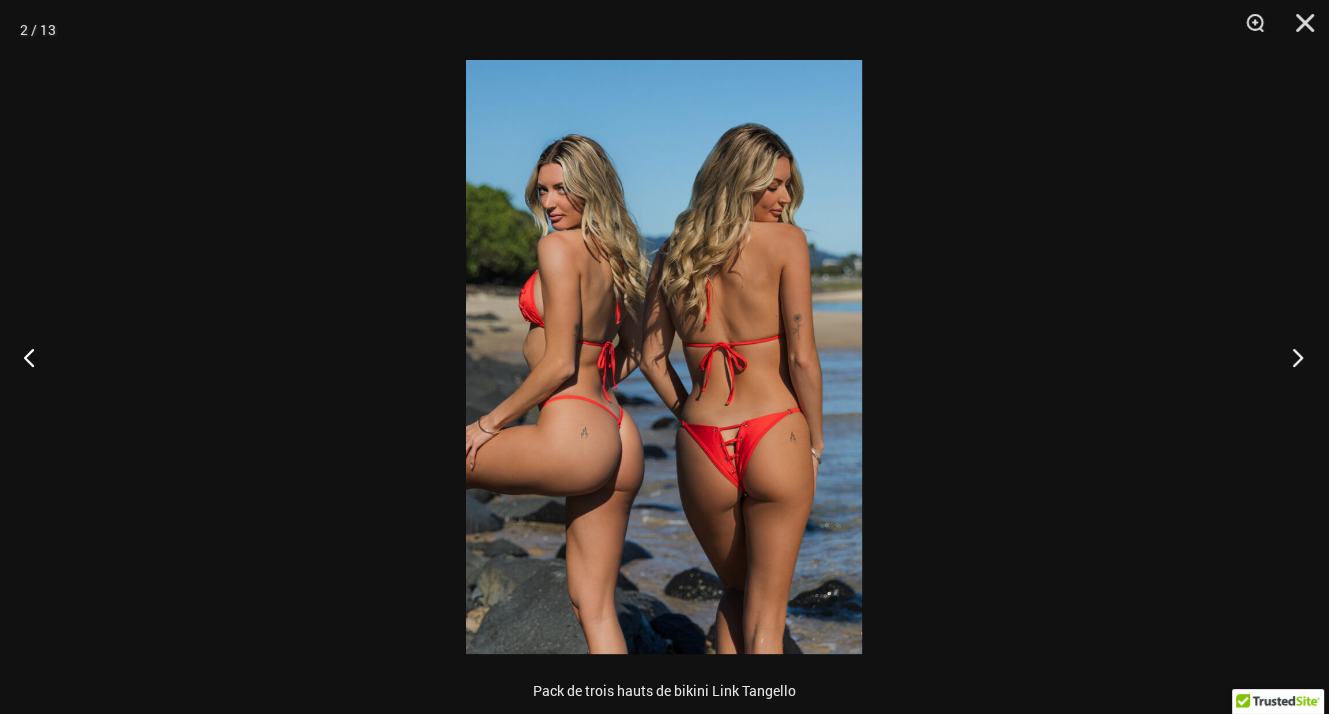 click at bounding box center [1291, 357] 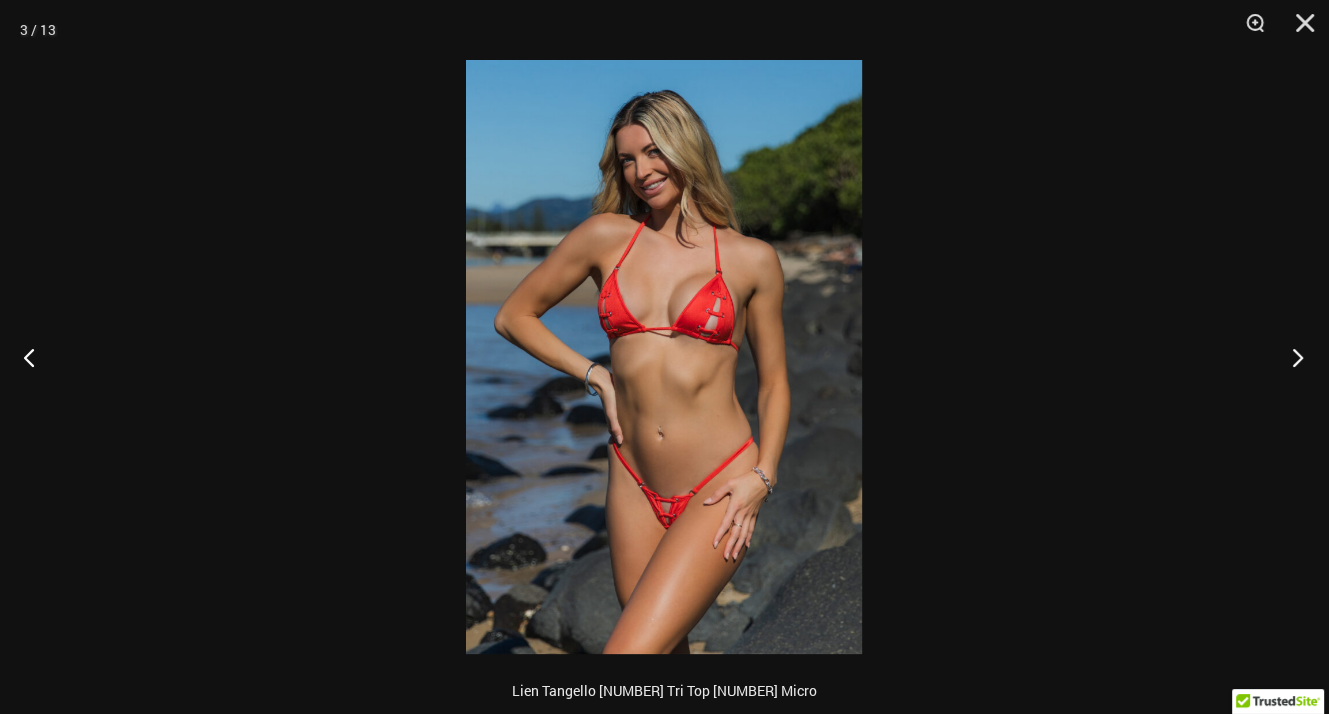 click at bounding box center (1291, 357) 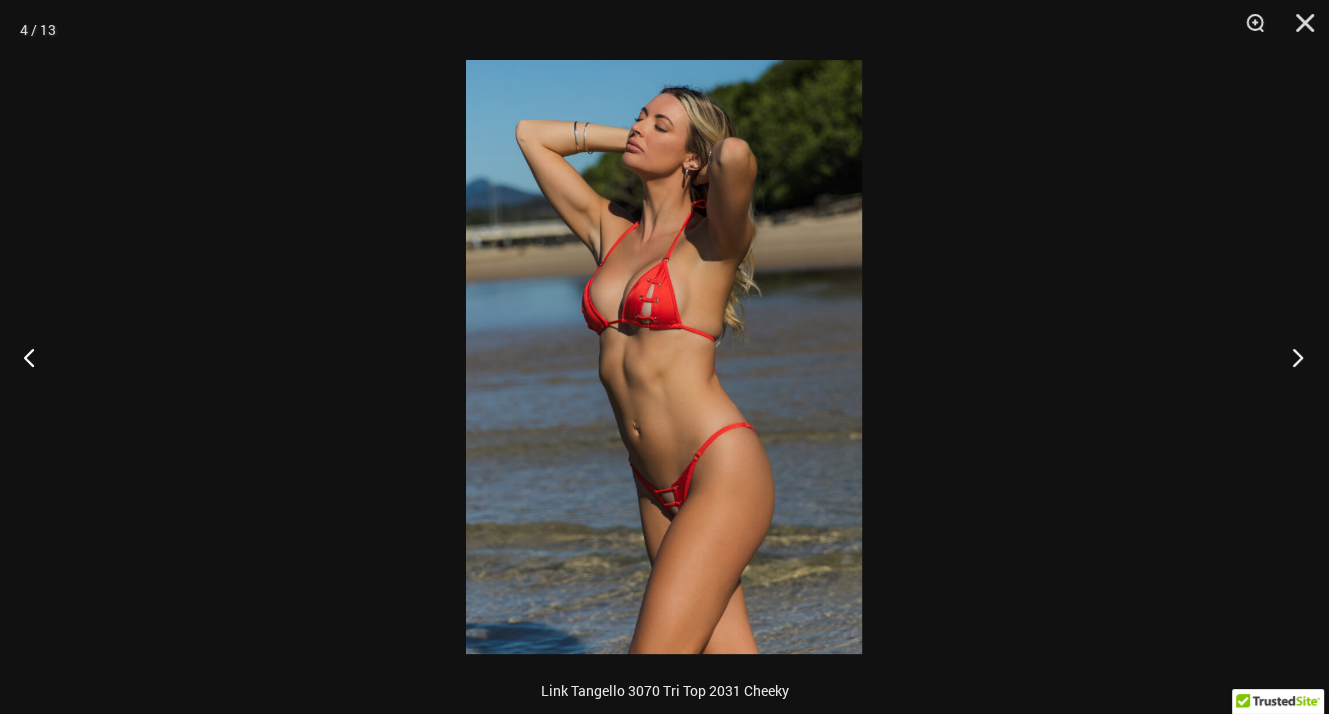 click at bounding box center [1291, 357] 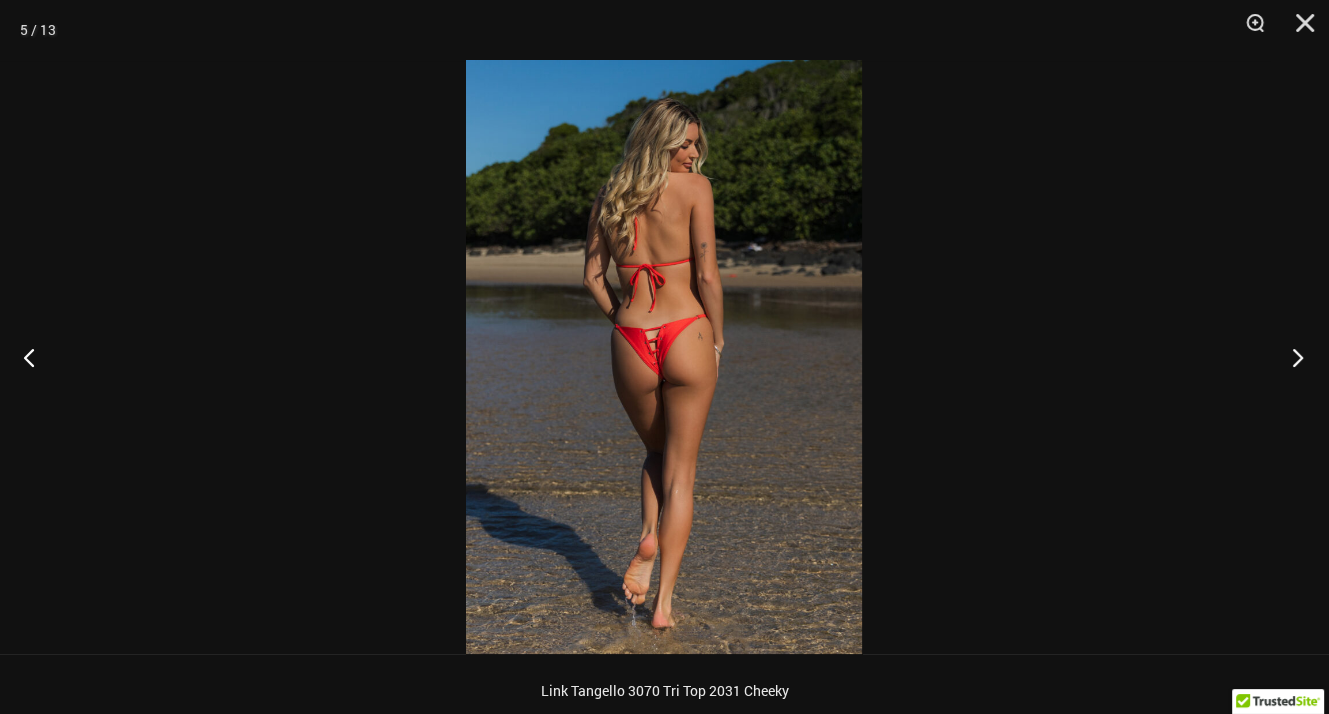 click at bounding box center (1291, 357) 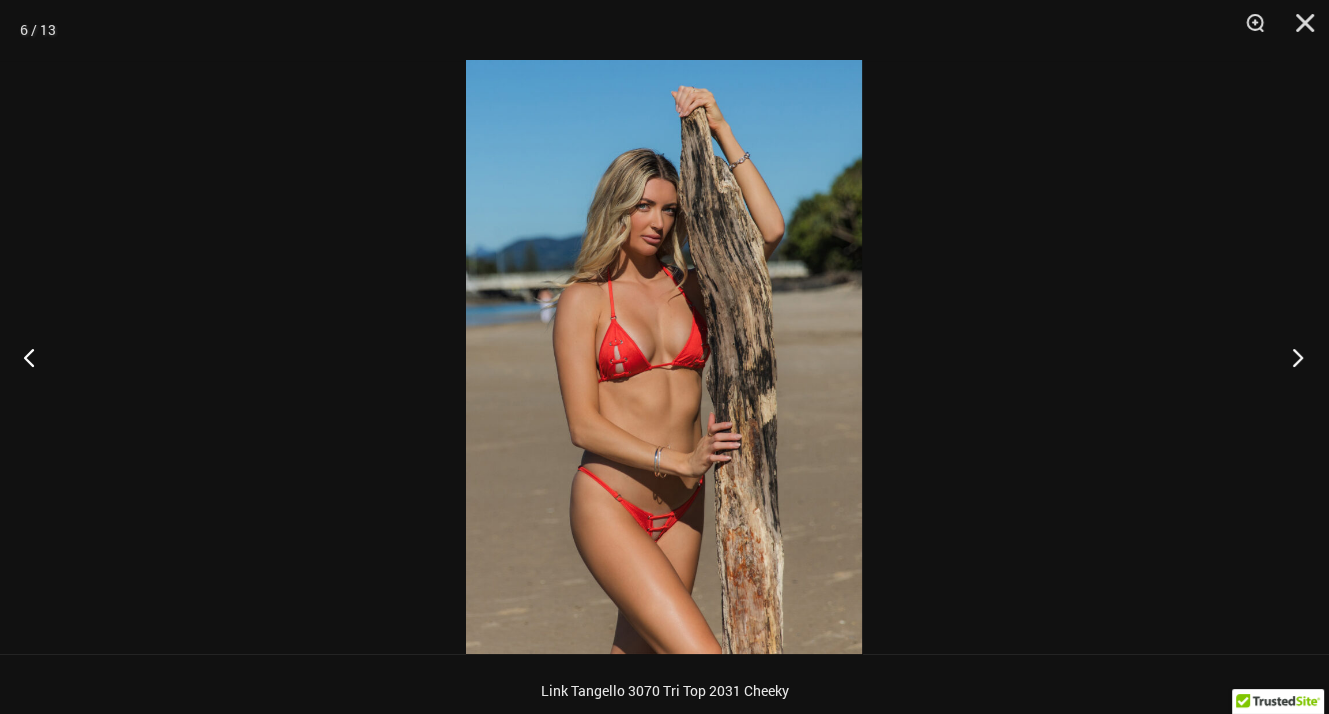 click at bounding box center [1291, 357] 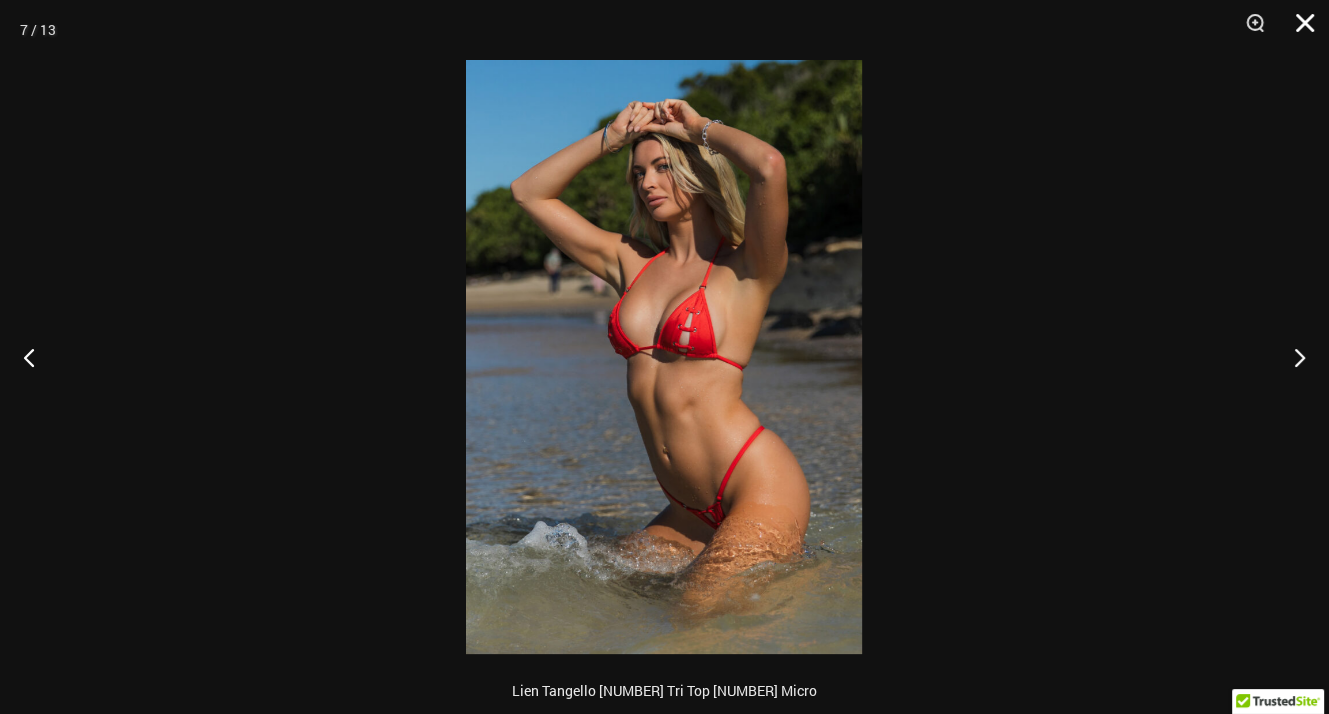 click at bounding box center [1298, 30] 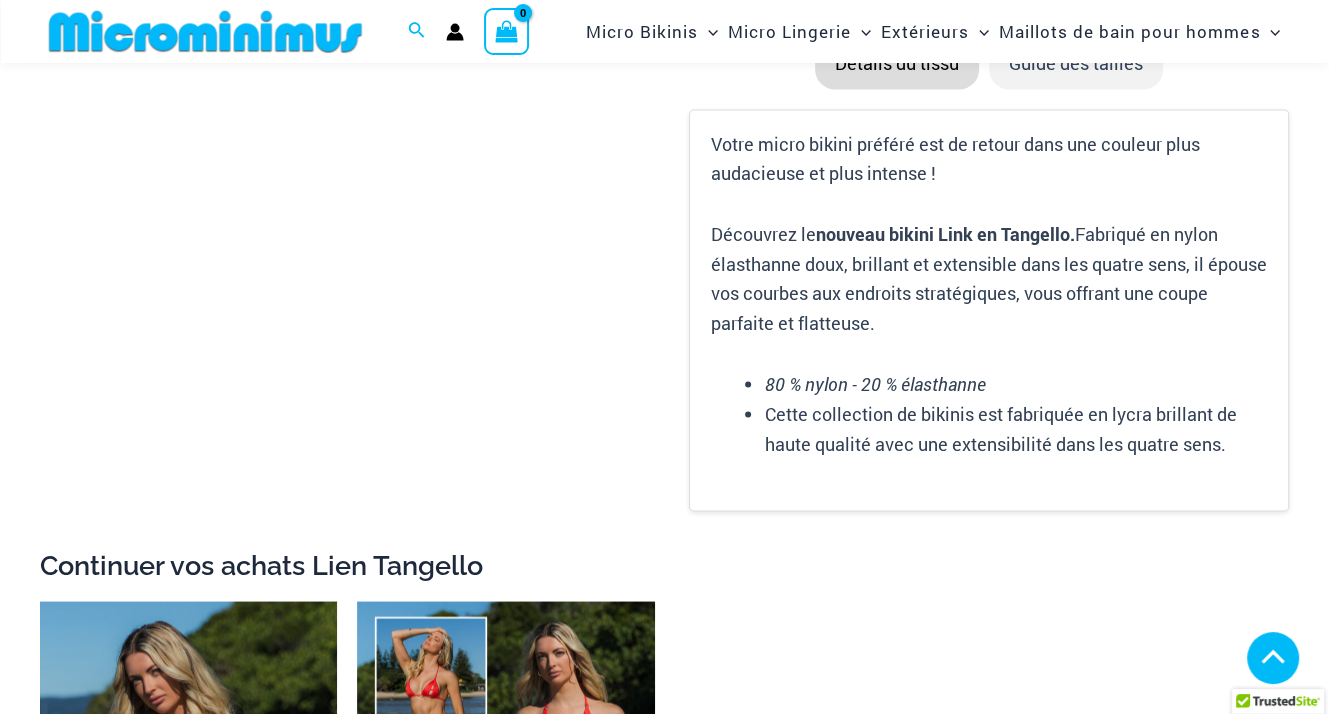 scroll, scrollTop: 3725, scrollLeft: 0, axis: vertical 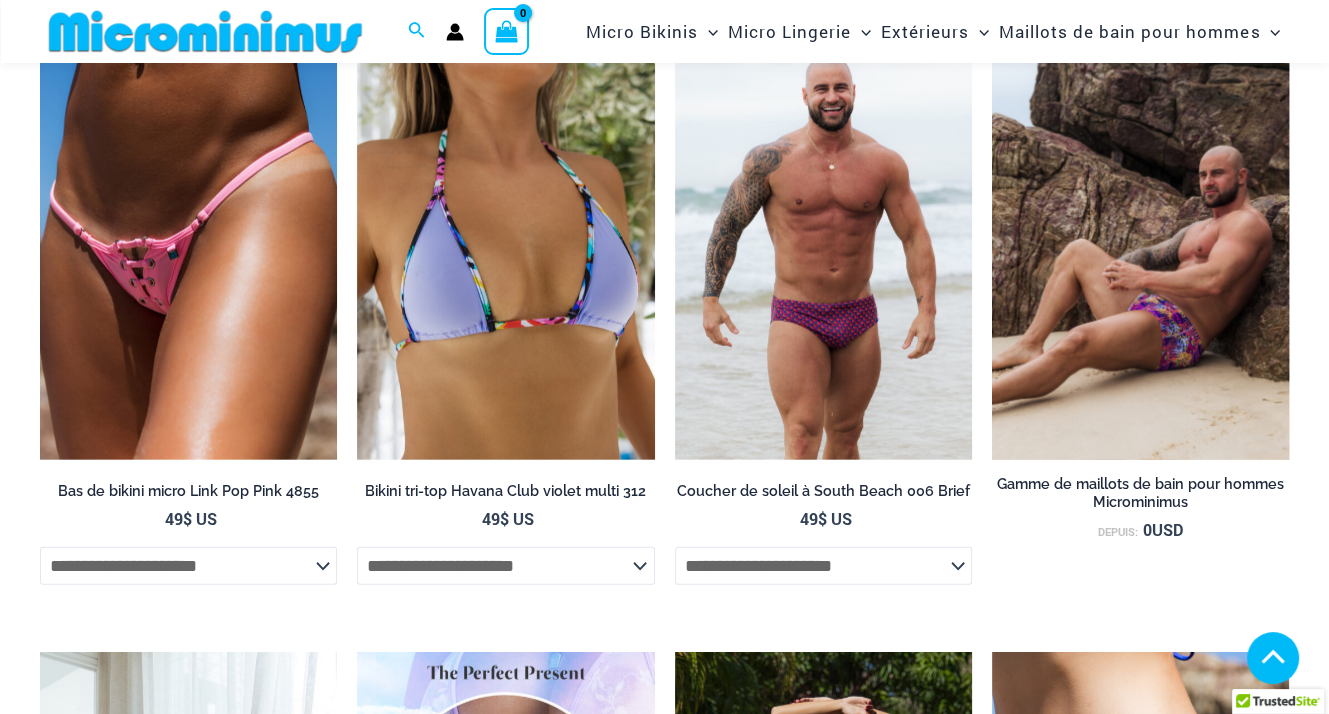 click at bounding box center [1140, 237] 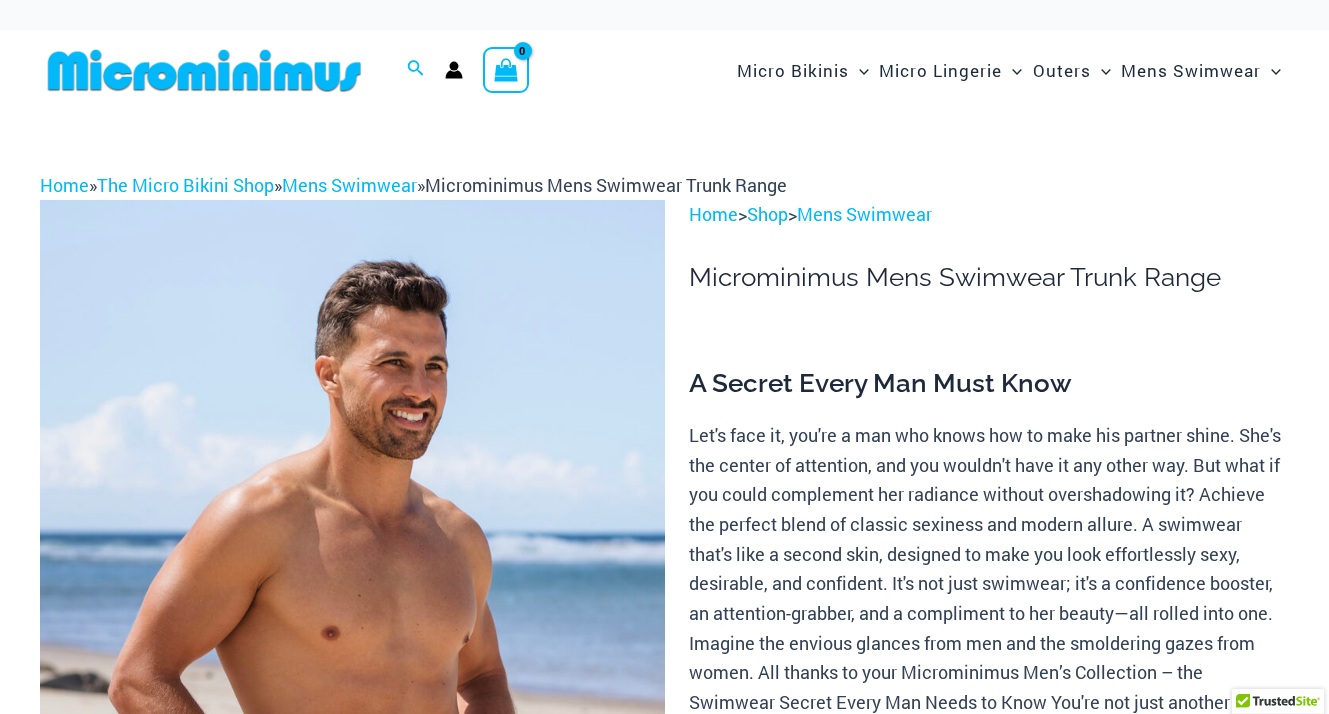 scroll, scrollTop: 0, scrollLeft: 0, axis: both 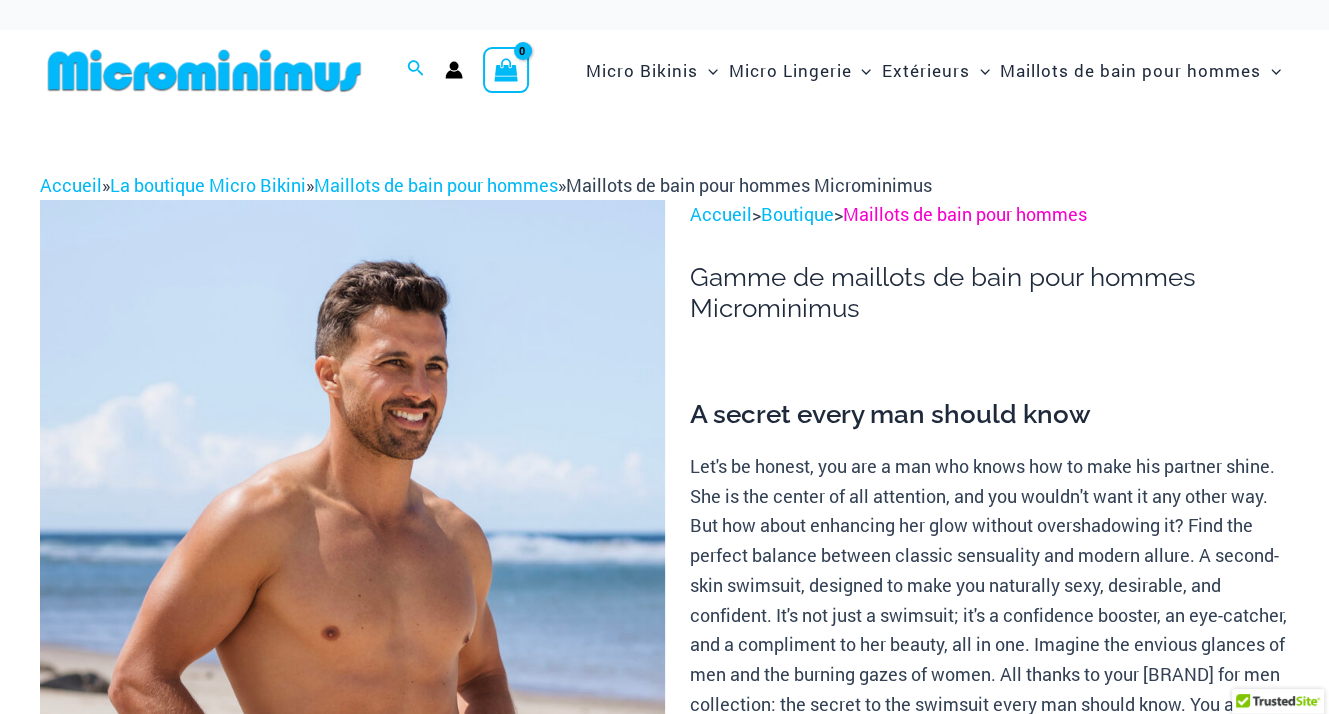 click on "Maillots de bain pour hommes" at bounding box center [964, 214] 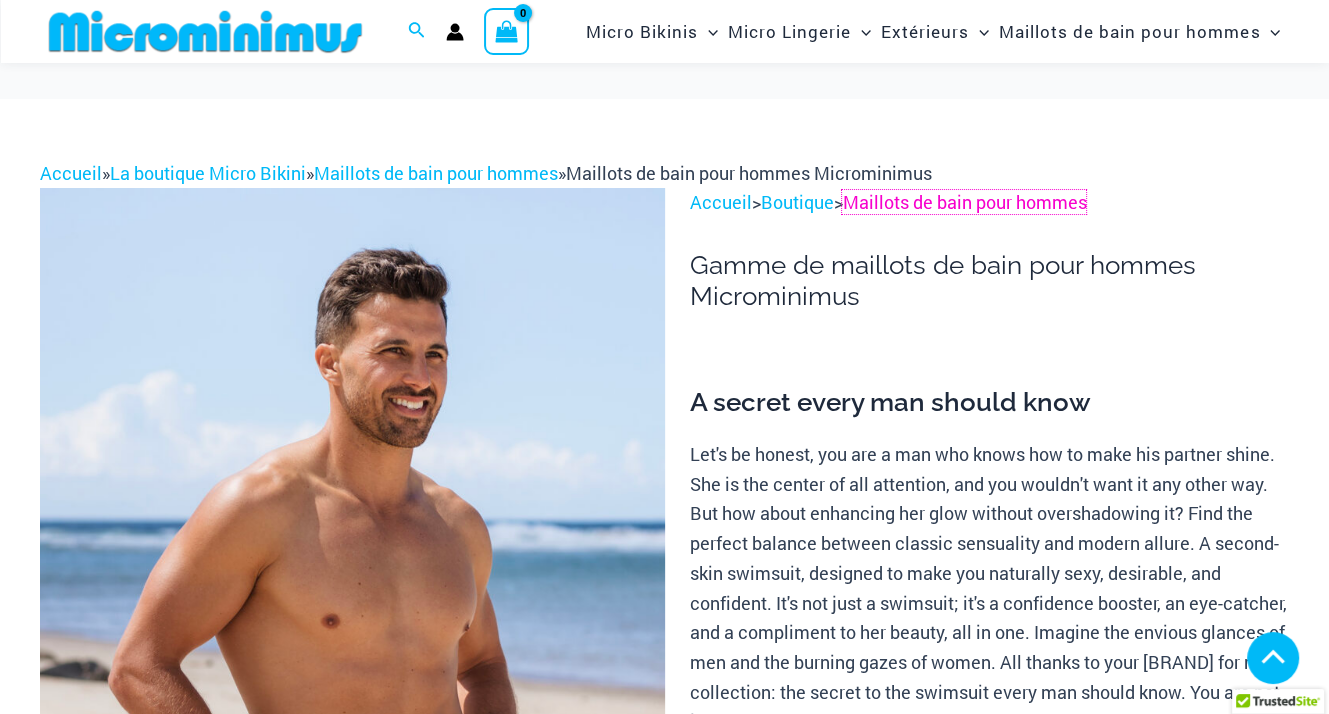 scroll, scrollTop: 605, scrollLeft: 0, axis: vertical 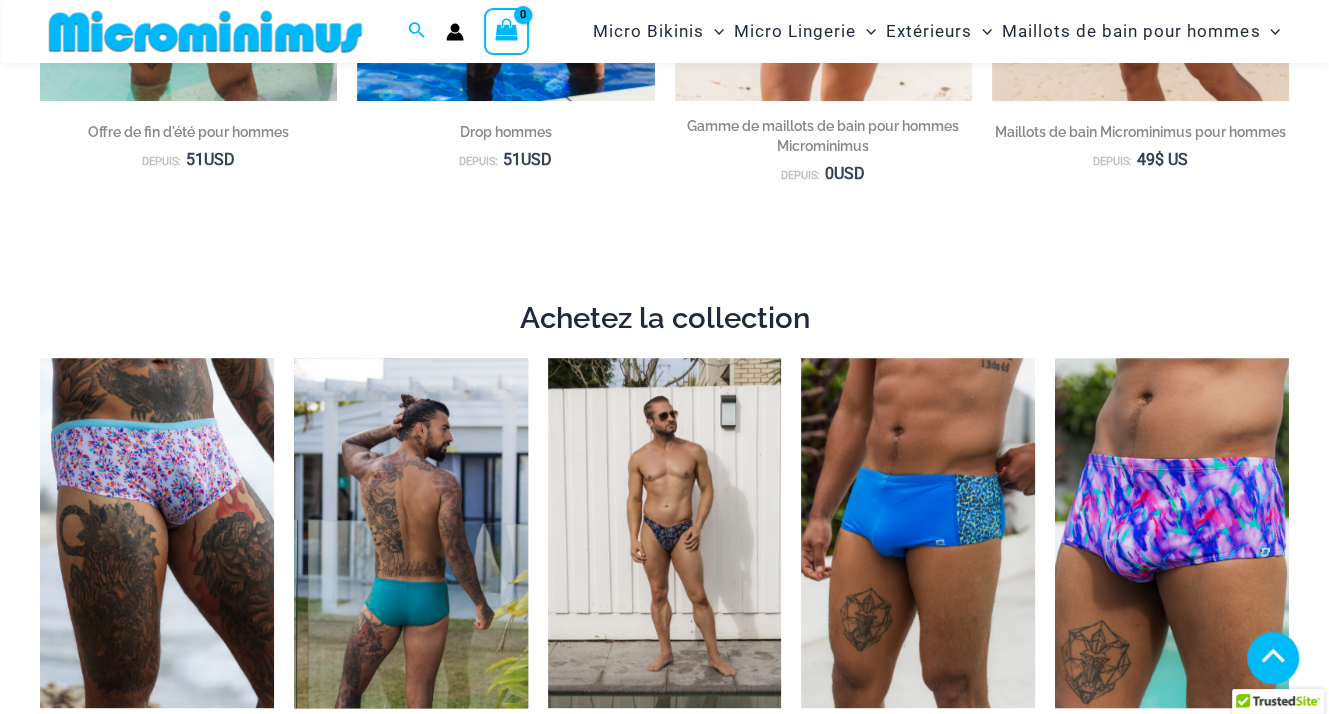 click at bounding box center (411, 533) 